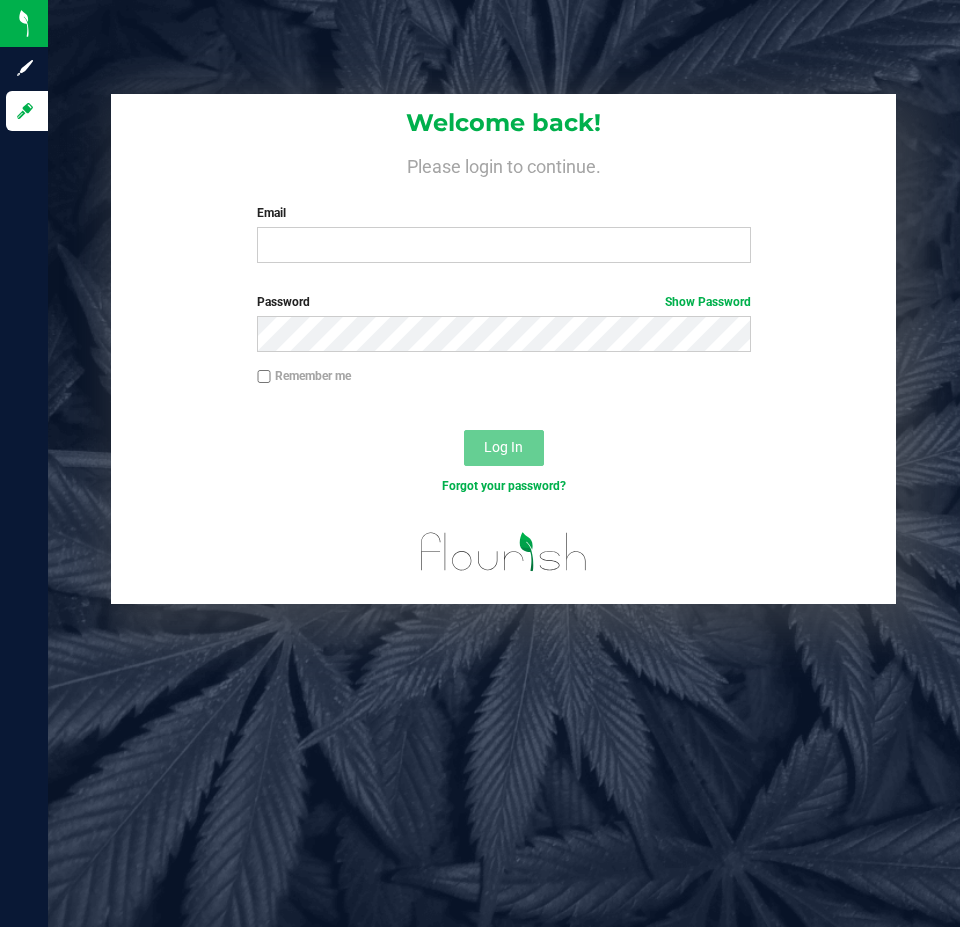 scroll, scrollTop: 0, scrollLeft: 0, axis: both 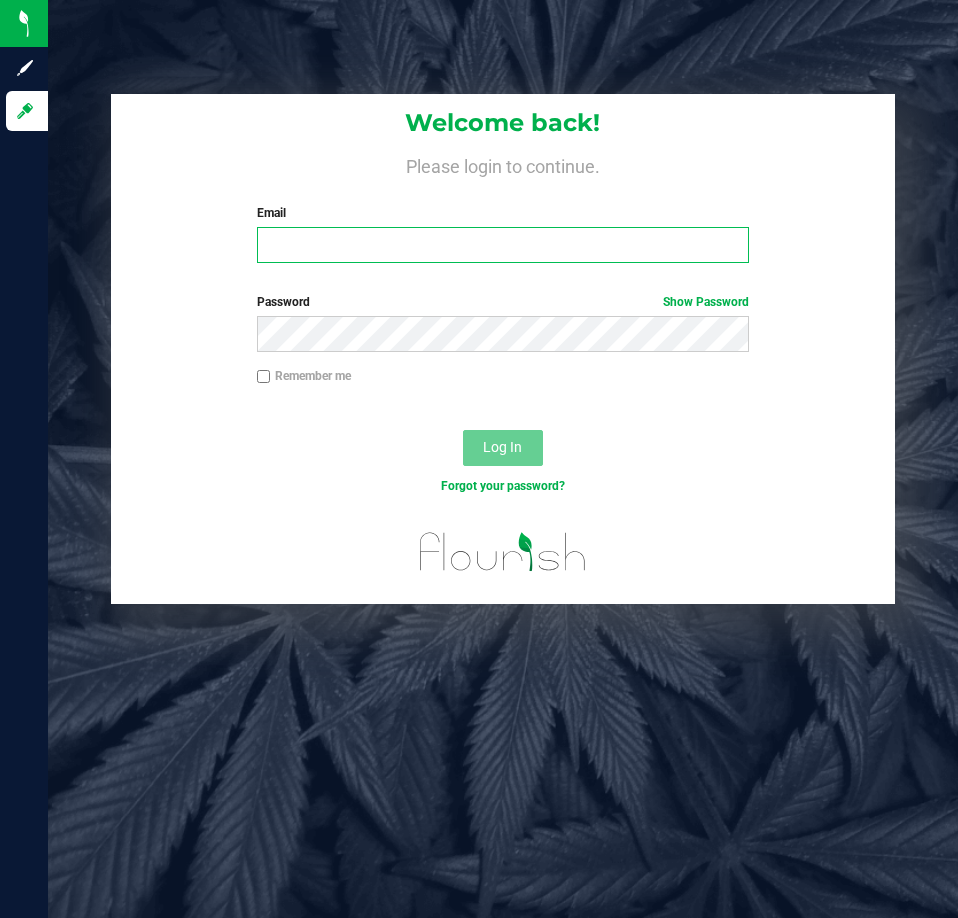 click on "Email" at bounding box center (503, 245) 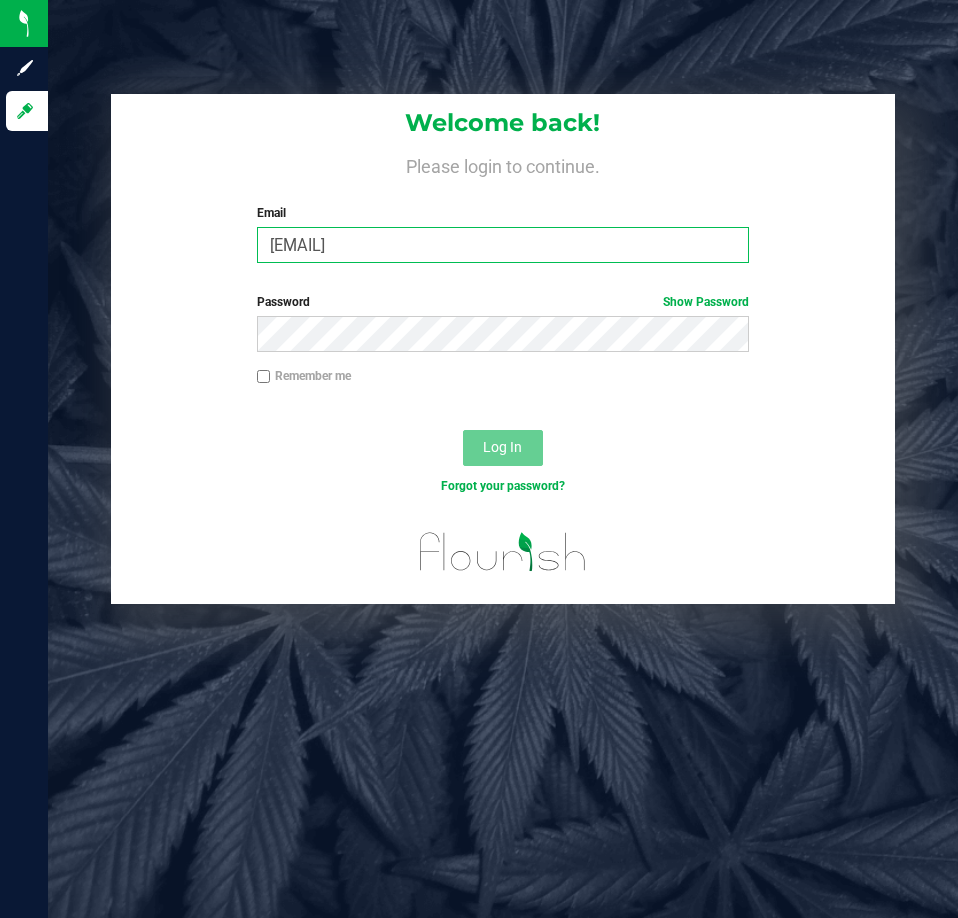 type on "[EMAIL]" 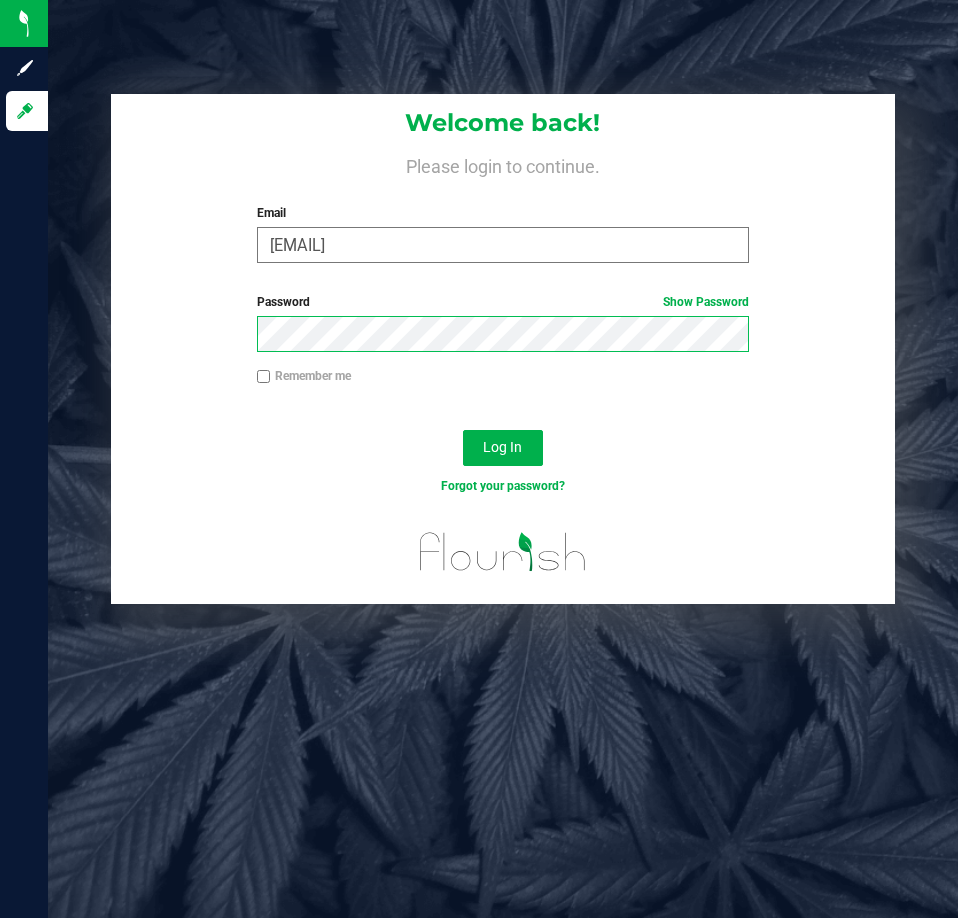 click on "Log In" at bounding box center (503, 448) 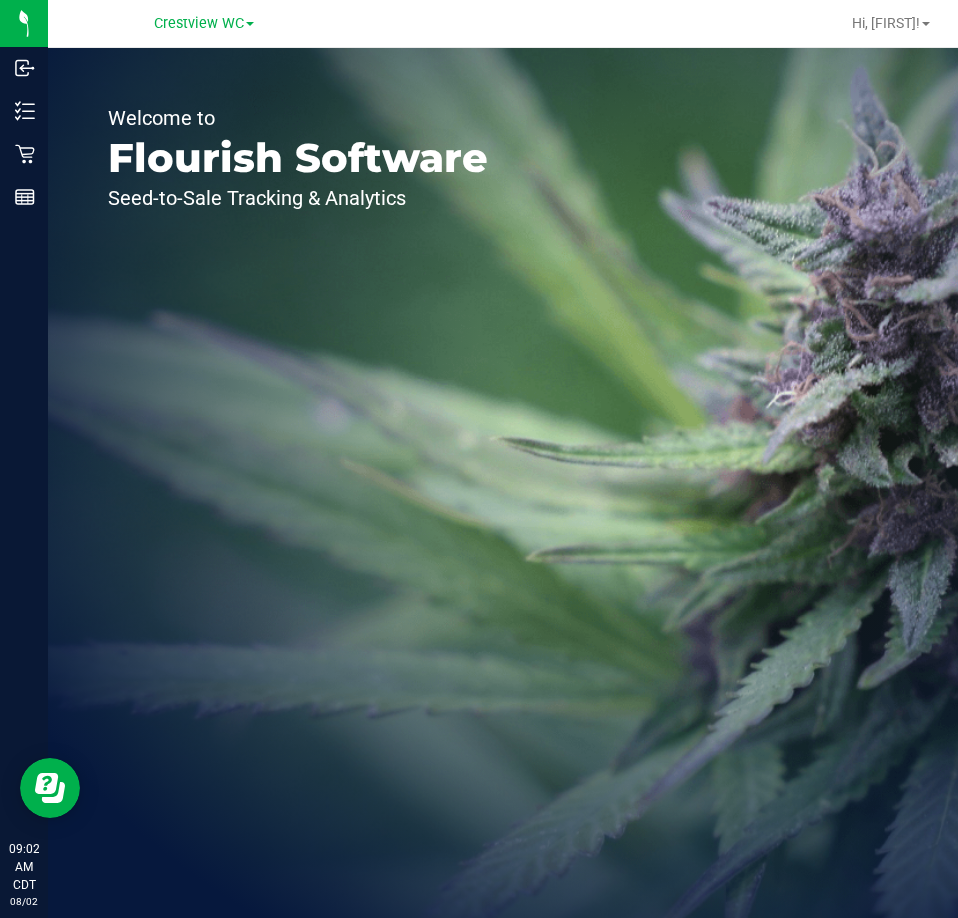 scroll, scrollTop: 0, scrollLeft: 0, axis: both 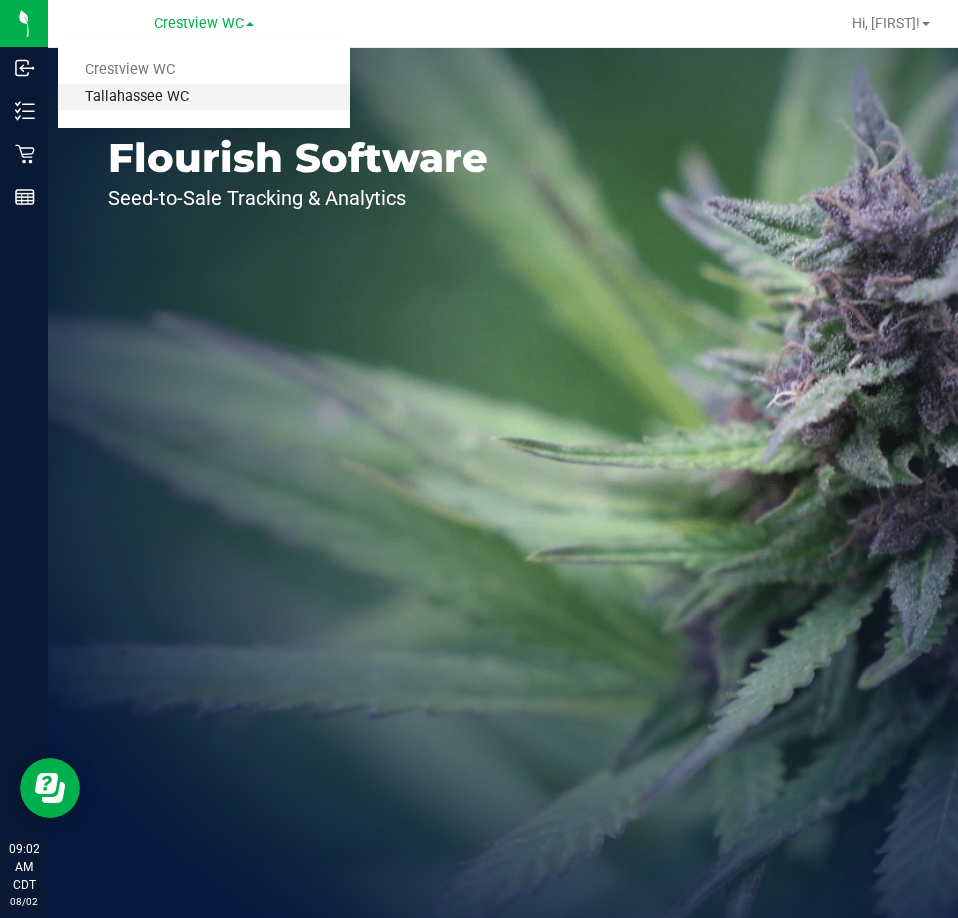 click on "Tallahassee WC" at bounding box center (204, 97) 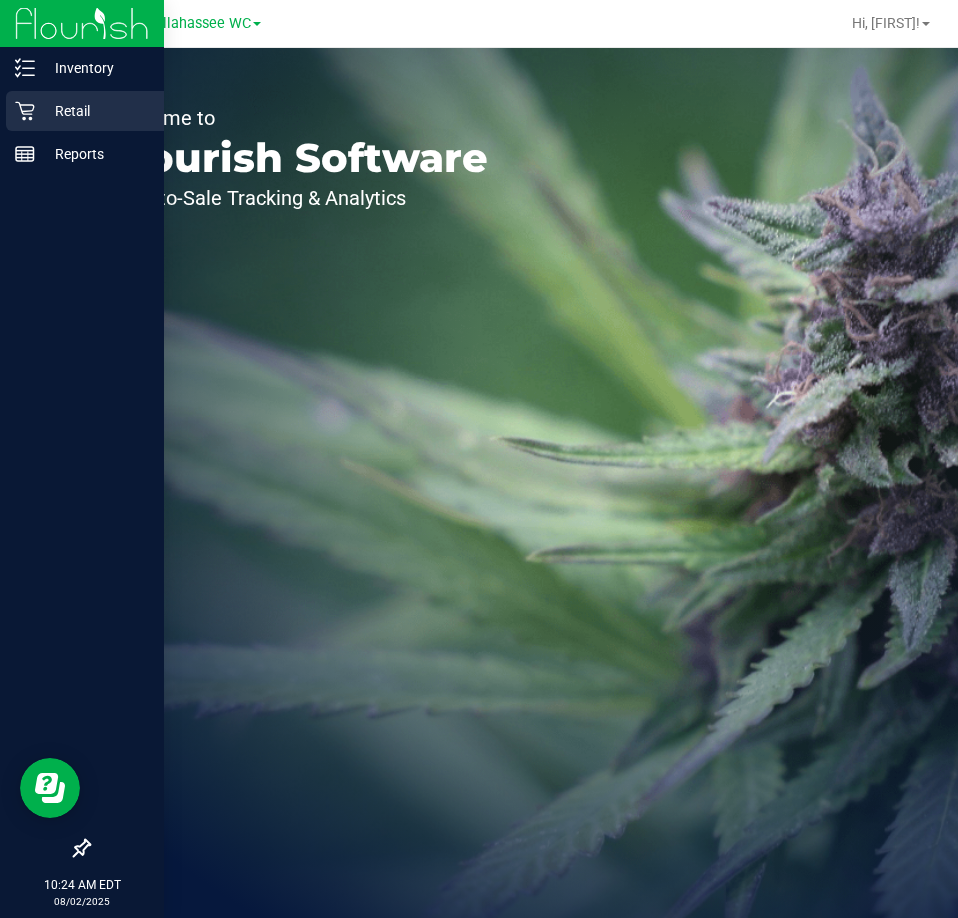 click on "Retail" at bounding box center (95, 111) 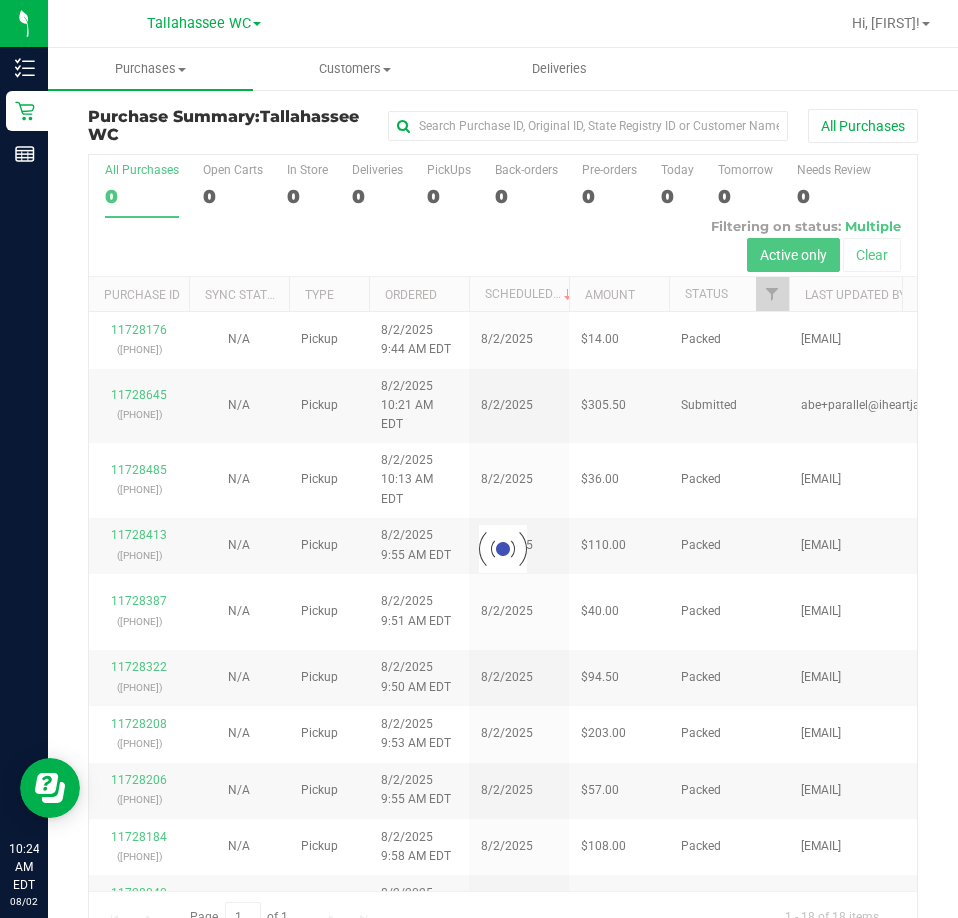 click at bounding box center (503, 548) 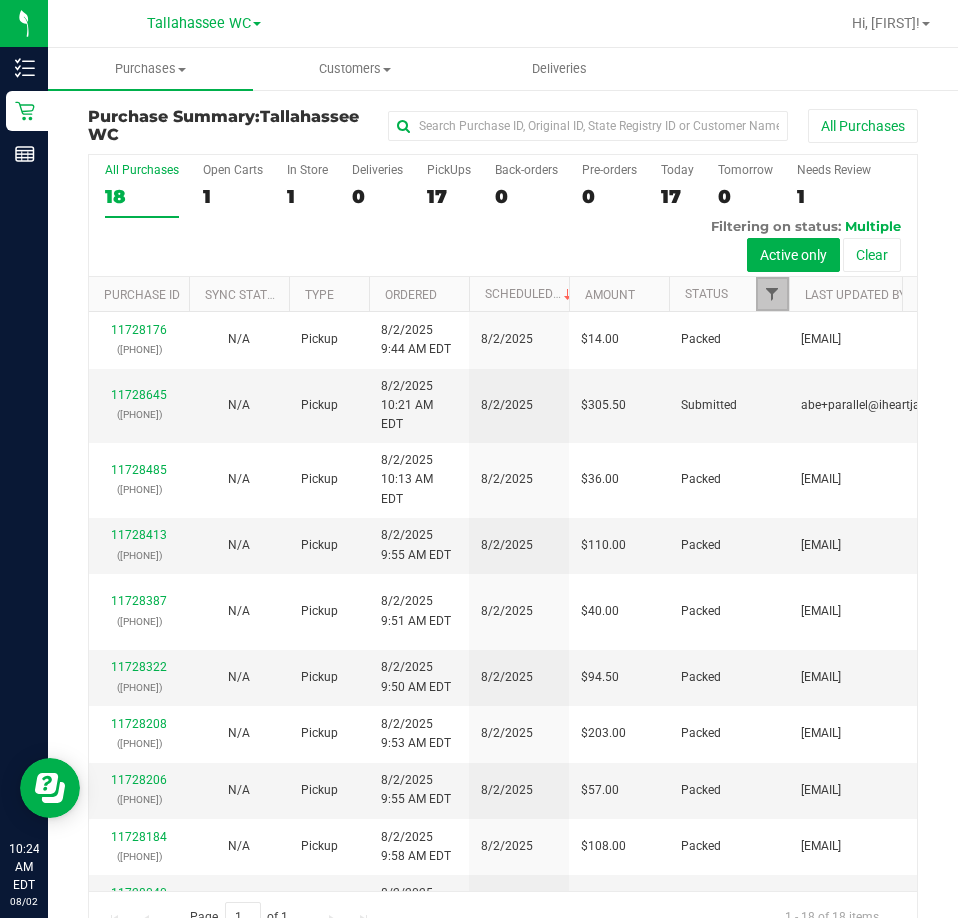 click at bounding box center (772, 294) 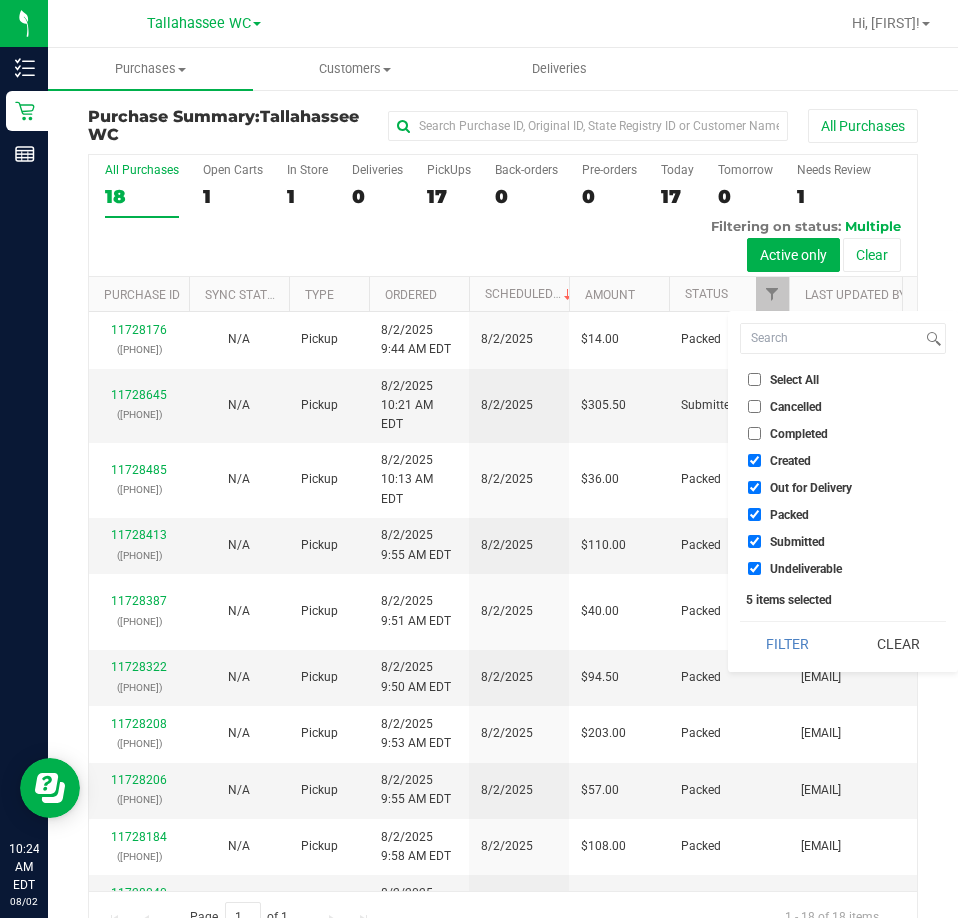 click on "Created" at bounding box center (790, 461) 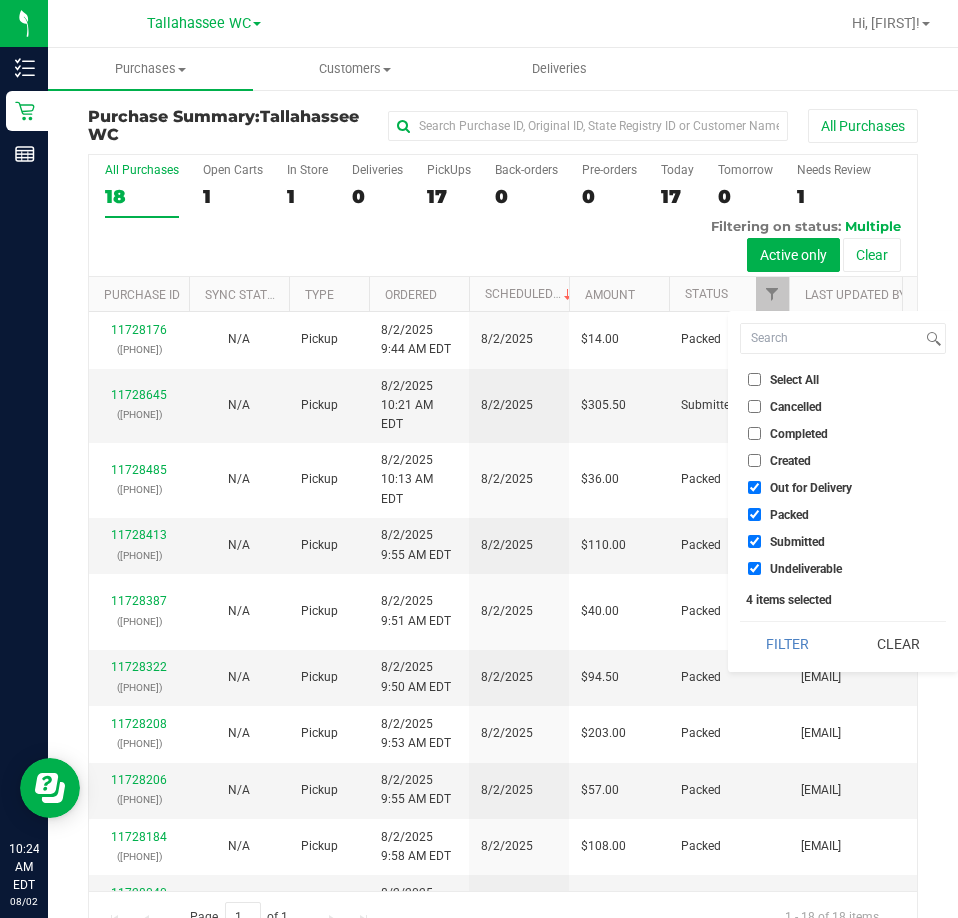 click on "Out for Delivery" at bounding box center (811, 488) 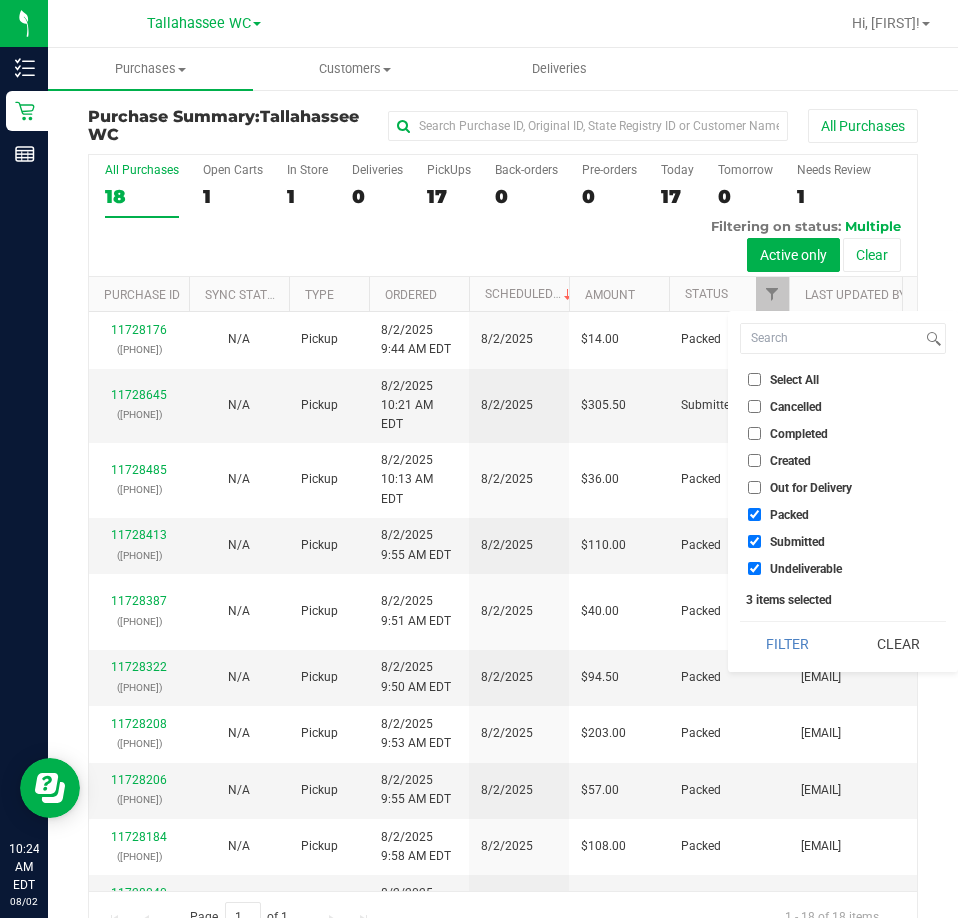 click on "Packed" at bounding box center [789, 515] 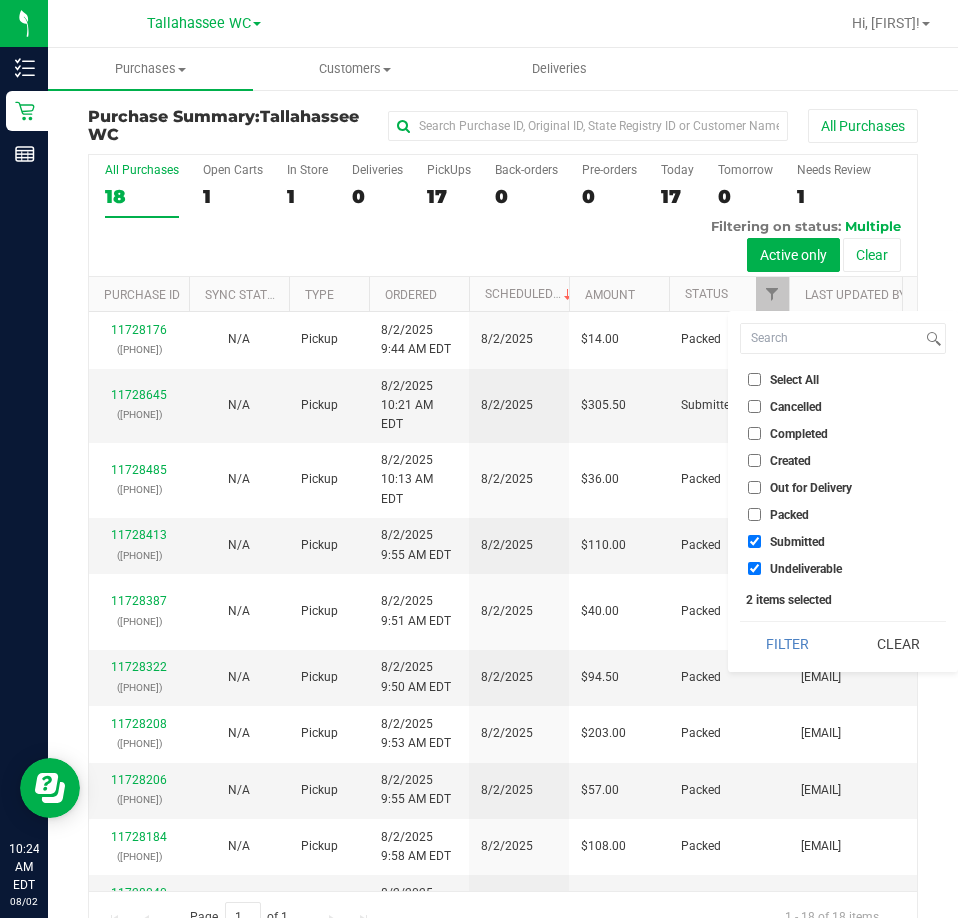 click on "Undeliverable" at bounding box center (806, 569) 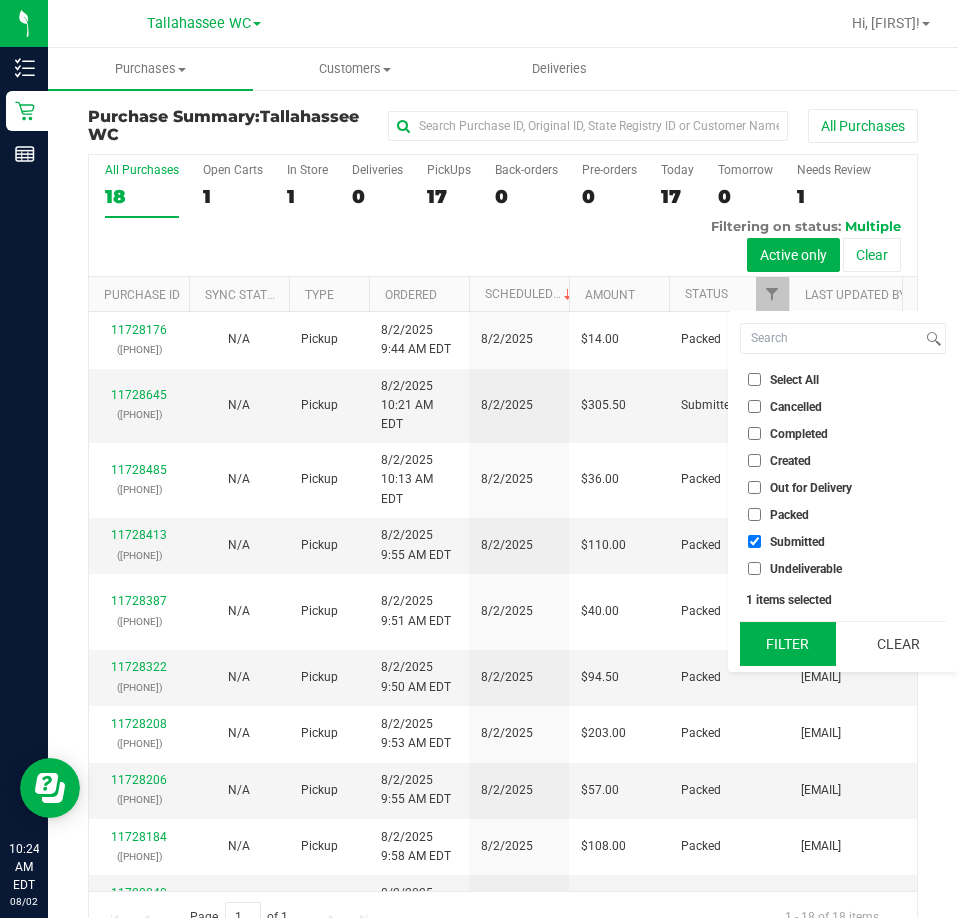 click on "Filter" at bounding box center (788, 644) 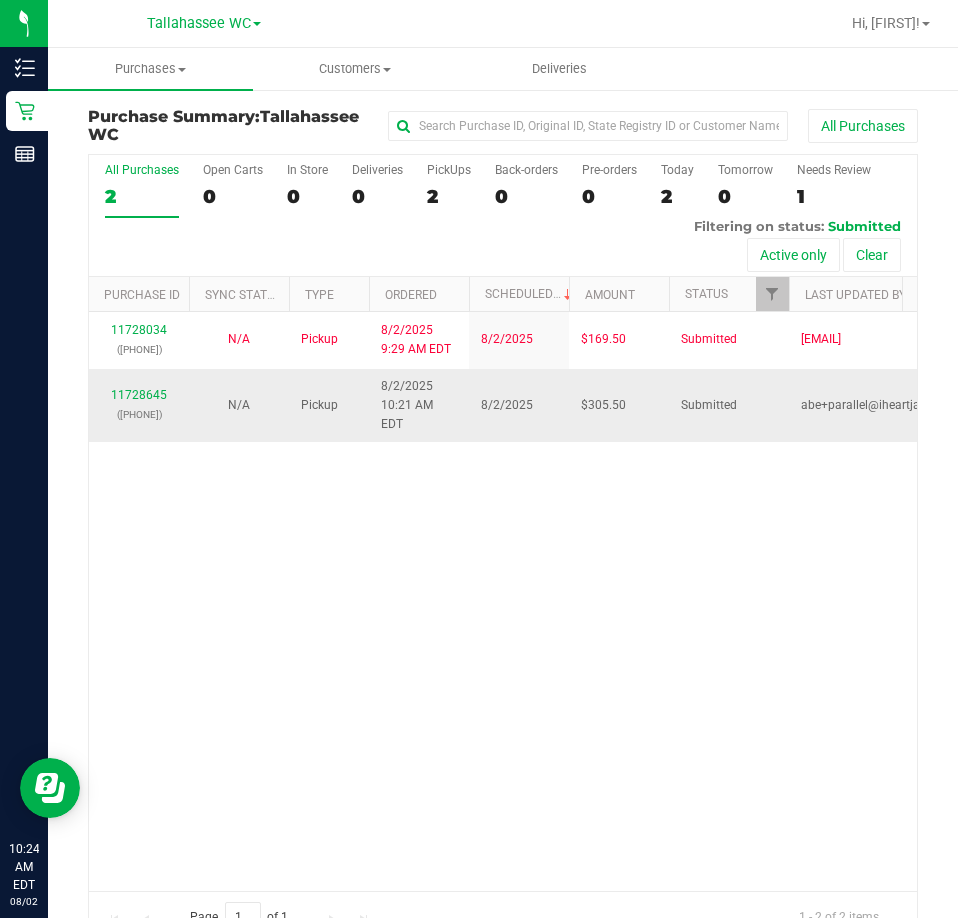 click on "# [NUMBER]
([PHONE])" at bounding box center (139, 405) 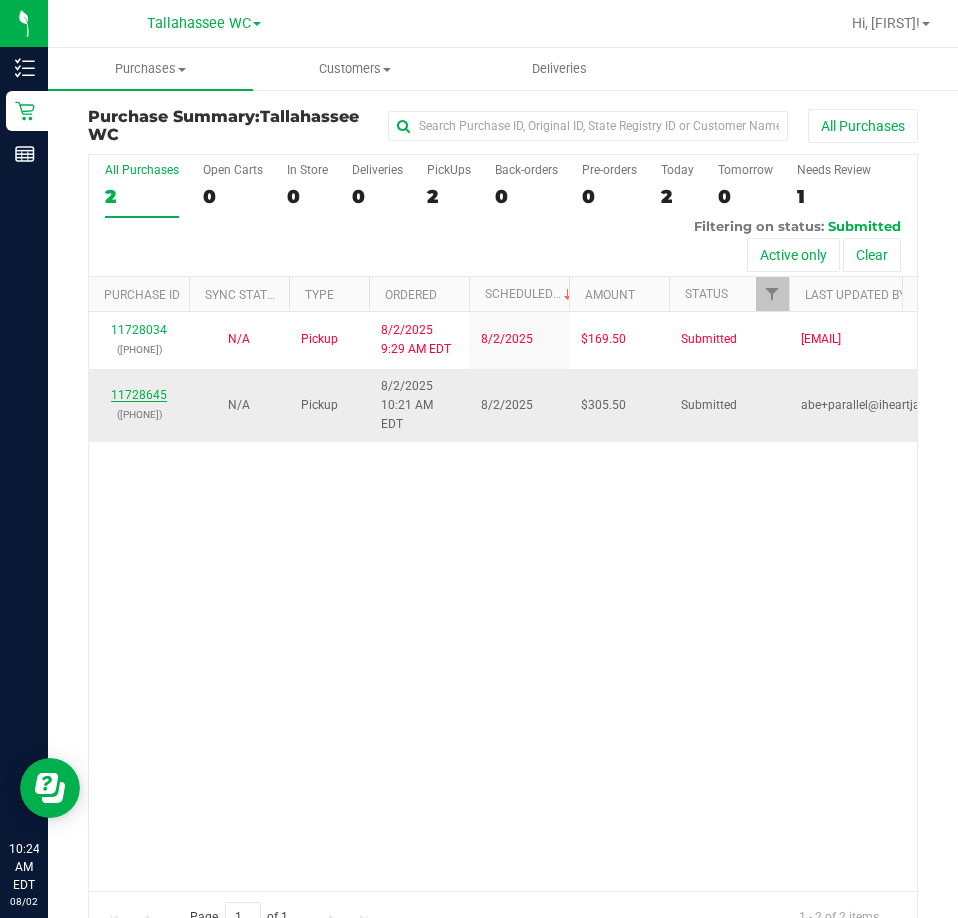 click on "11728645" at bounding box center [139, 395] 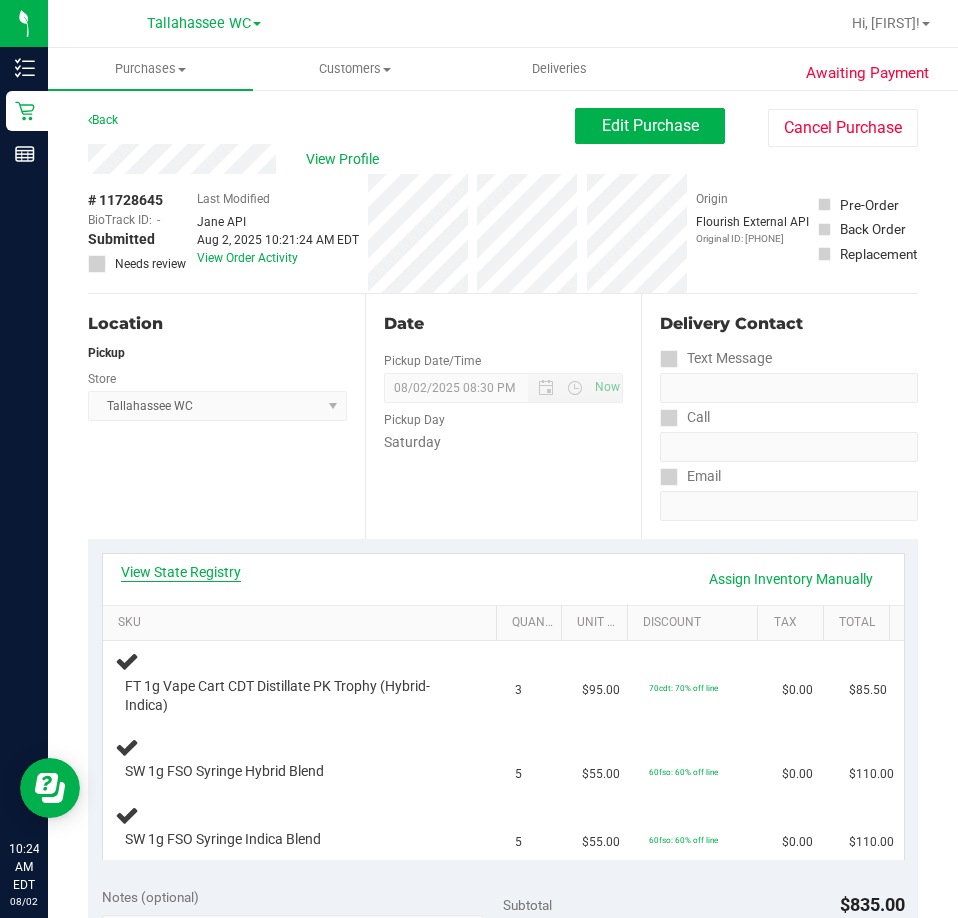 click on "View State Registry" at bounding box center (181, 572) 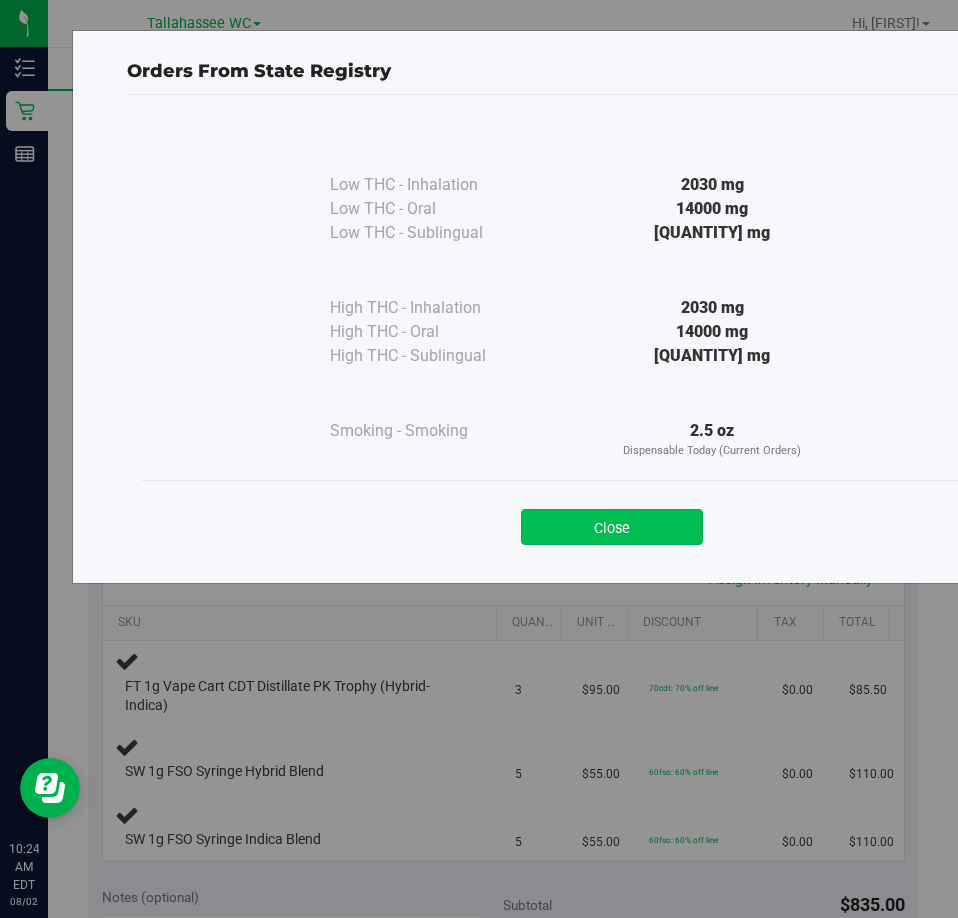 click on "Close" at bounding box center (612, 527) 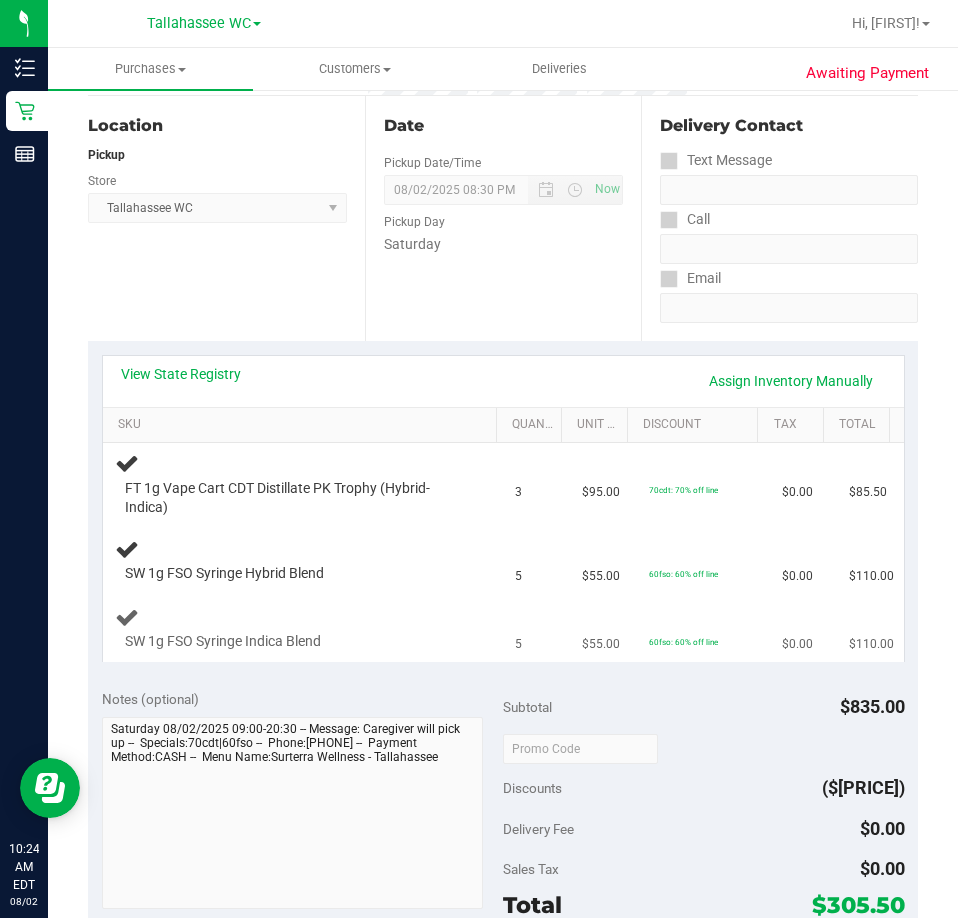 scroll, scrollTop: 200, scrollLeft: 0, axis: vertical 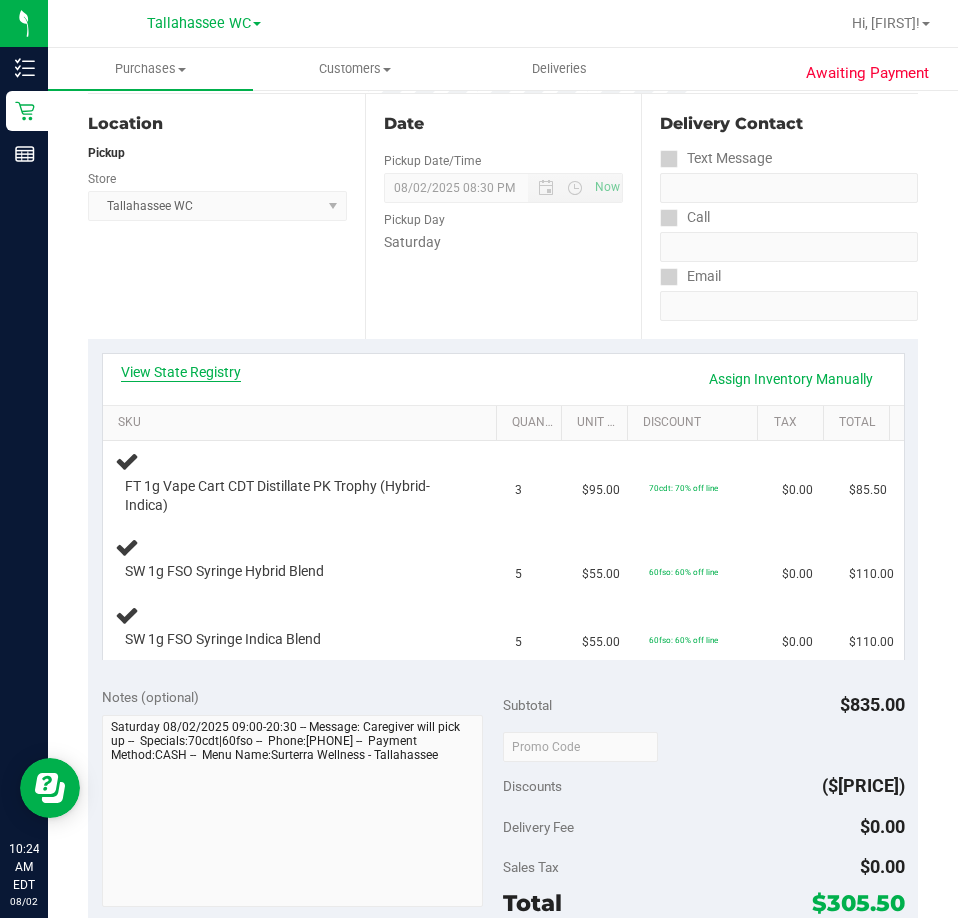click on "View State Registry" at bounding box center (181, 372) 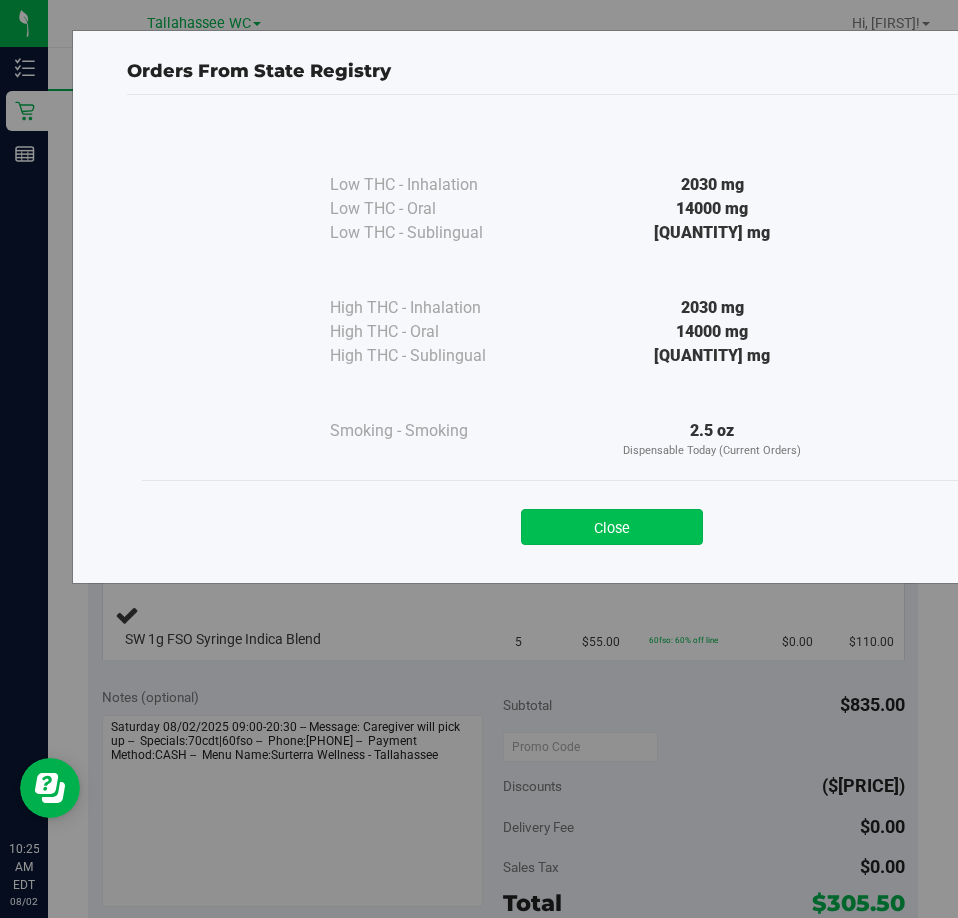 click on "Close" at bounding box center (612, 527) 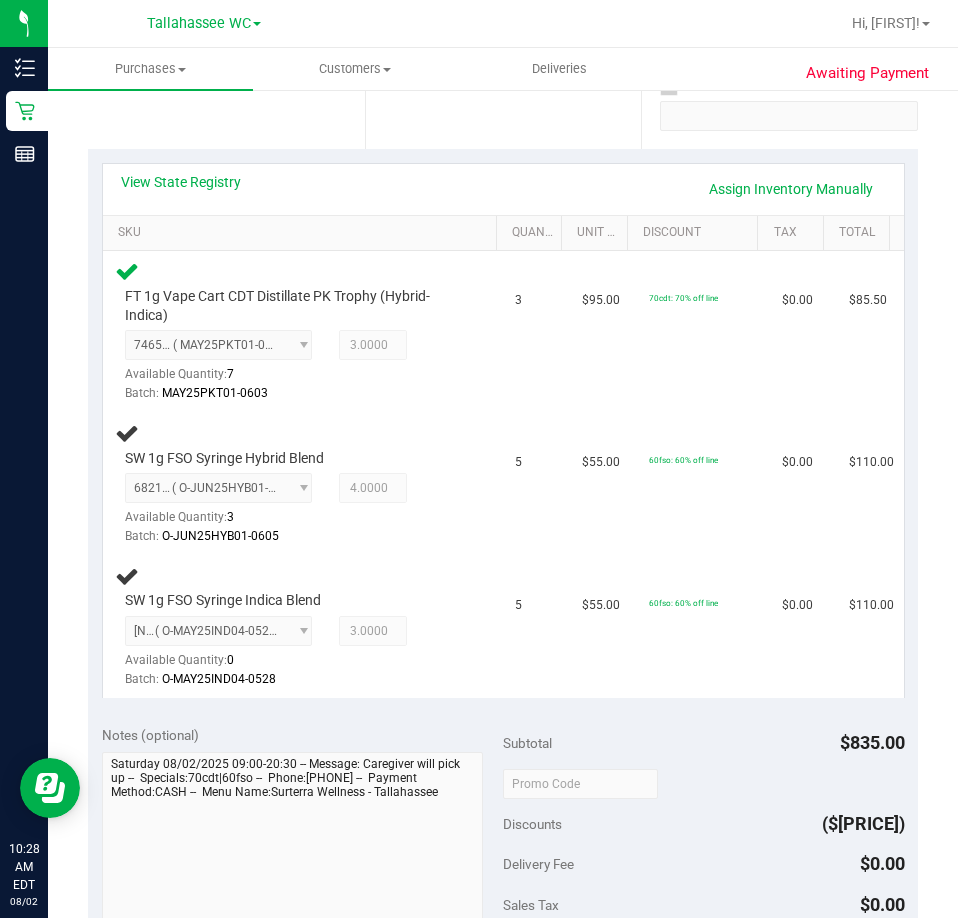 scroll, scrollTop: 391, scrollLeft: 0, axis: vertical 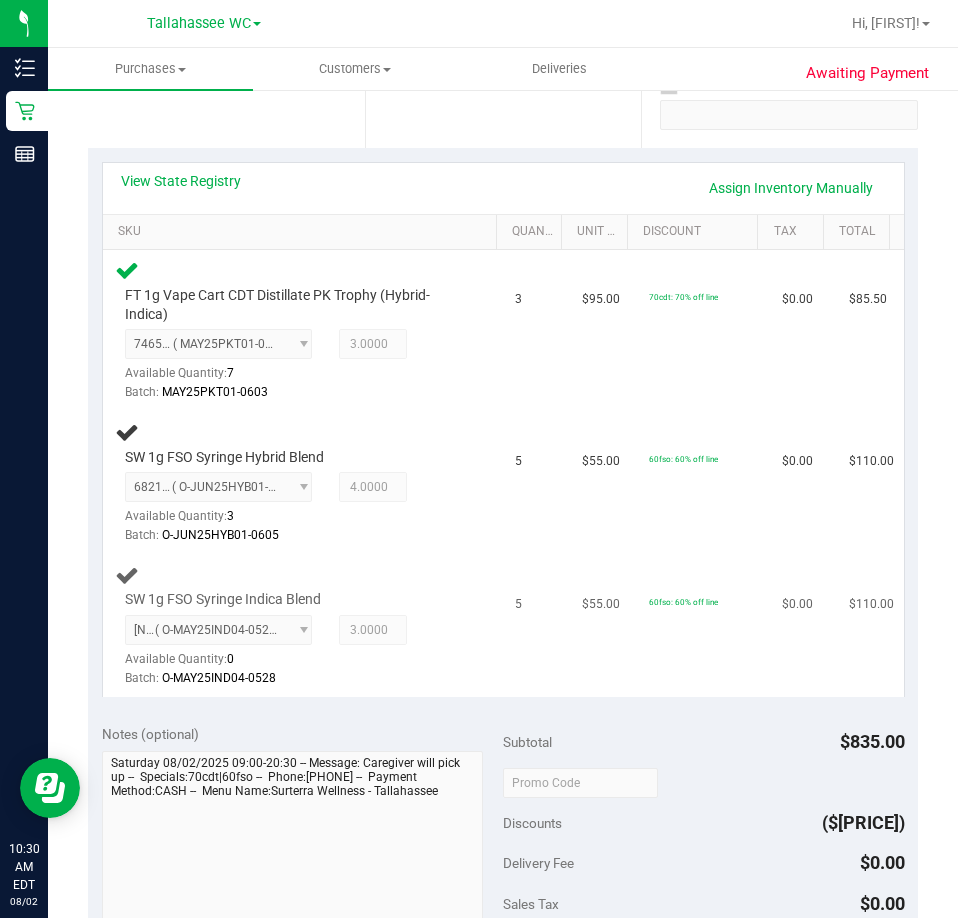 click on "SW 1g FSO Syringe Indica Blend
[NUMBER]
O-MAY25IND04-0528 | orig: FLSRWGM-20250603-1591
)
[NUMBER]
Available Quantity:  0
3.0000 3
Batch:  O-MAY25IND04-0528" at bounding box center (303, 626) 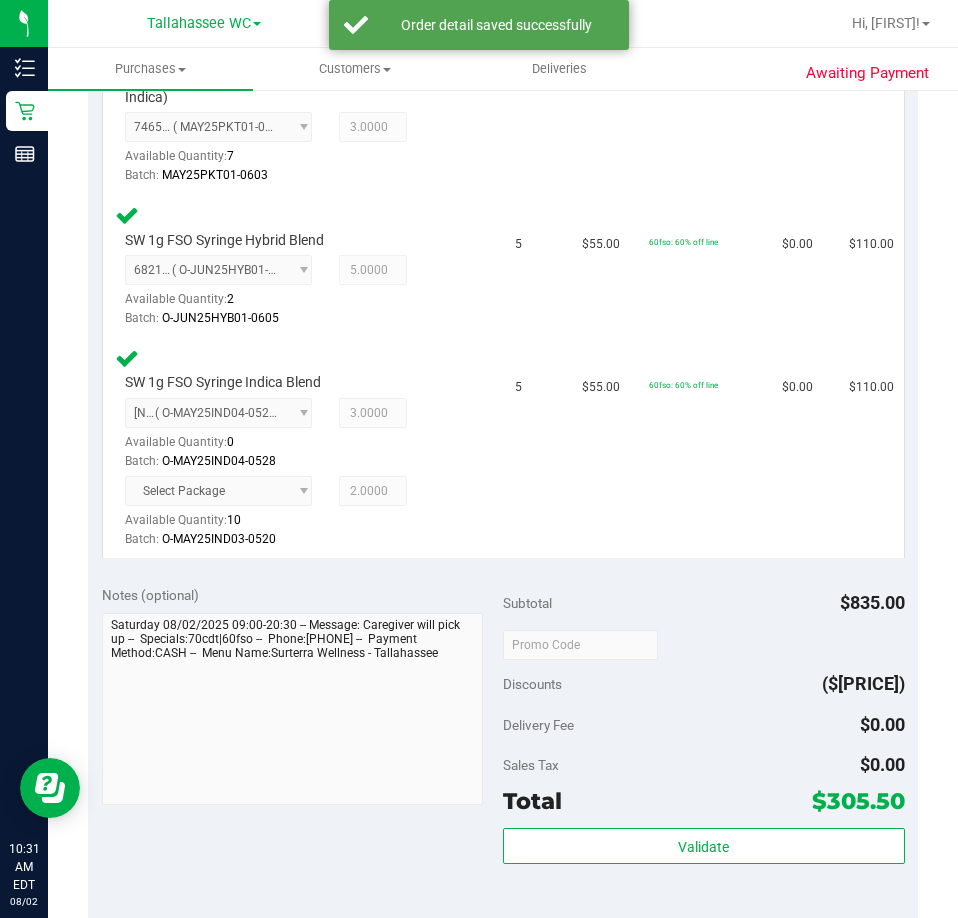 scroll, scrollTop: 623, scrollLeft: 0, axis: vertical 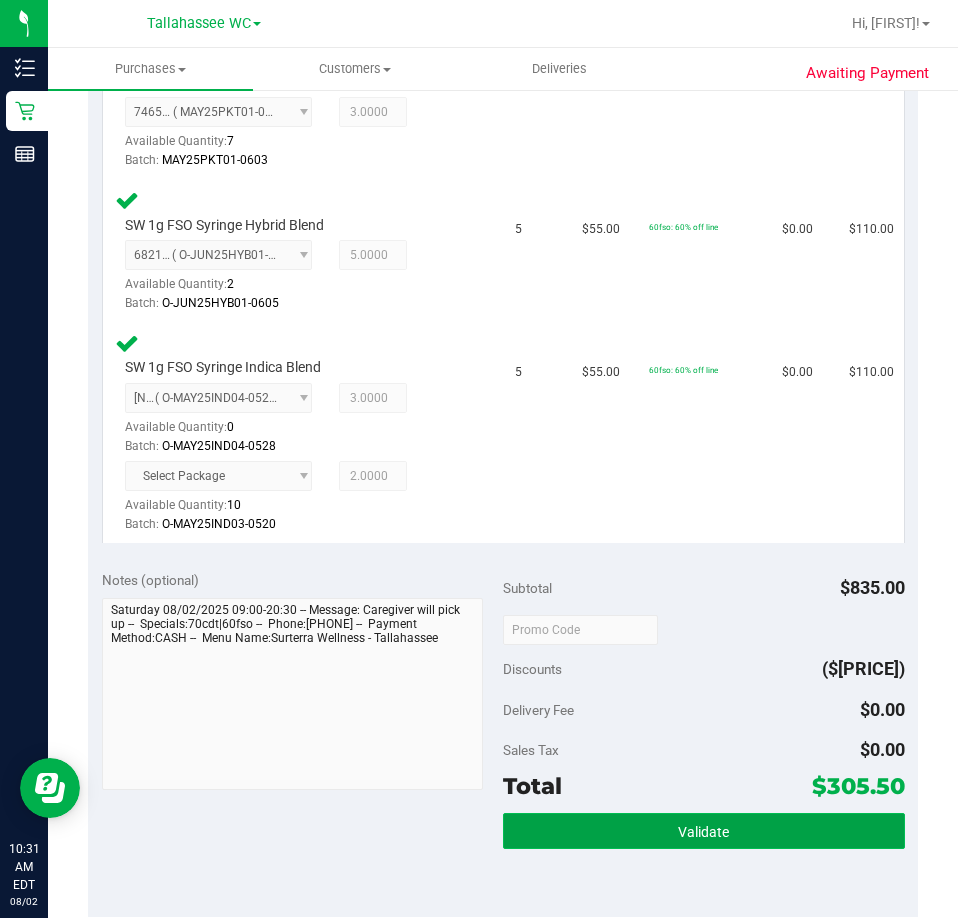 click on "Validate" at bounding box center (704, 831) 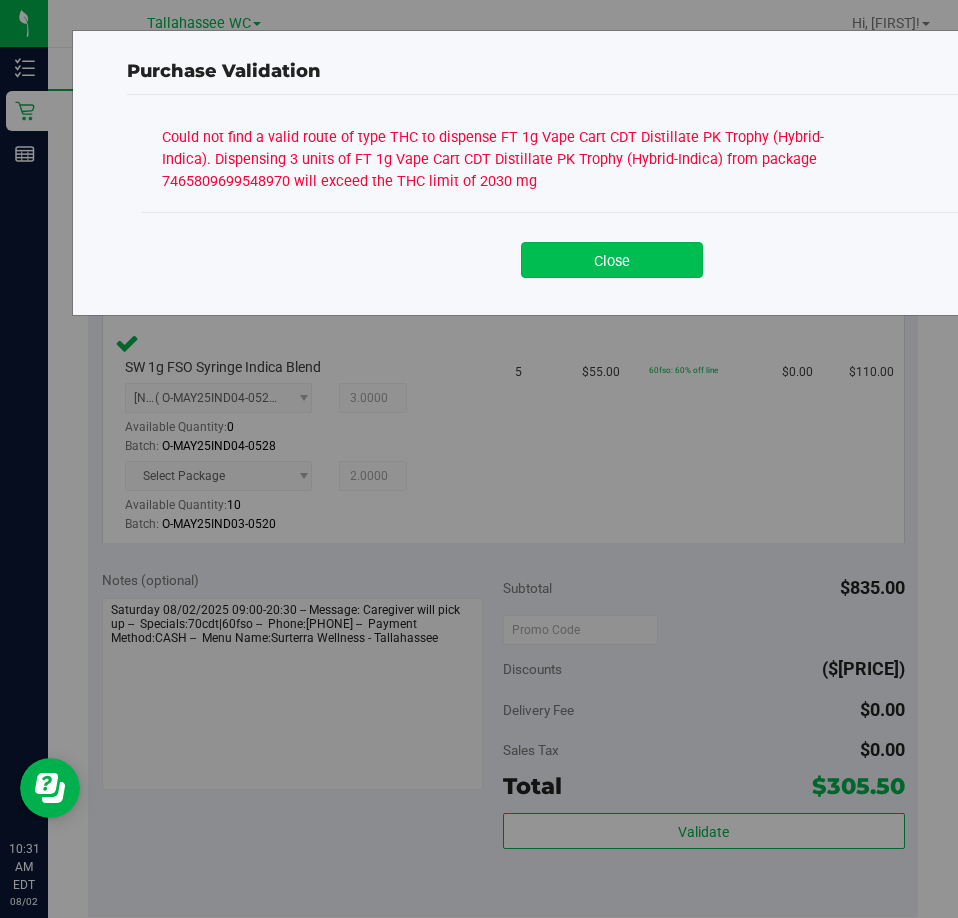 click on "Close" at bounding box center (612, 260) 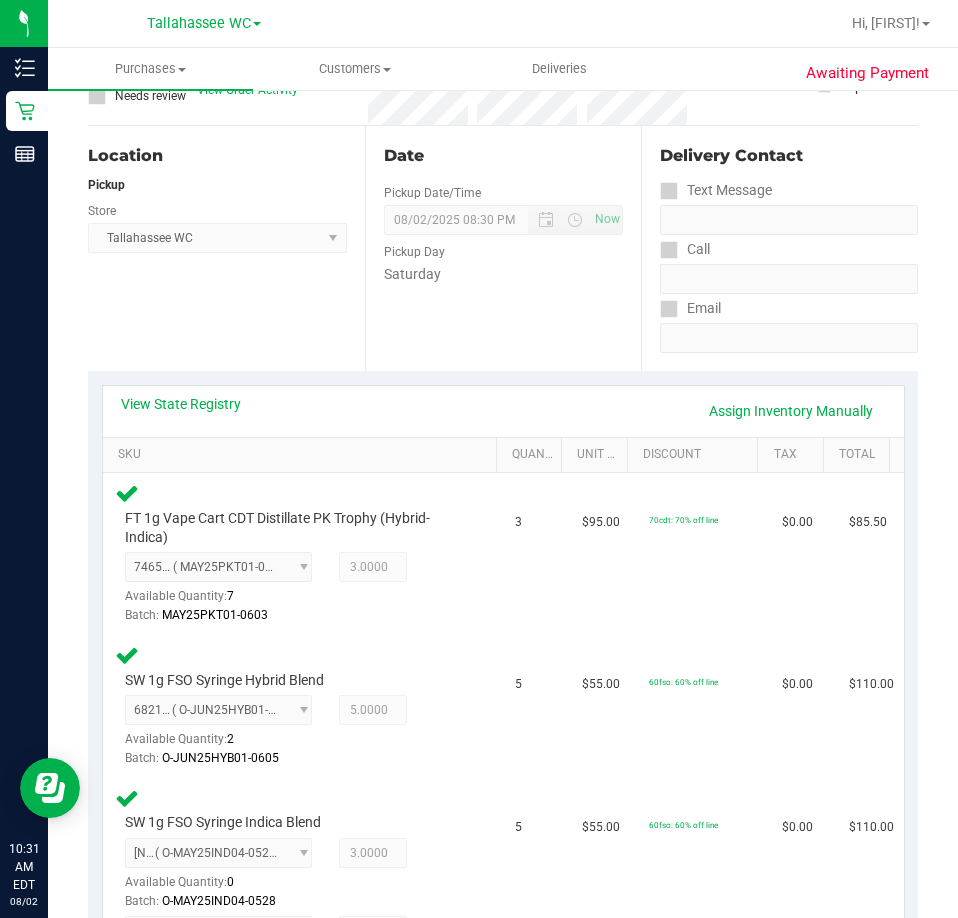 scroll, scrollTop: 139, scrollLeft: 0, axis: vertical 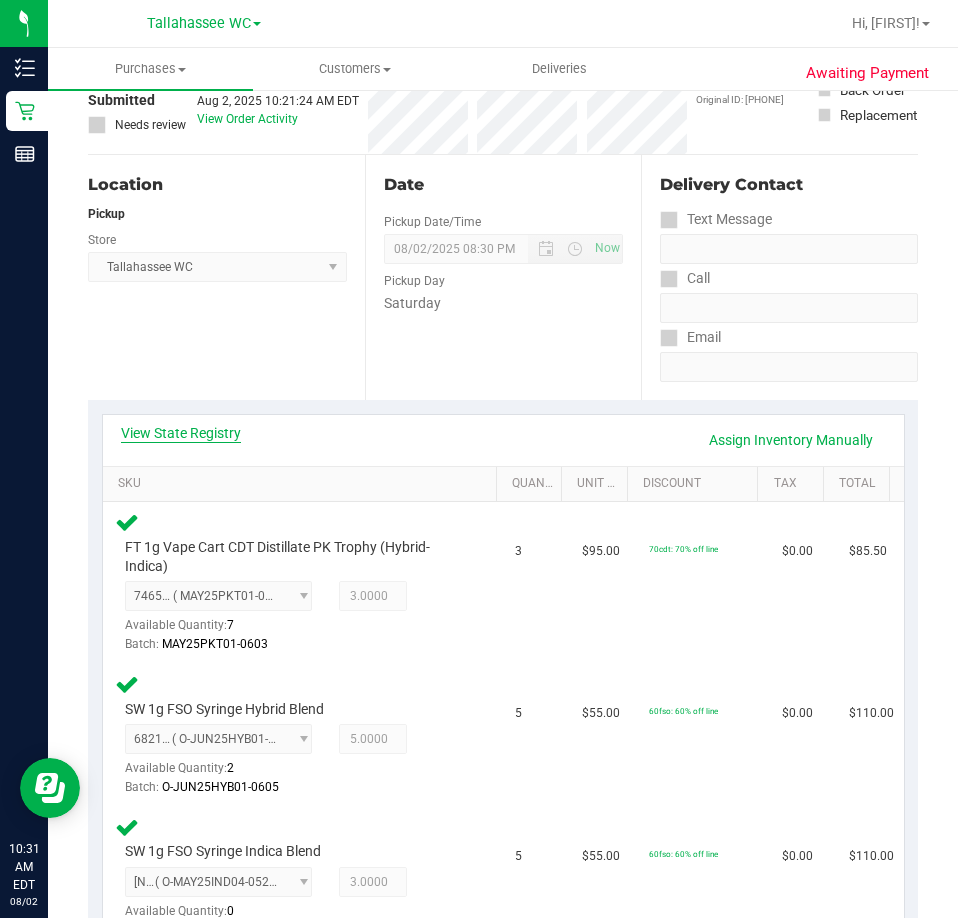click on "View State Registry" at bounding box center (181, 433) 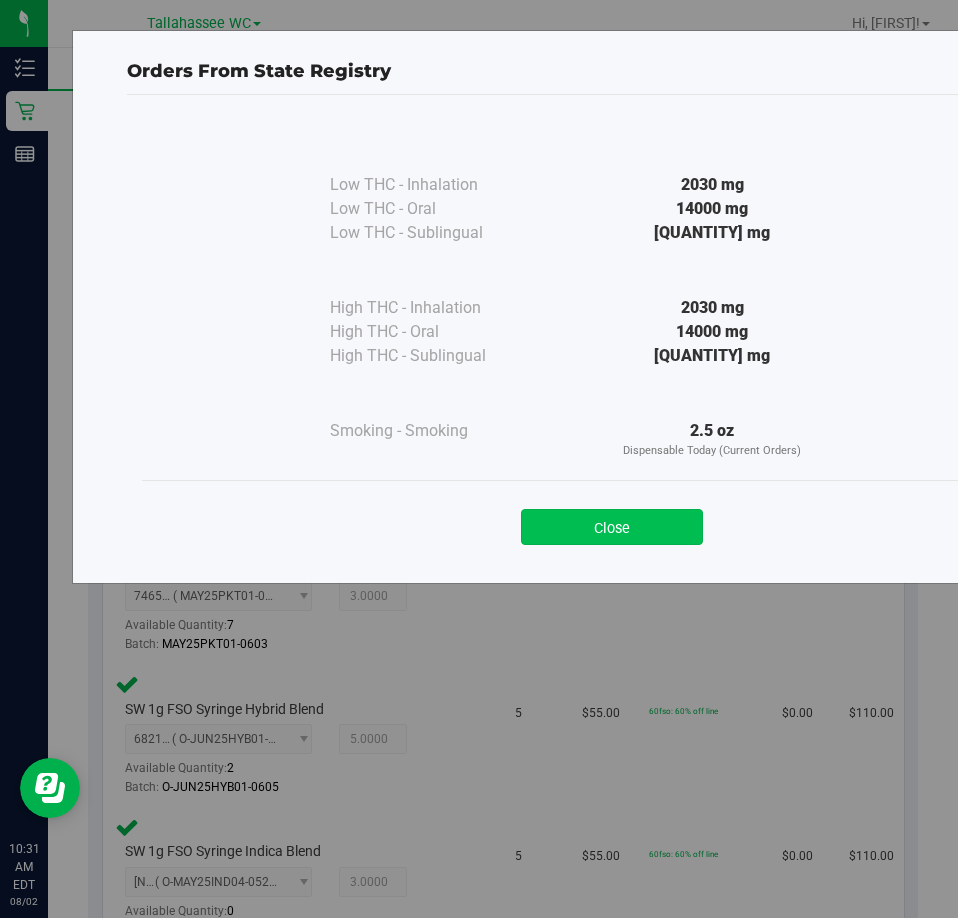 click on "Close" at bounding box center (612, 527) 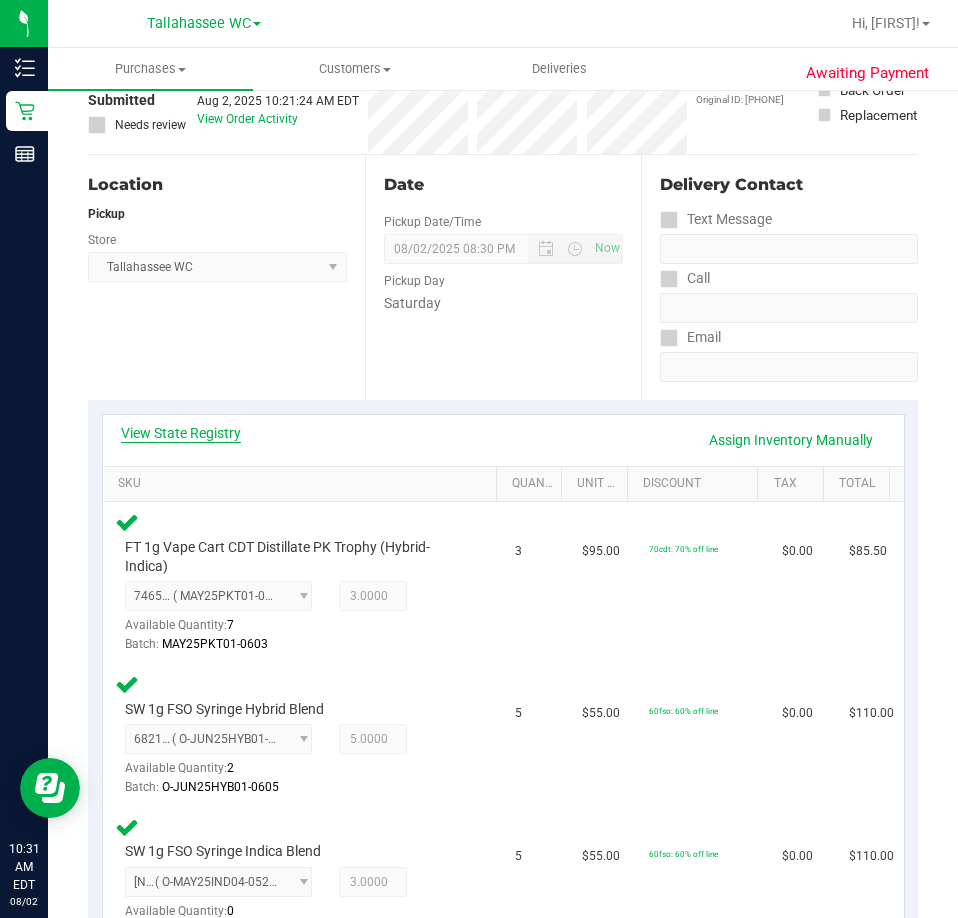 click on "View State Registry" at bounding box center (181, 433) 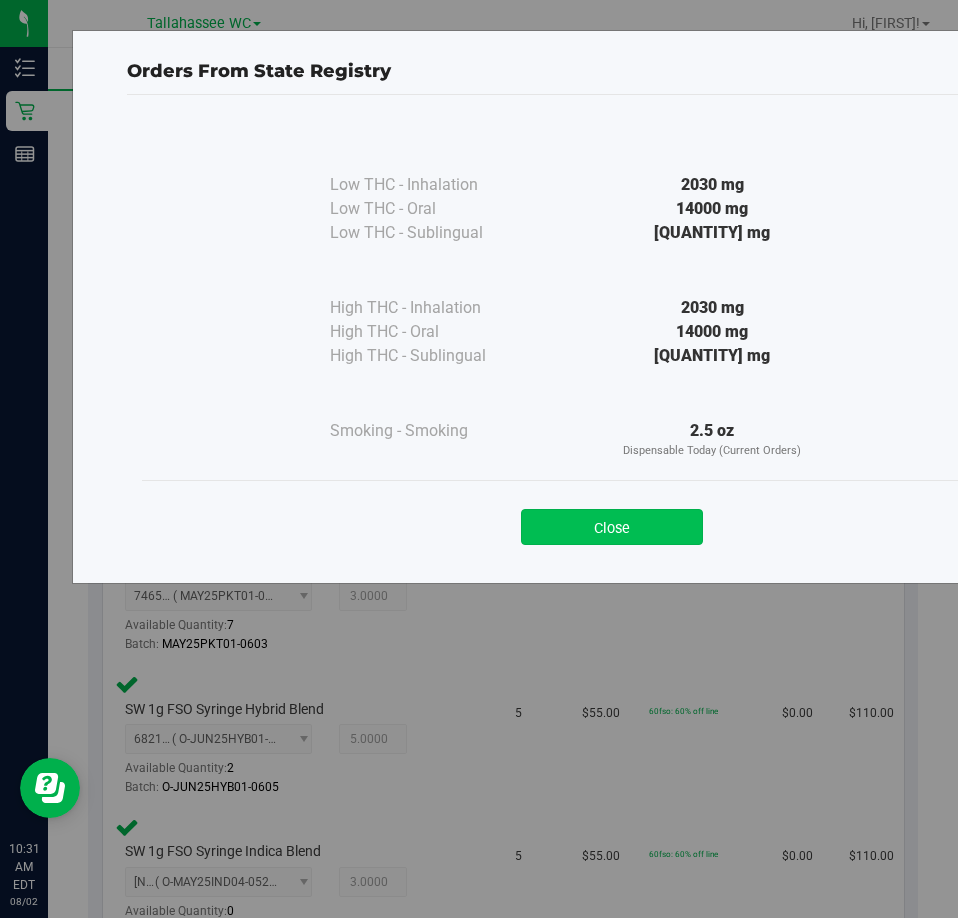 click on "Close" at bounding box center [612, 527] 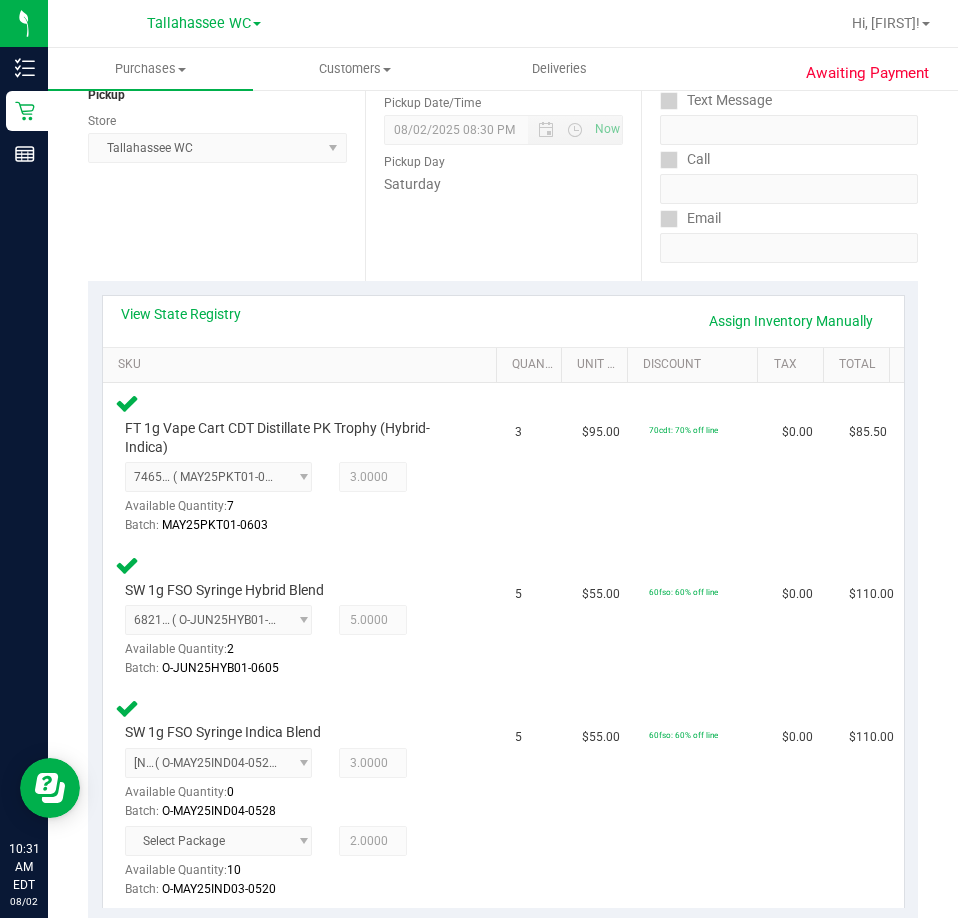 scroll, scrollTop: 280, scrollLeft: 0, axis: vertical 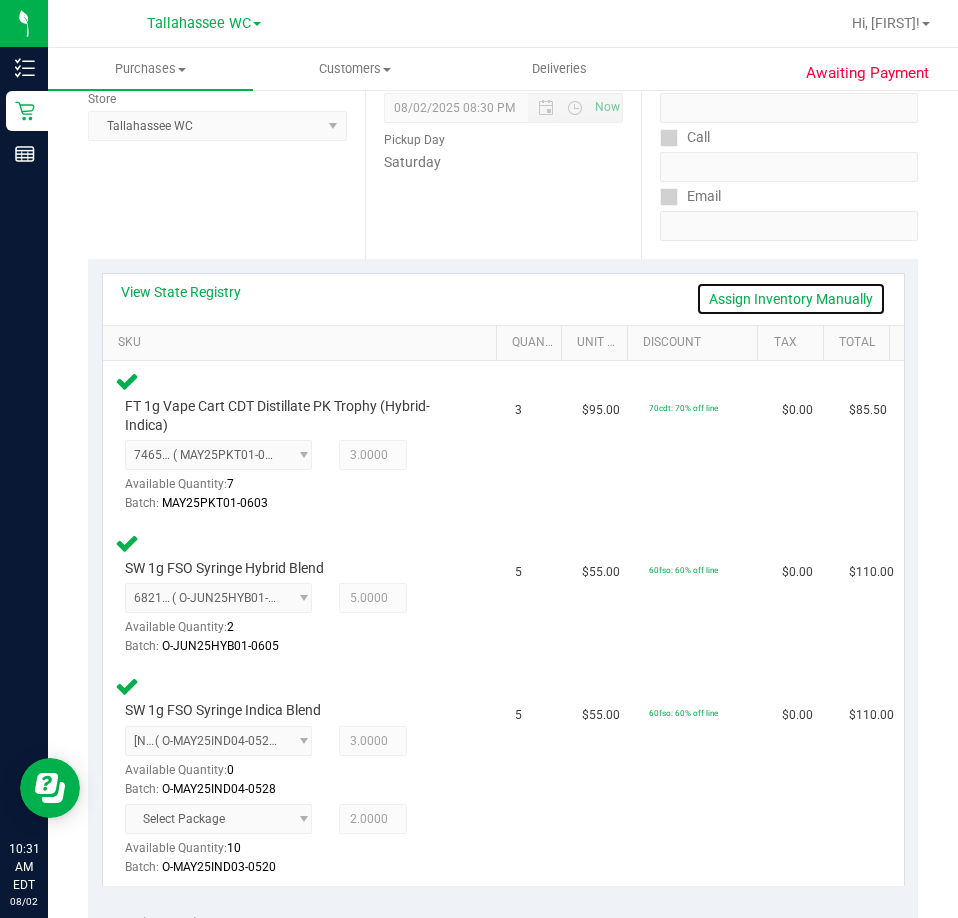 click on "Assign Inventory Manually" at bounding box center [791, 299] 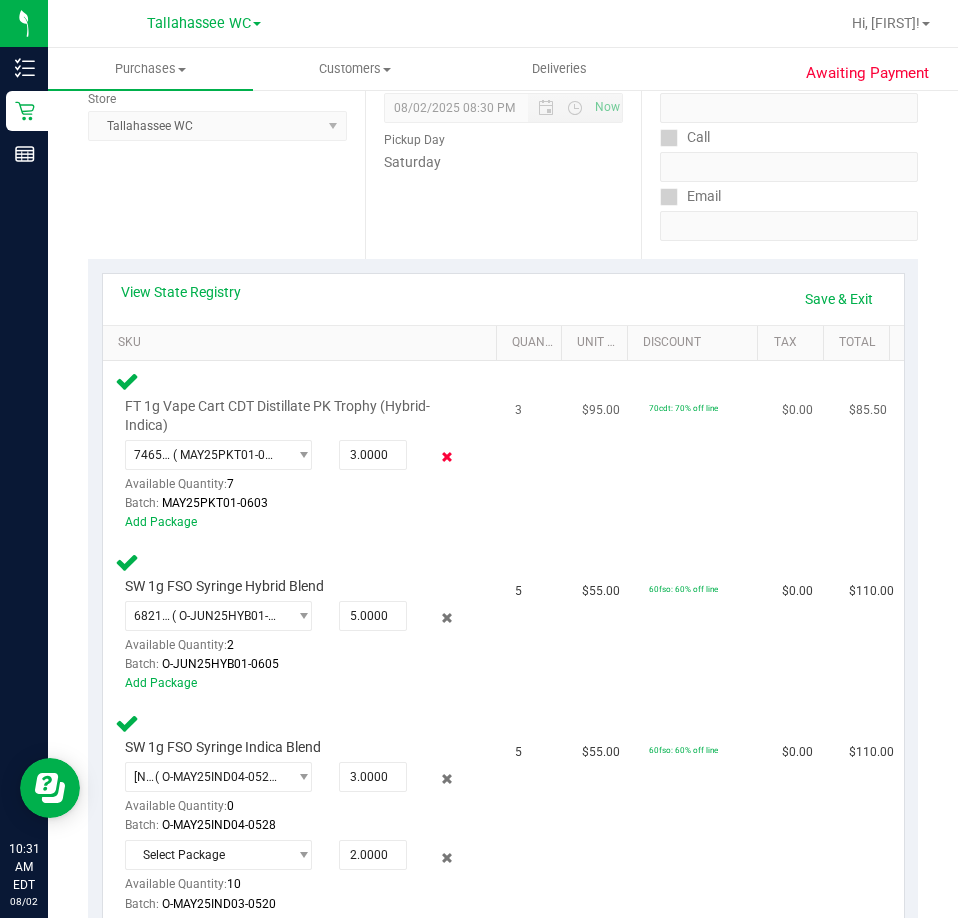 click at bounding box center (447, 457) 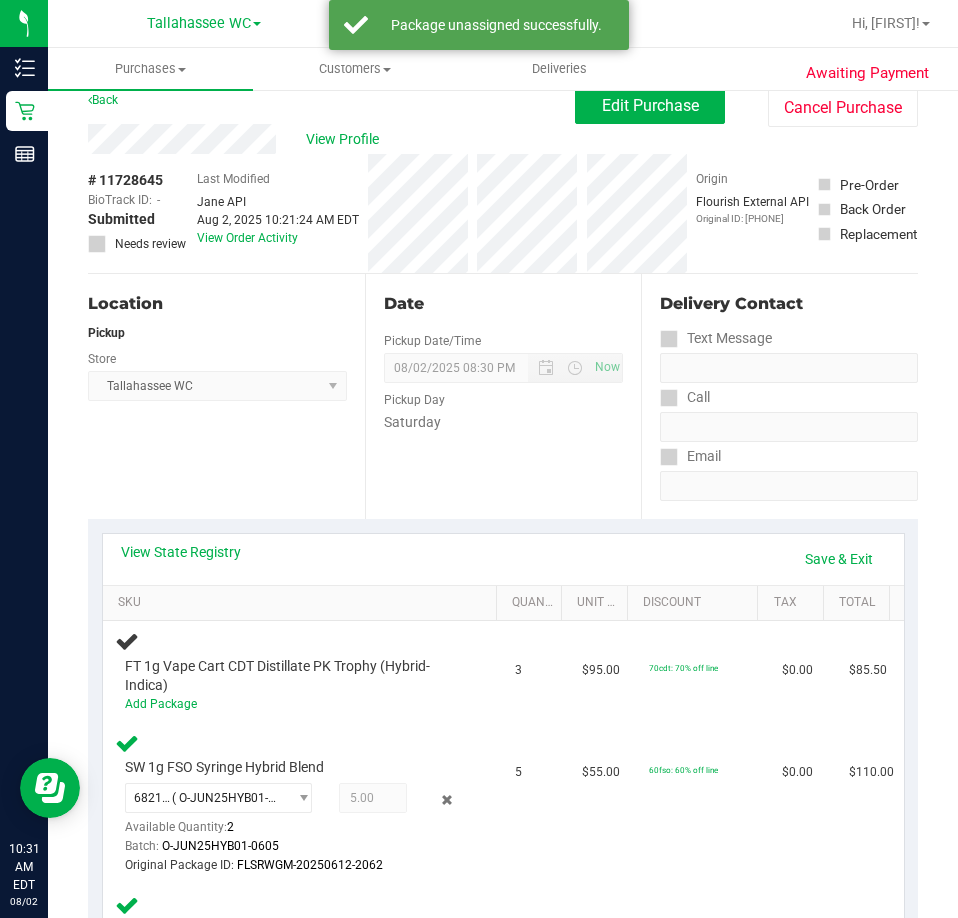 scroll, scrollTop: 0, scrollLeft: 0, axis: both 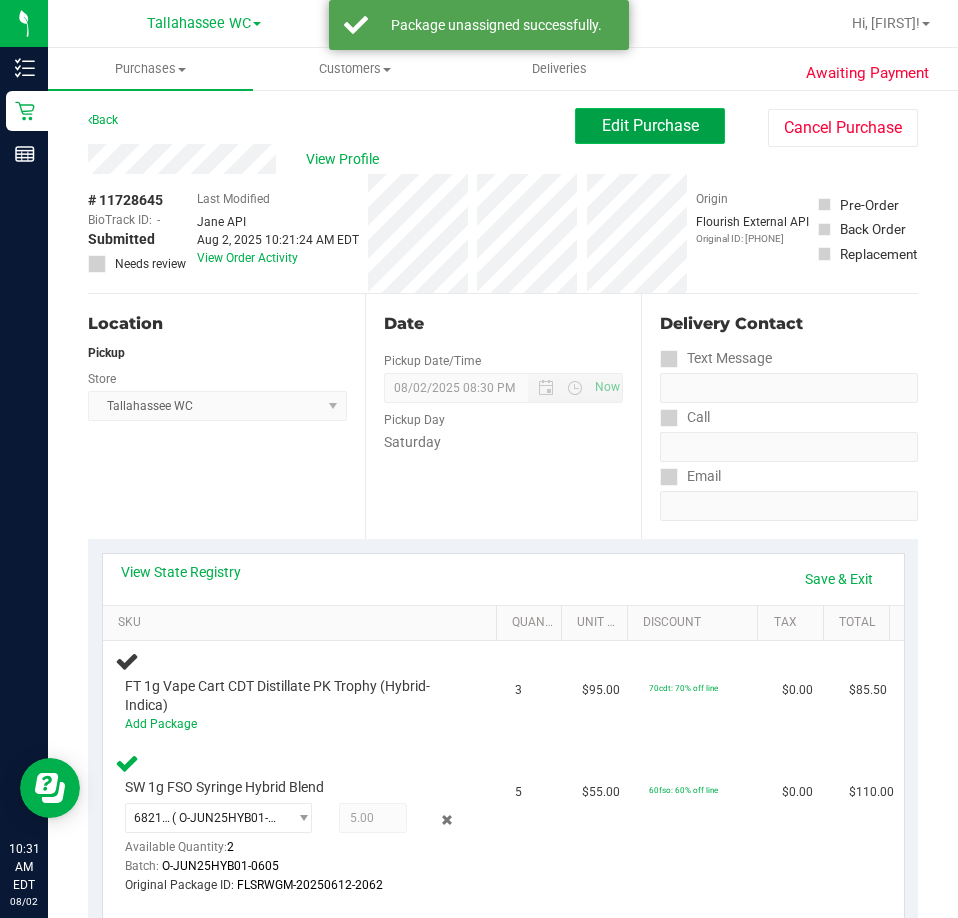 click on "Edit Purchase" at bounding box center [650, 125] 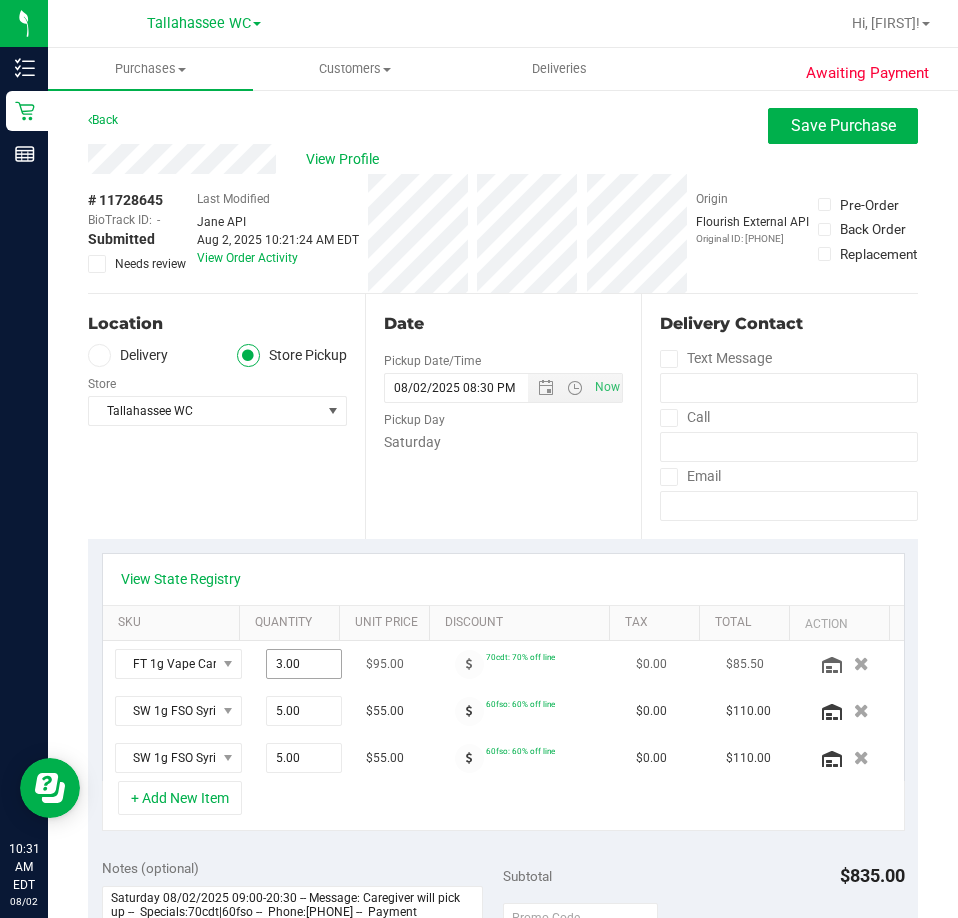 click on "3.00" at bounding box center (304, 664) 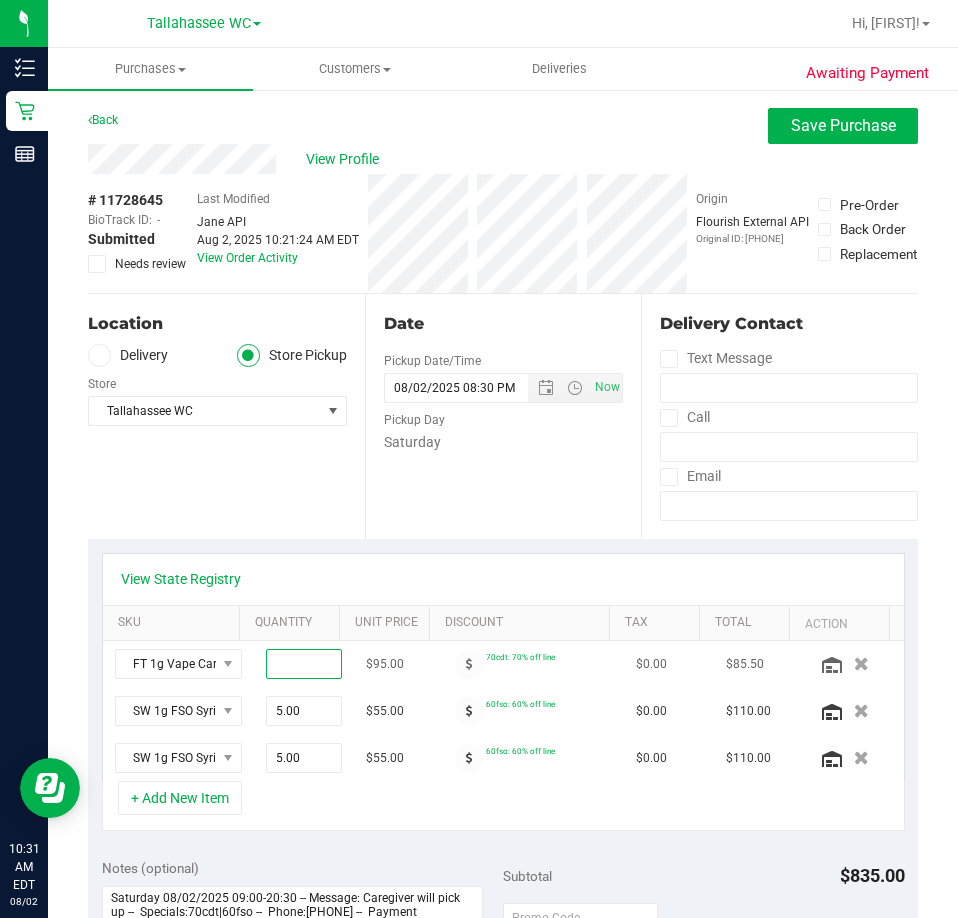 type on "2" 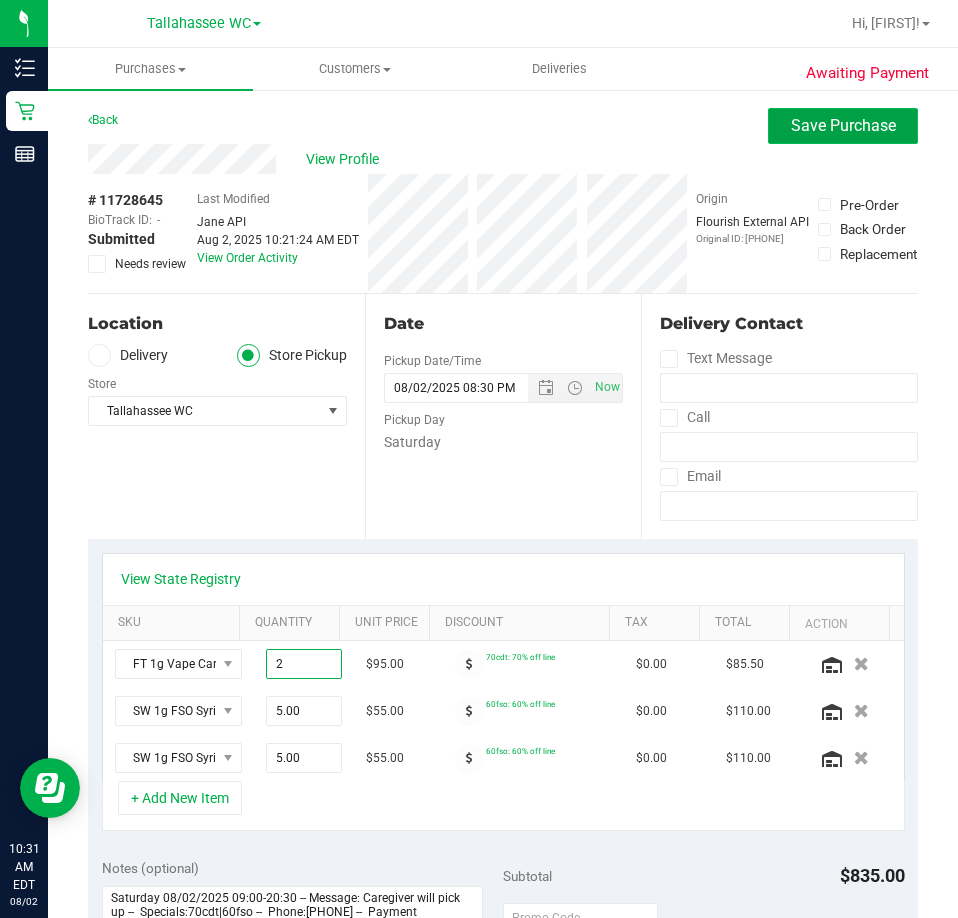 click on "Save Purchase" at bounding box center (843, 125) 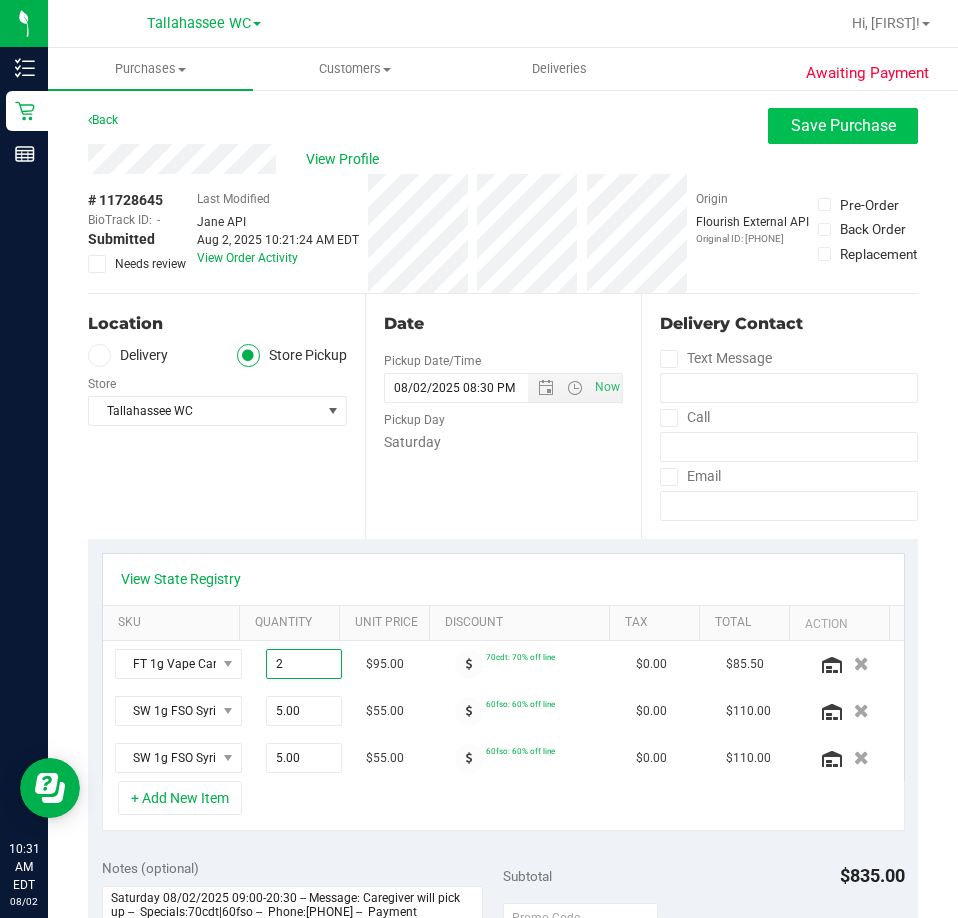 type on "2.00" 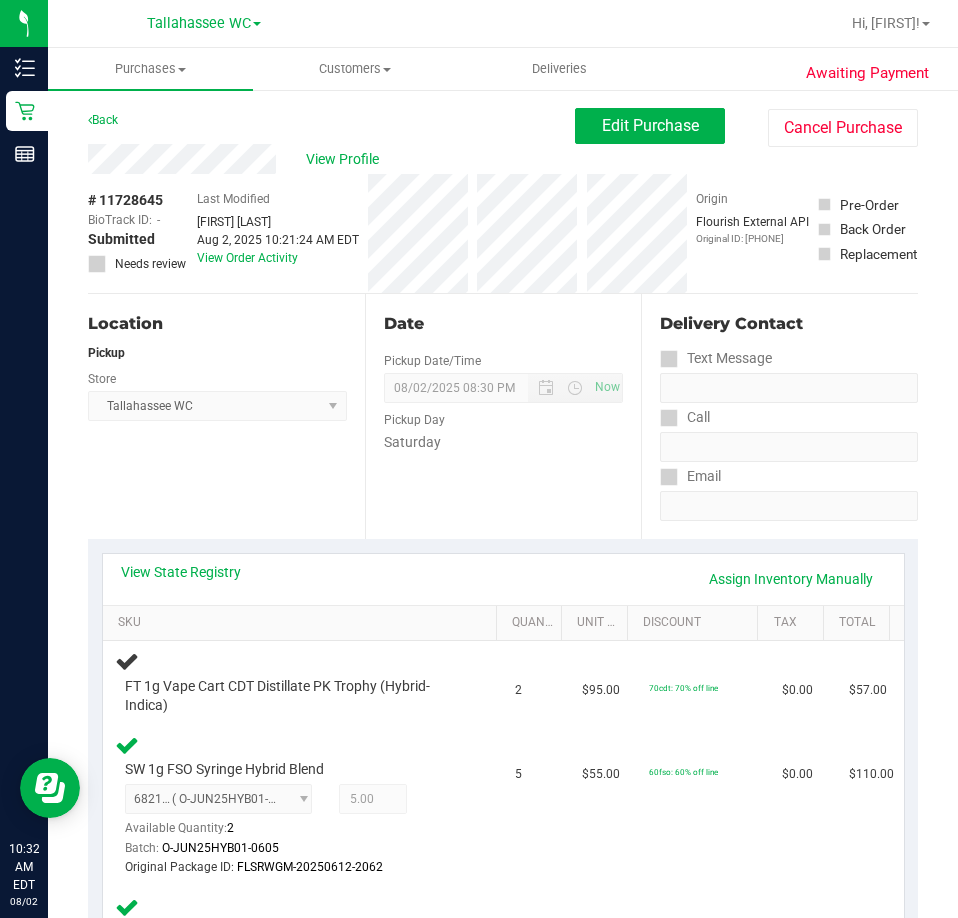 click on "Location
Pickup
Store
Tallahassee WC Select Store Bonita Springs WC Boynton Beach WC Bradenton WC Brandon WC Brooksville WC Call Center Clermont WC Crestview WC Deerfield Beach WC Delray Beach WC Deltona WC Ft Walton Beach WC Ft. Lauderdale WC Ft. Myers WC Gainesville WC Jax Atlantic WC JAX DC REP Jax WC Key West WC Lakeland WC Largo WC Lehigh Acres DC REP Merritt Island WC Miami 72nd WC Miami Beach WC Miami Dadeland WC Miramar DC REP New Port Richey WC North Palm Beach WC North Port WC Ocala WC Orange Park WC Orlando Colonial WC Orlando DC REP Orlando WC Oviedo WC Palm Bay WC Palm Coast WC Panama City WC Pensacola WC Port Orange WC Port St. Lucie WC Sebring WC South Tampa WC St. Pete WC Summerfield WC Tallahassee DC REP Tallahassee WC Tampa DC Testing Tampa Warehouse Tampa WC TX Austin DC TX Plano Retail WPB DC" at bounding box center (226, 416) 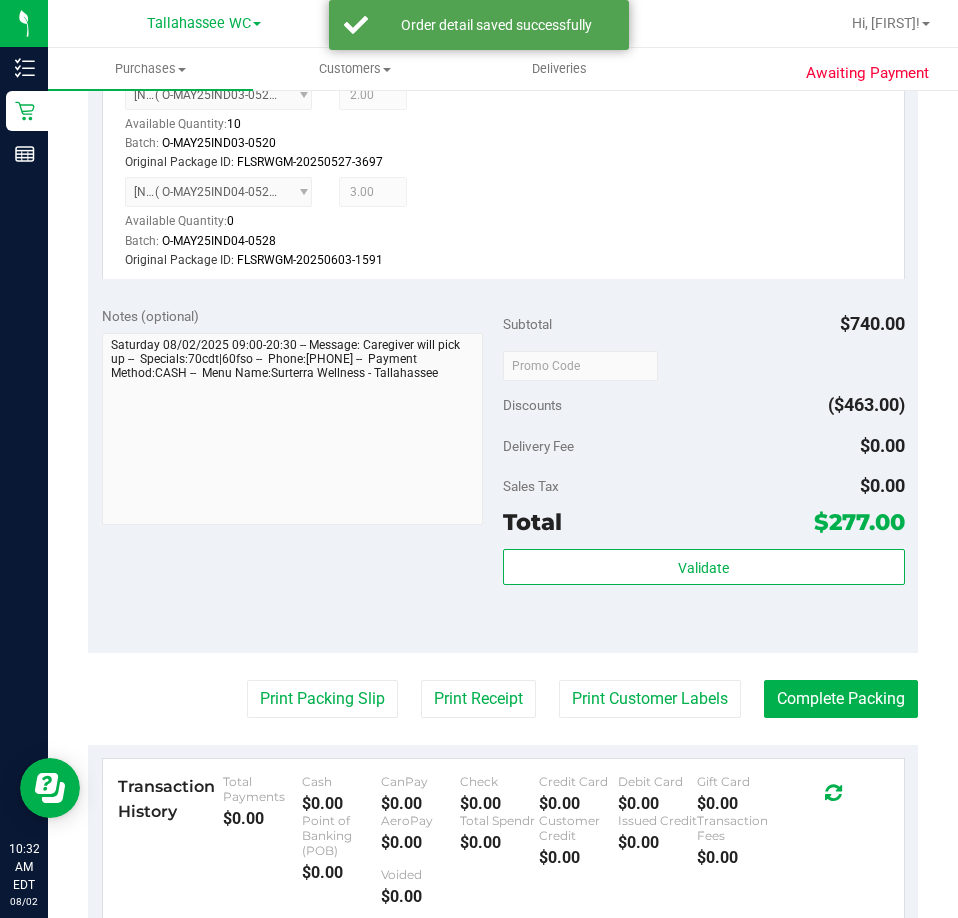 scroll, scrollTop: 944, scrollLeft: 0, axis: vertical 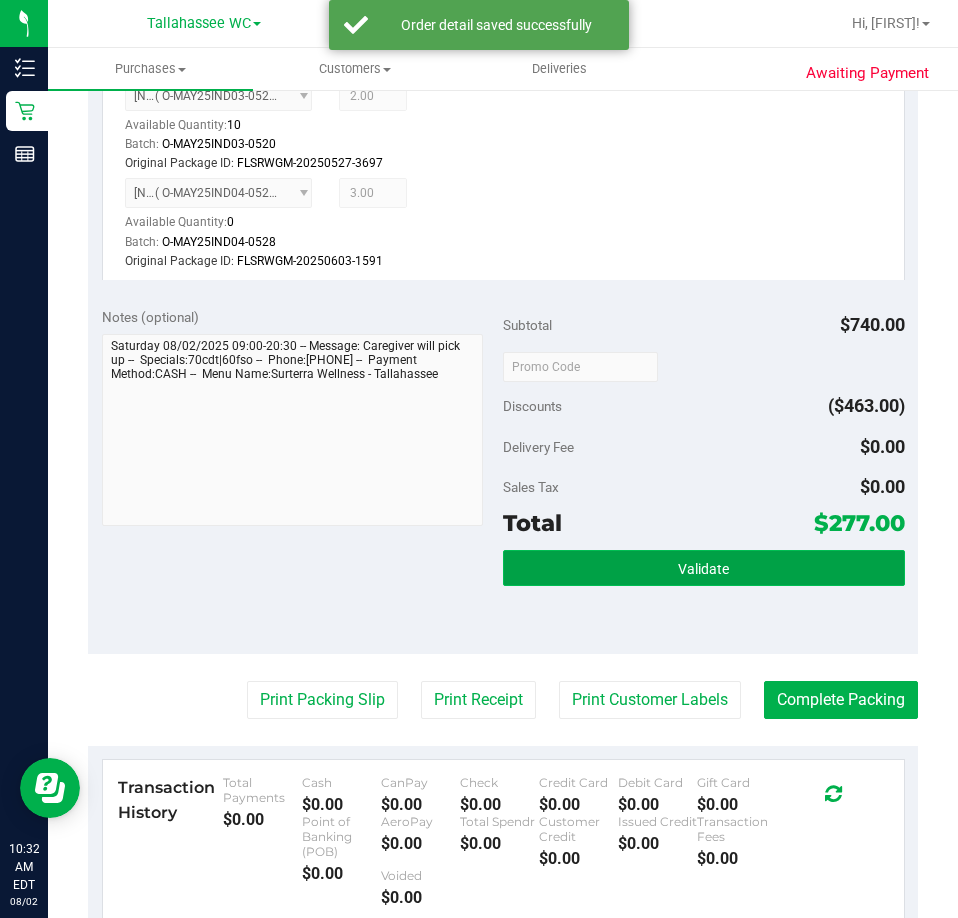 click on "Validate" at bounding box center [704, 568] 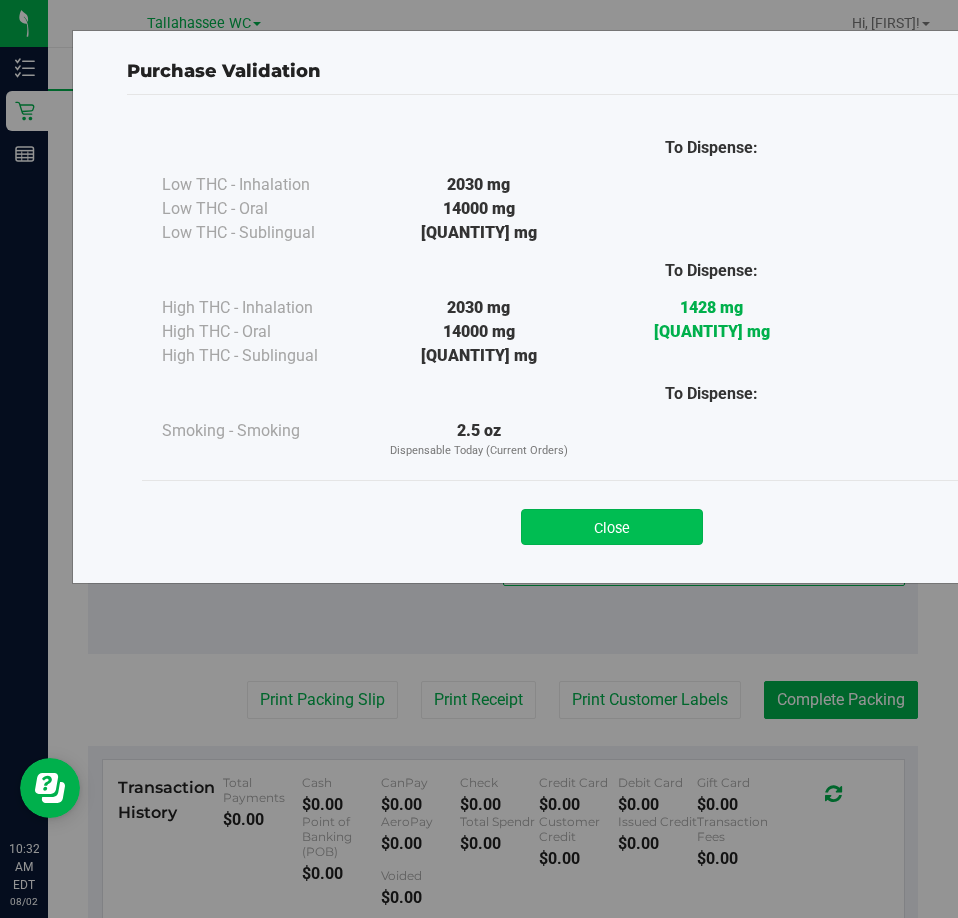 click on "Close" at bounding box center (612, 527) 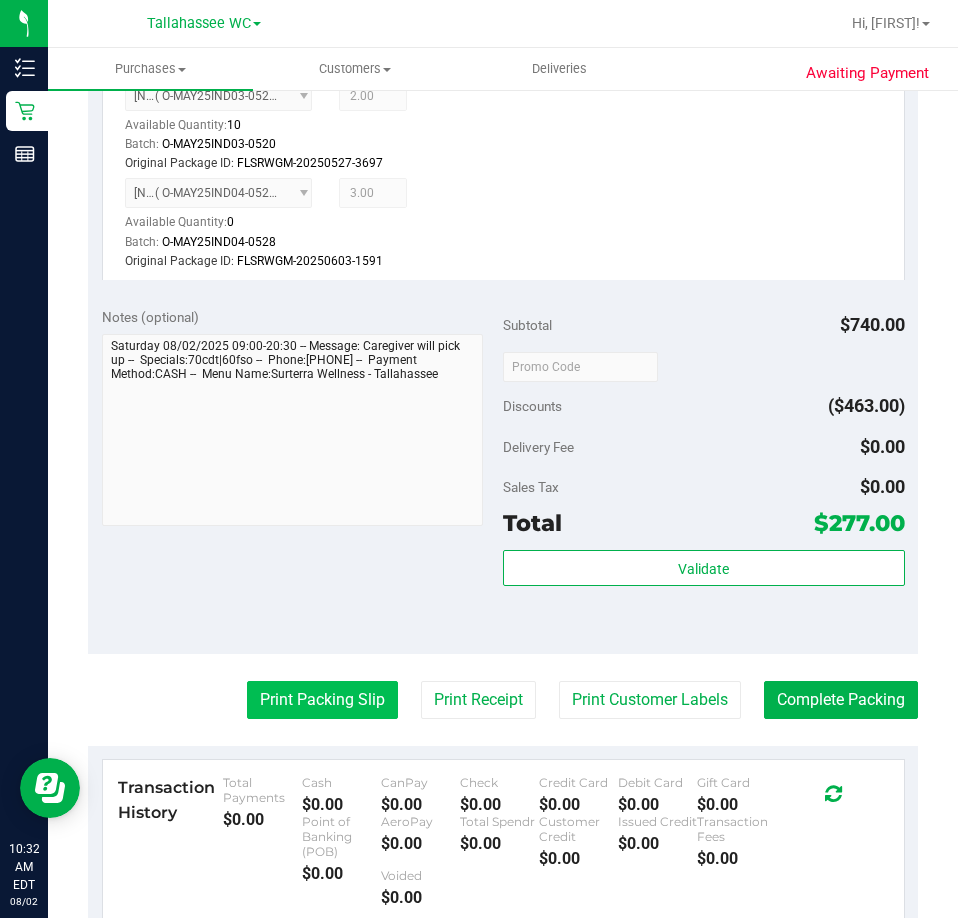 click on "Print Packing Slip" at bounding box center (322, 700) 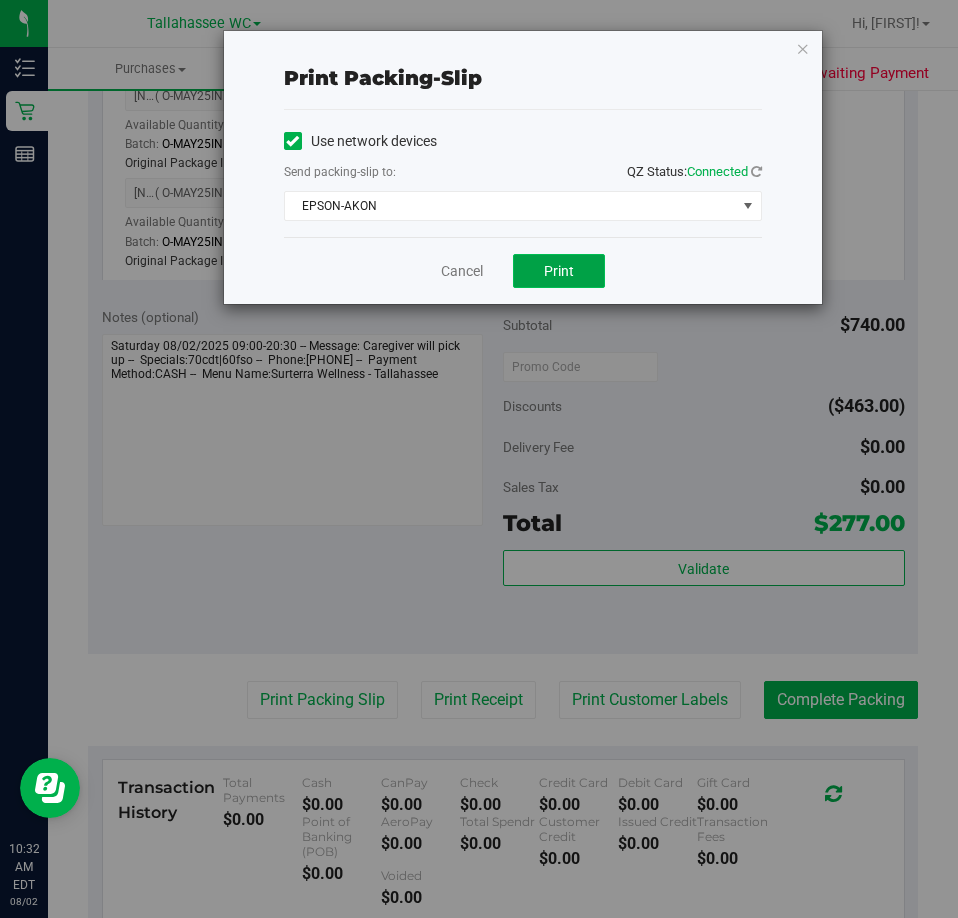 click on "Print" at bounding box center (559, 271) 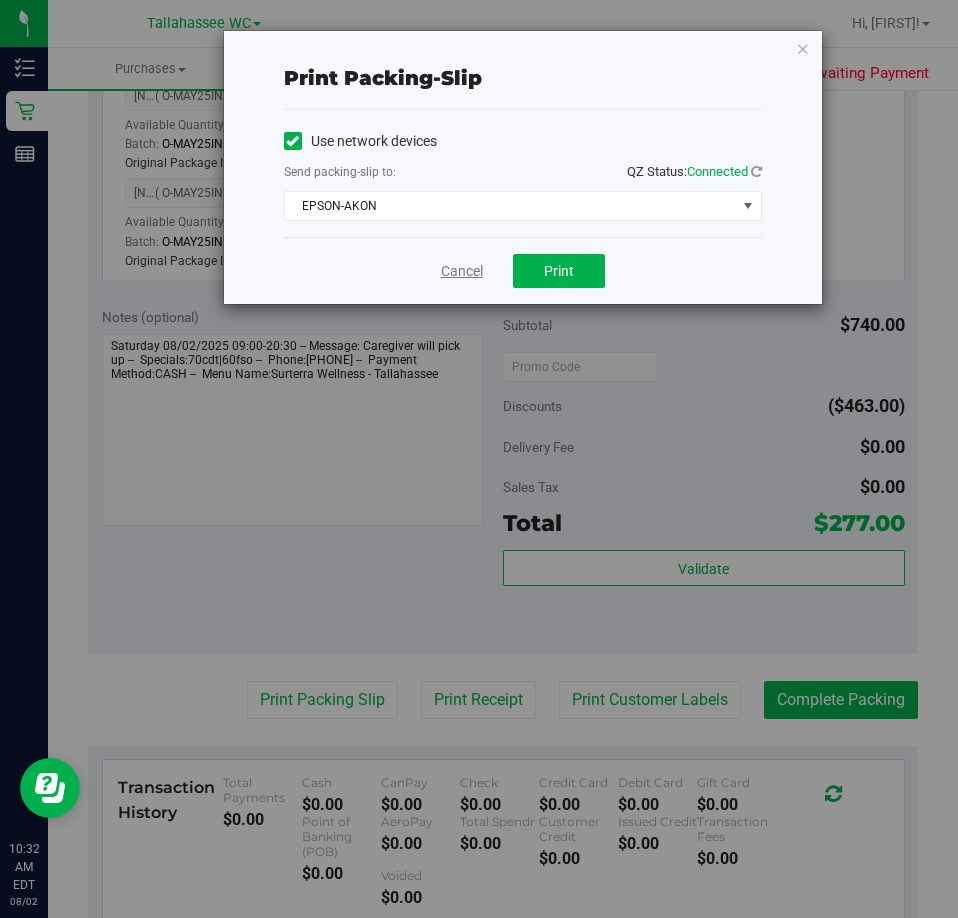 click on "Cancel" at bounding box center [462, 271] 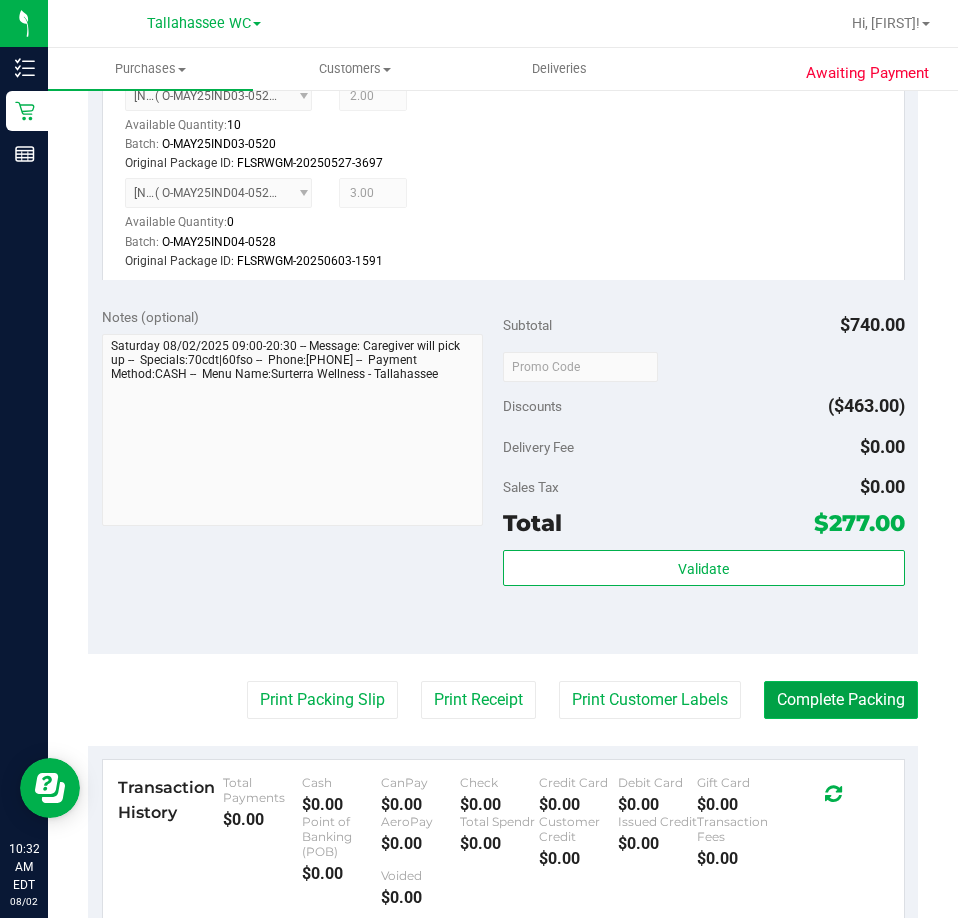 click on "Complete Packing" at bounding box center (841, 700) 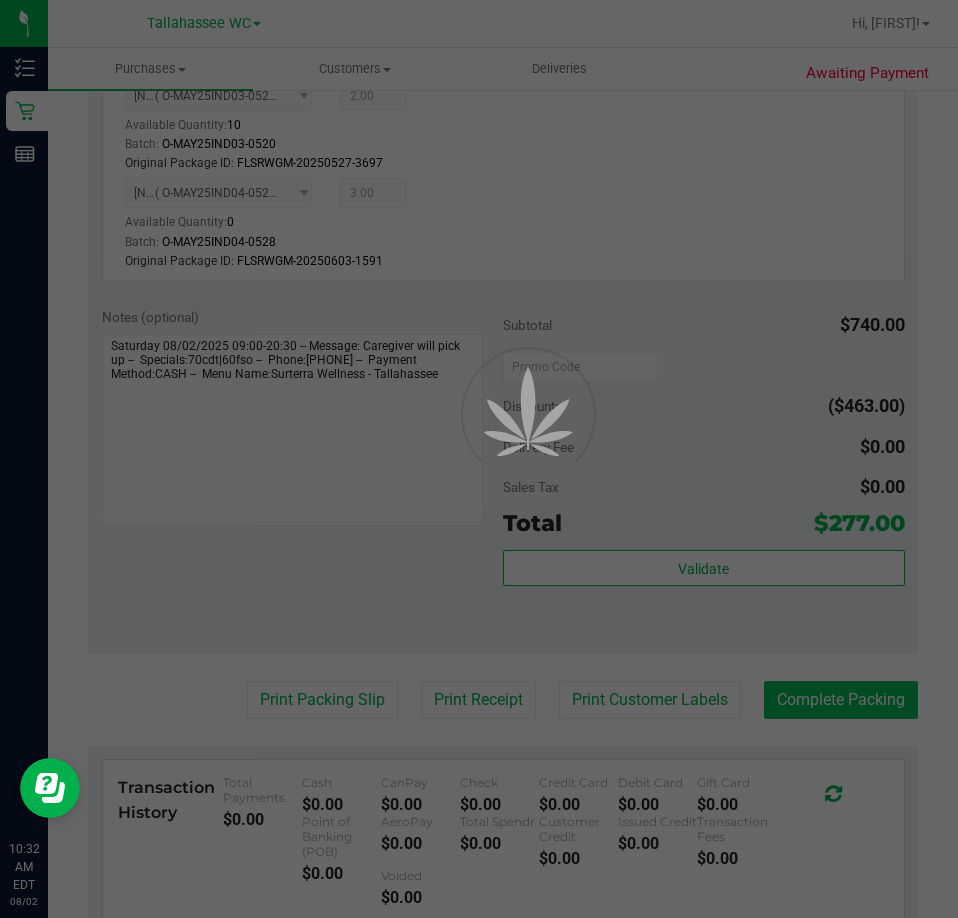 scroll, scrollTop: 0, scrollLeft: 0, axis: both 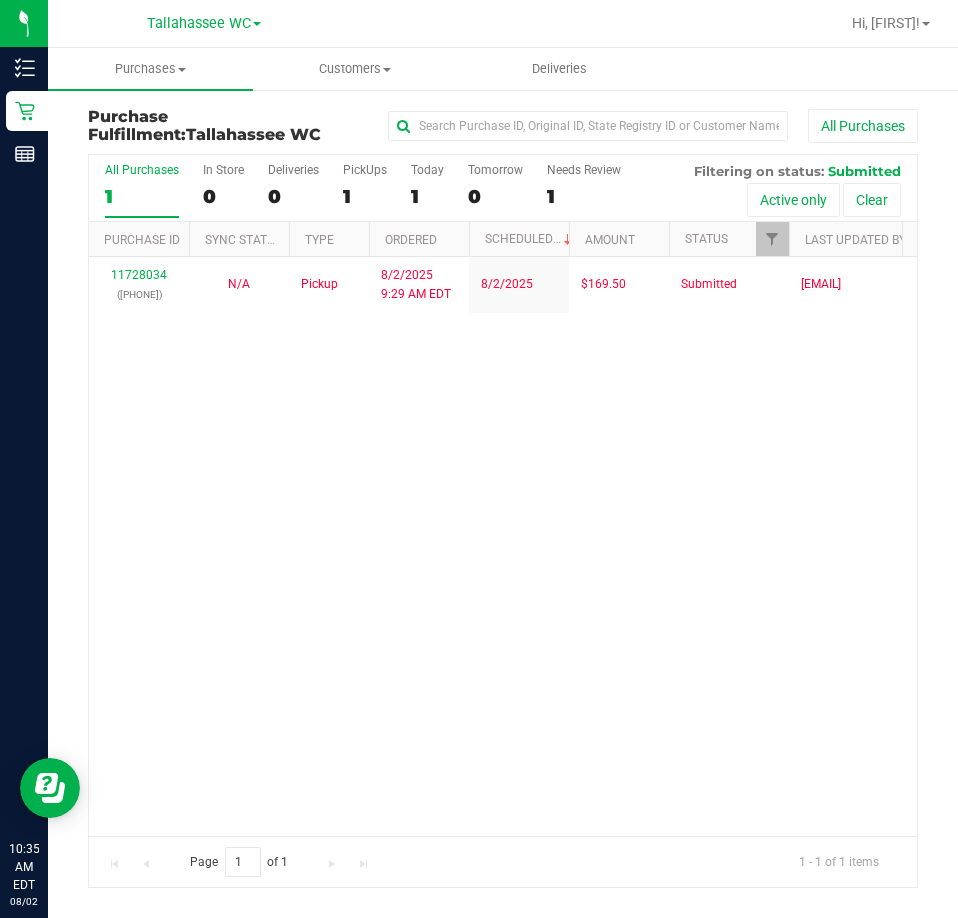 click on "# [NUMBER]
([PHONE])
N/A
Pickup 8/2/2025 9:29 AM EDT 8/2/2025
$[PRICE]
Submitted [EMAIL]" at bounding box center [503, 546] 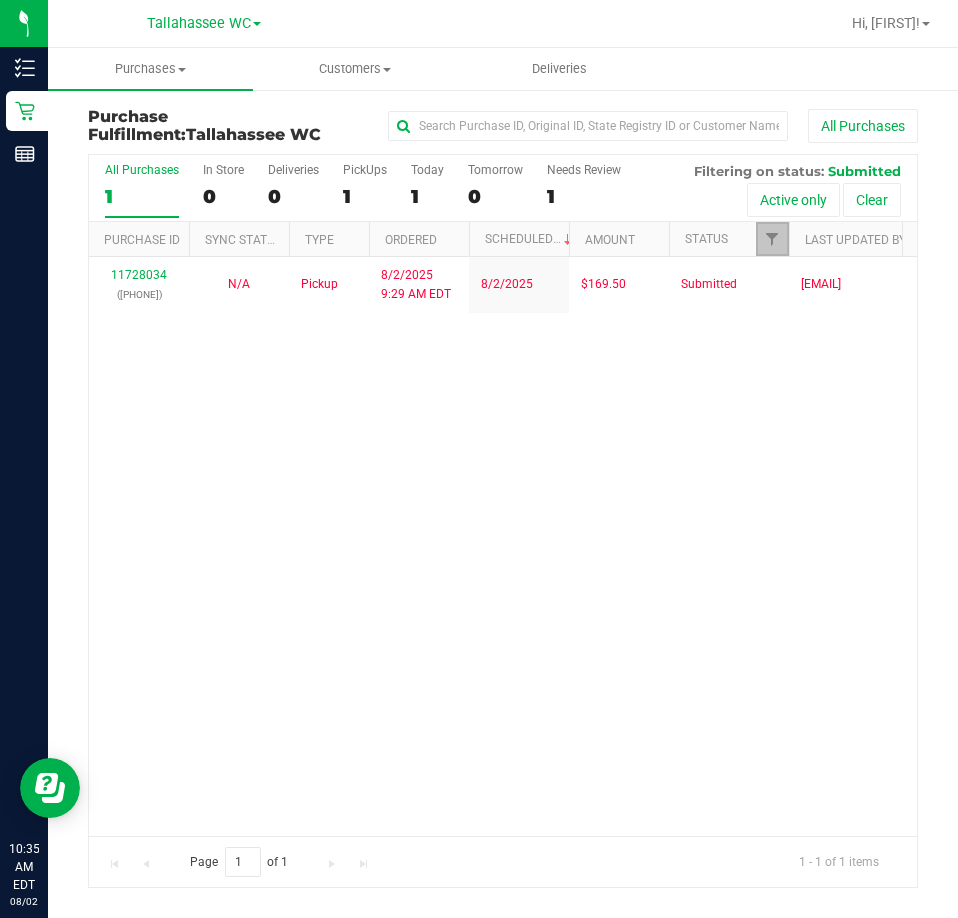click at bounding box center [772, 239] 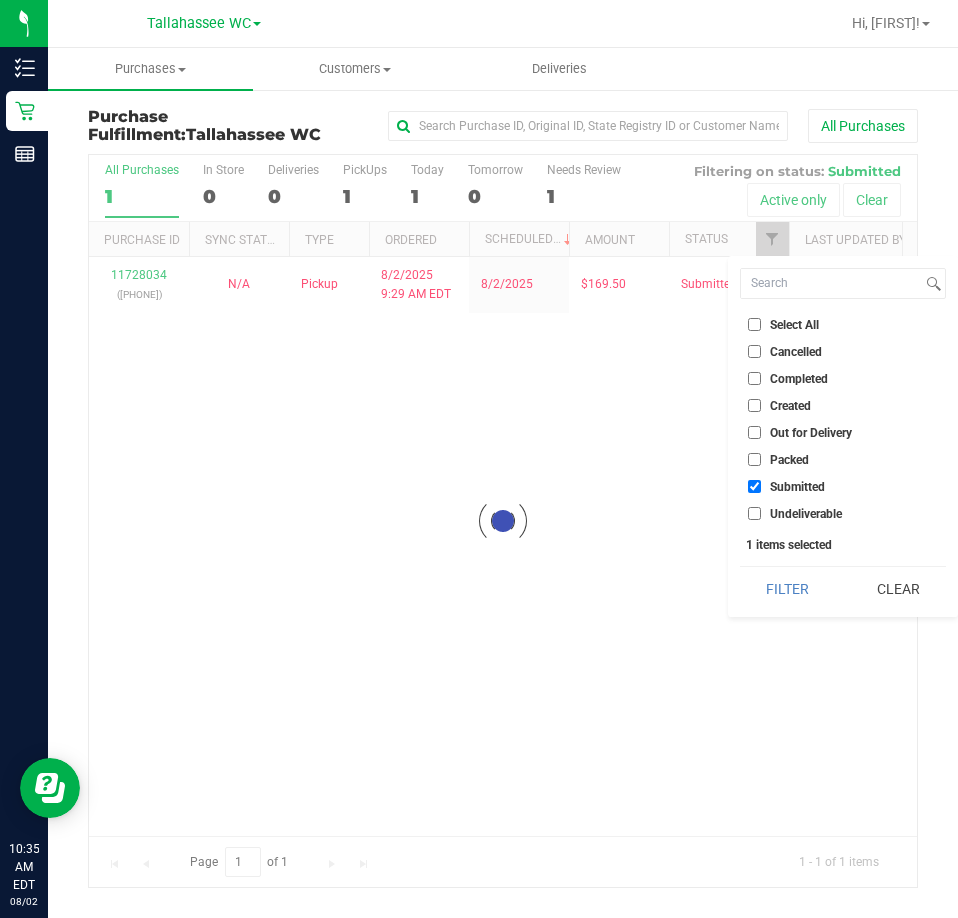 checkbox on "true" 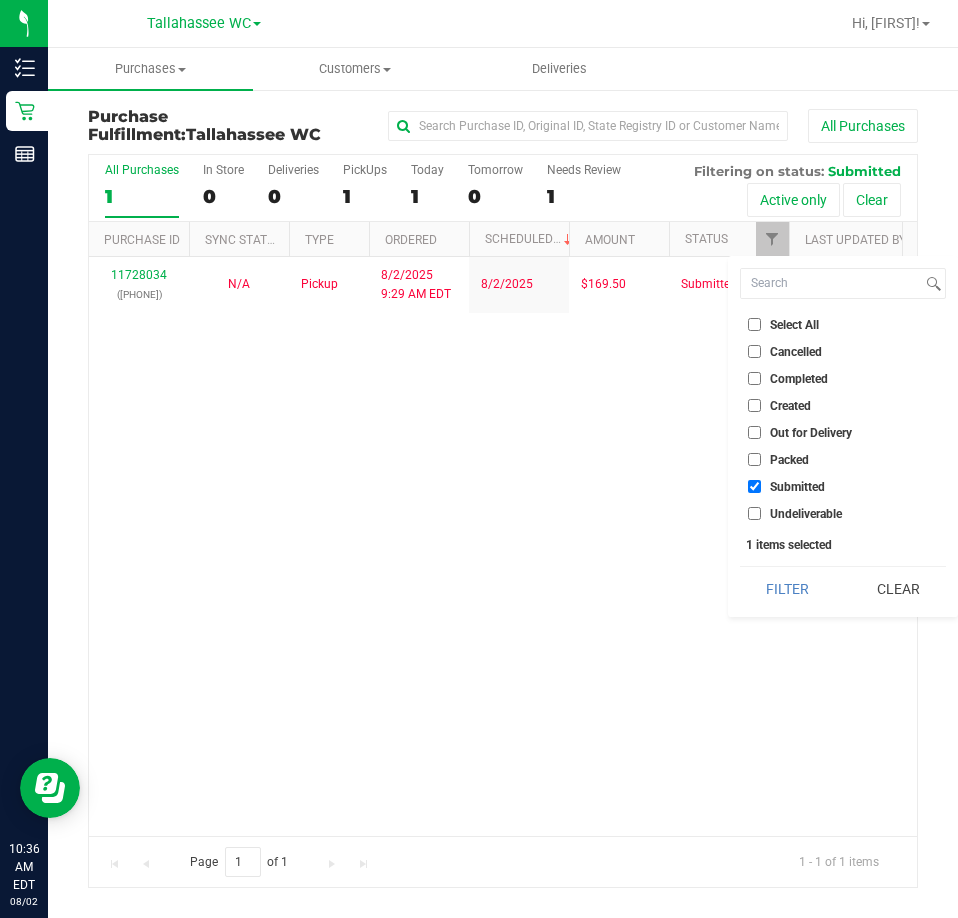 click on "# [NUMBER]
([PHONE])
N/A
Pickup 8/2/2025 9:29 AM EDT 8/2/2025
$[PRICE]
Submitted [EMAIL]" at bounding box center [503, 546] 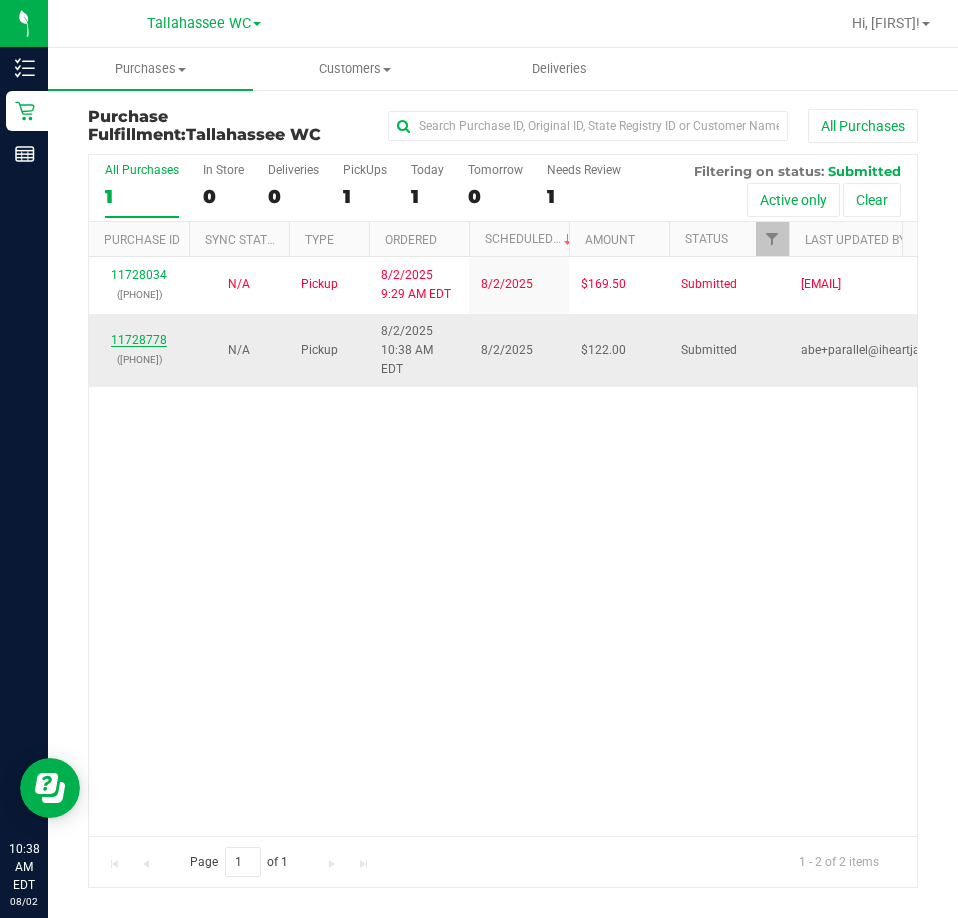 click on "11728778" at bounding box center (139, 340) 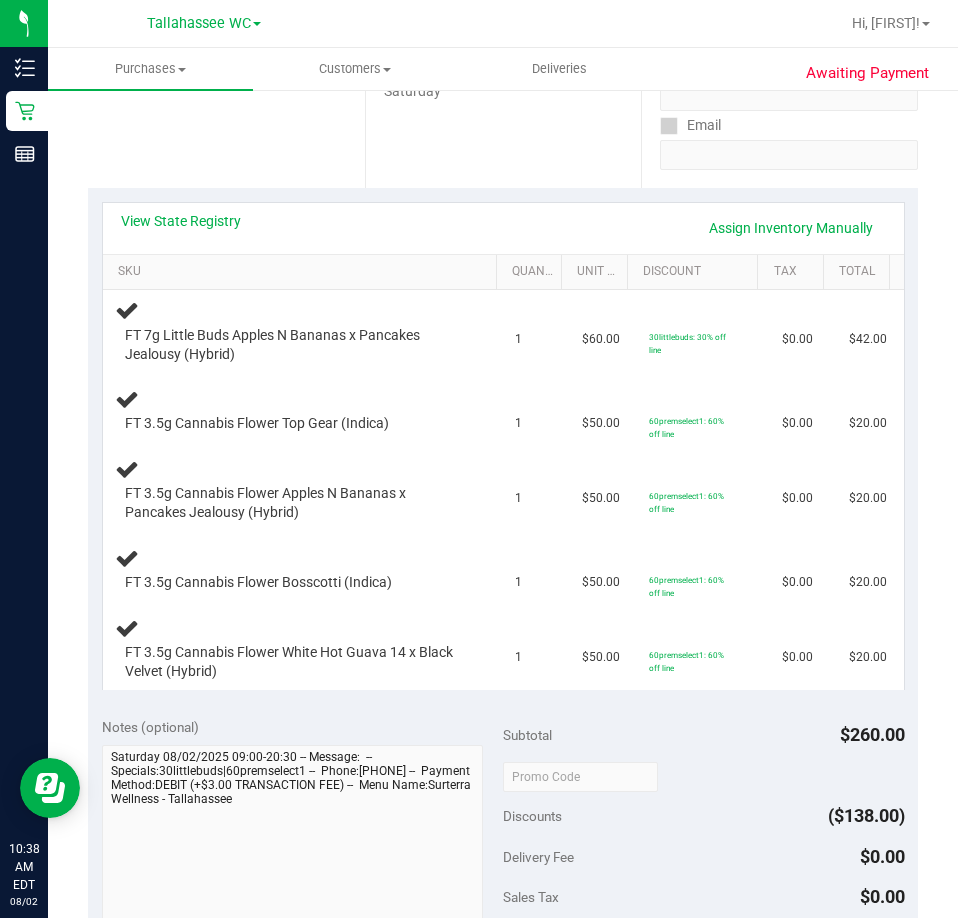 scroll, scrollTop: 351, scrollLeft: 0, axis: vertical 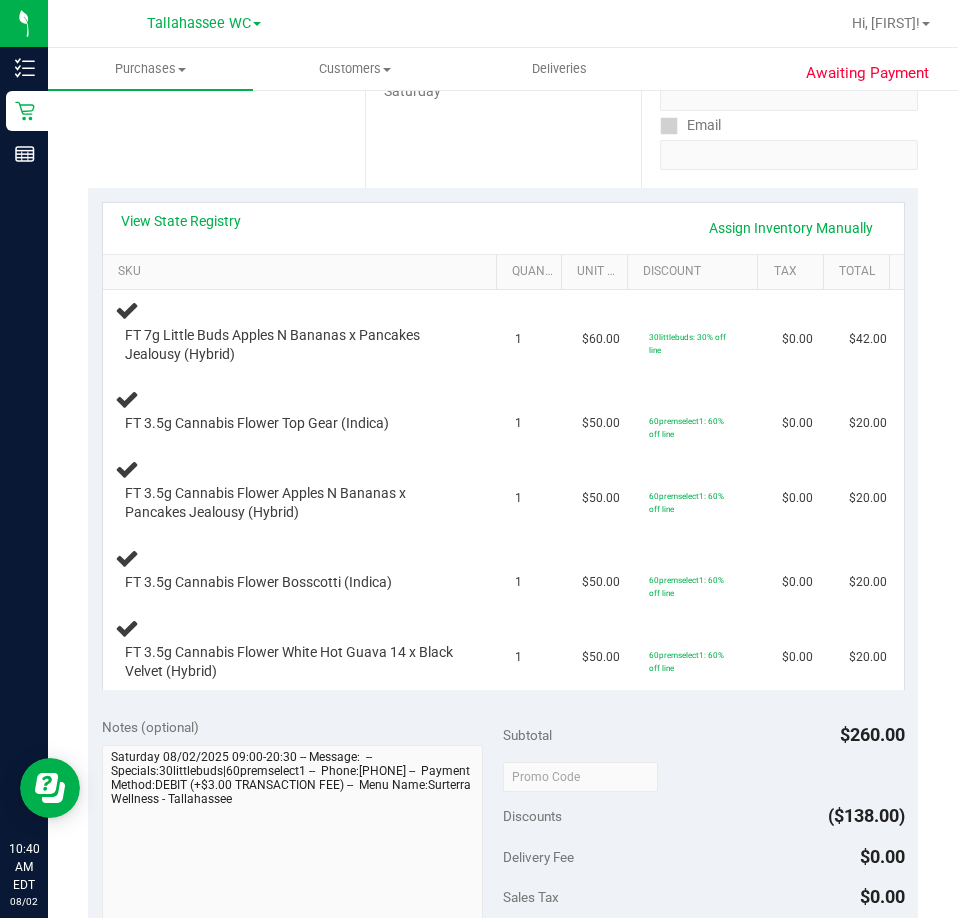 click on "View State Registry
Assign Inventory Manually" at bounding box center [503, 228] 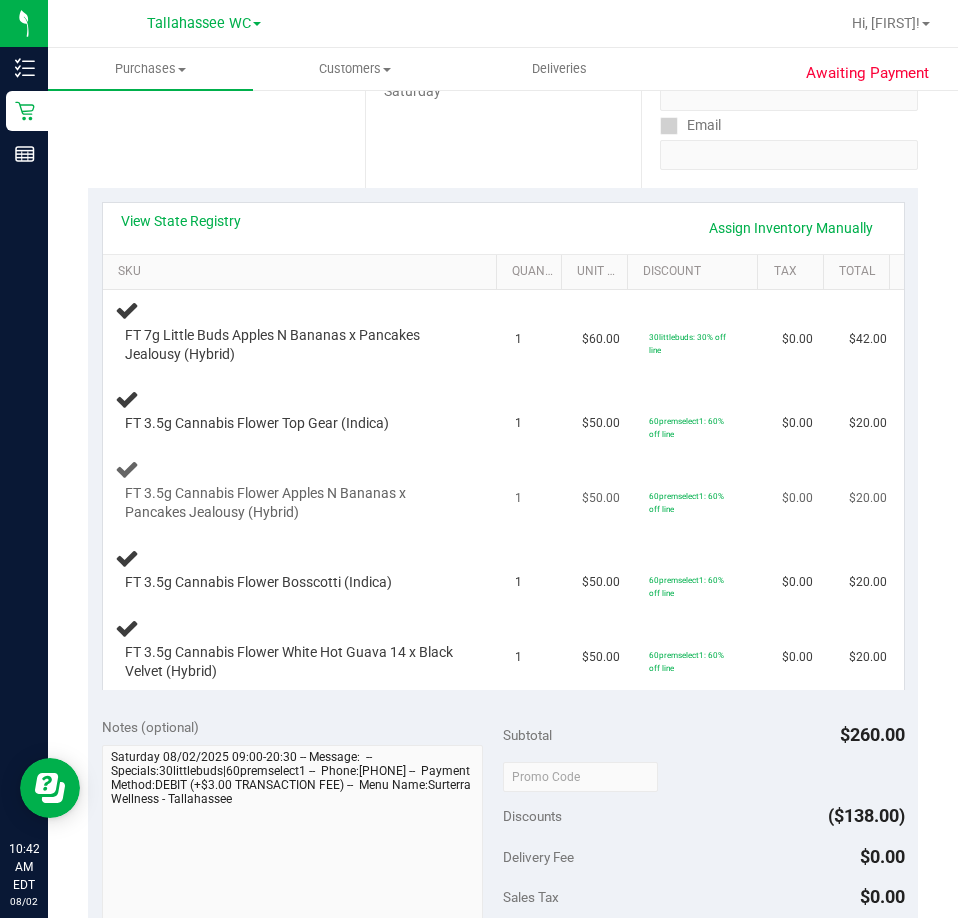 click on "FT 3.5g Cannabis Flower Apples N Bananas x Pancakes Jealousy (Hybrid)" at bounding box center (303, 491) 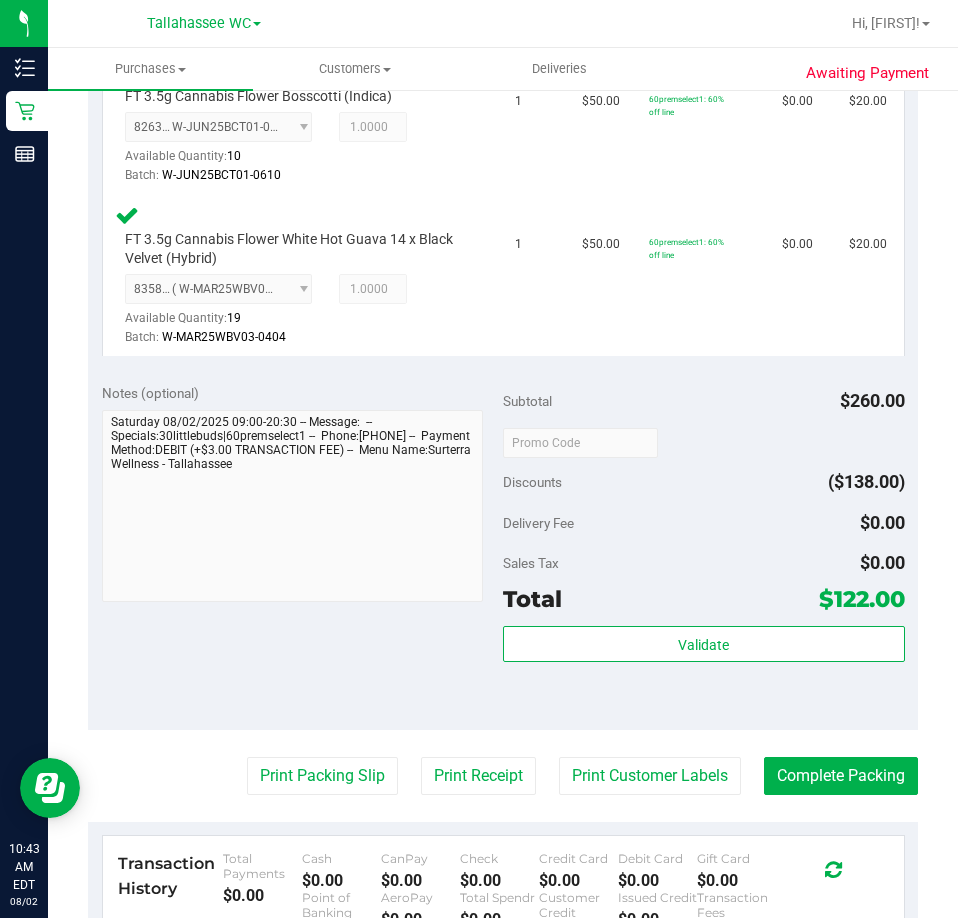scroll, scrollTop: 1169, scrollLeft: 0, axis: vertical 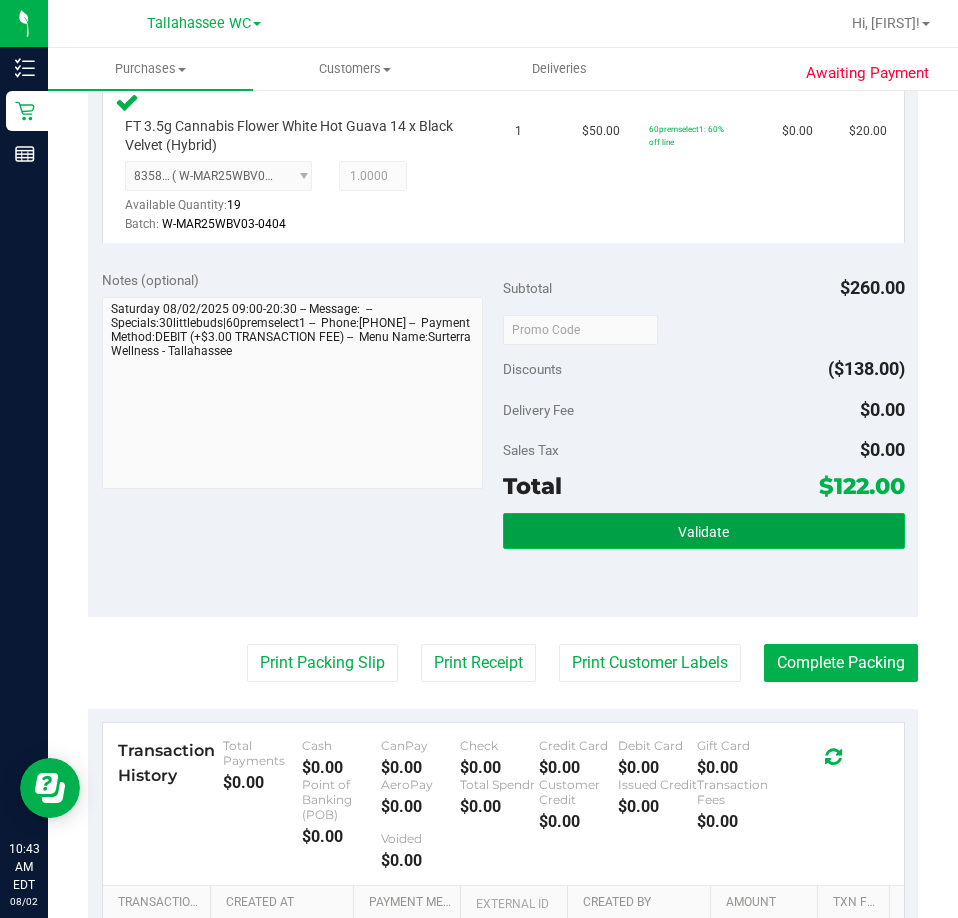 click on "Validate" at bounding box center [703, 532] 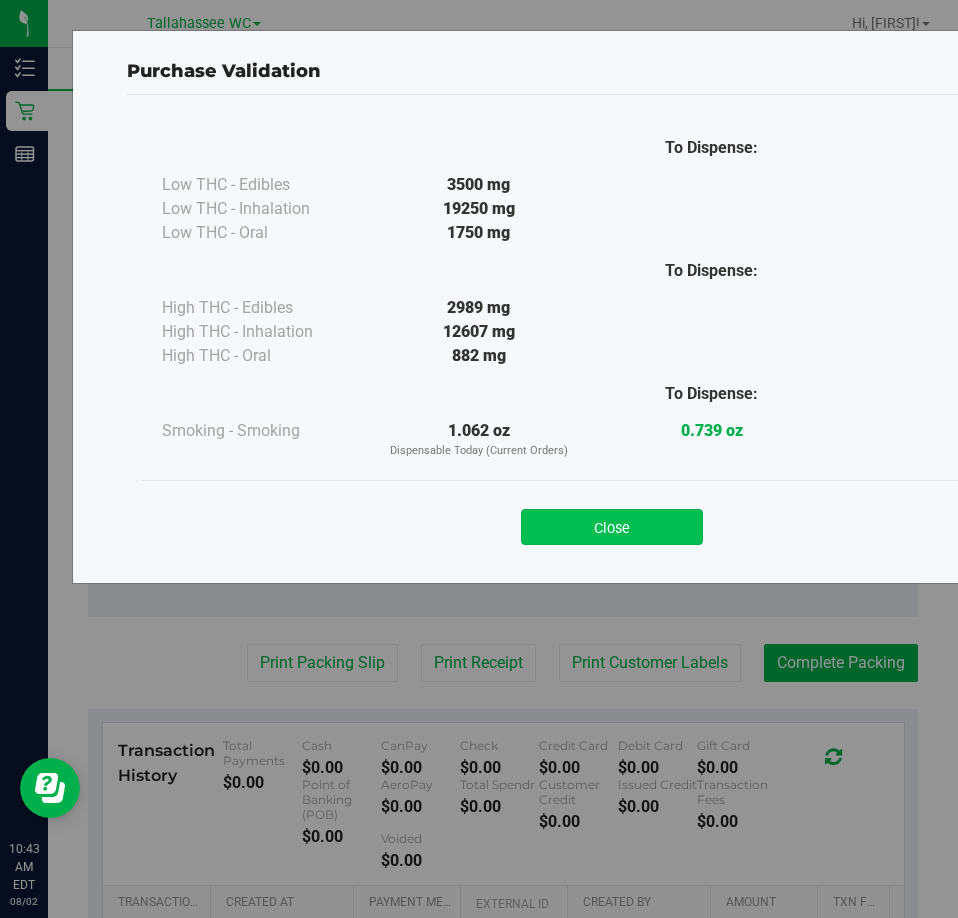 click on "Close" at bounding box center [612, 527] 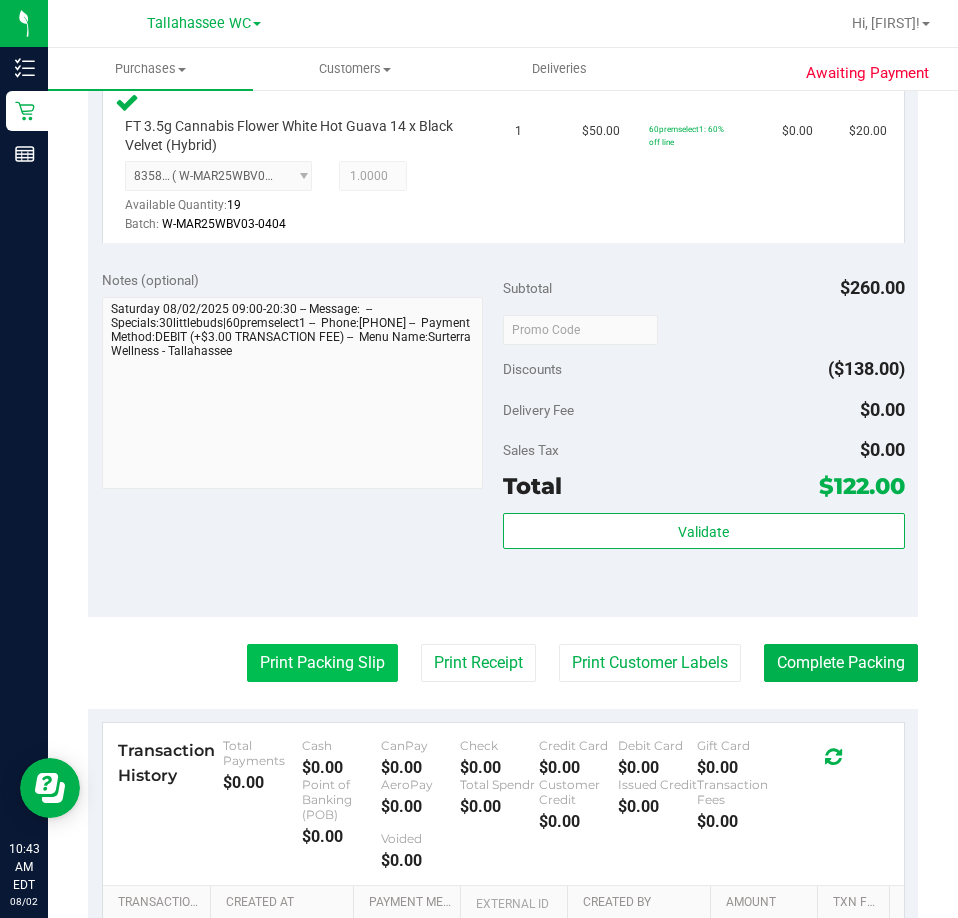 click on "Print Packing Slip" at bounding box center (322, 663) 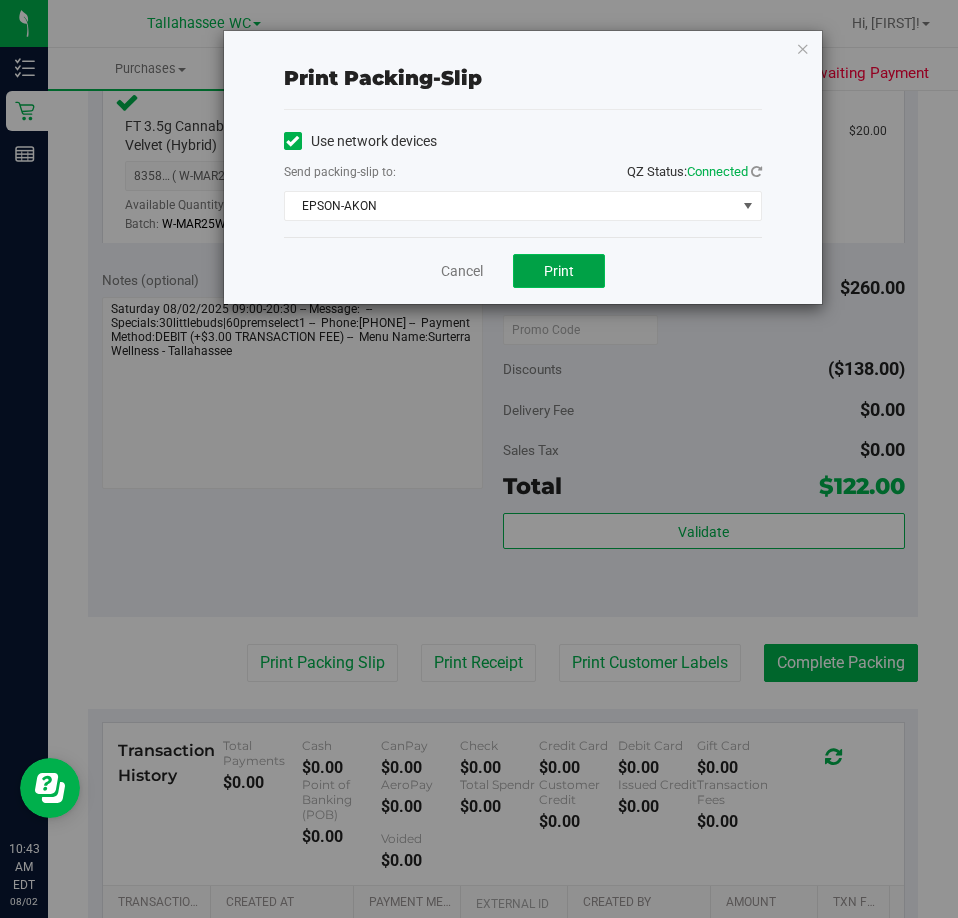 click on "Print" at bounding box center (559, 271) 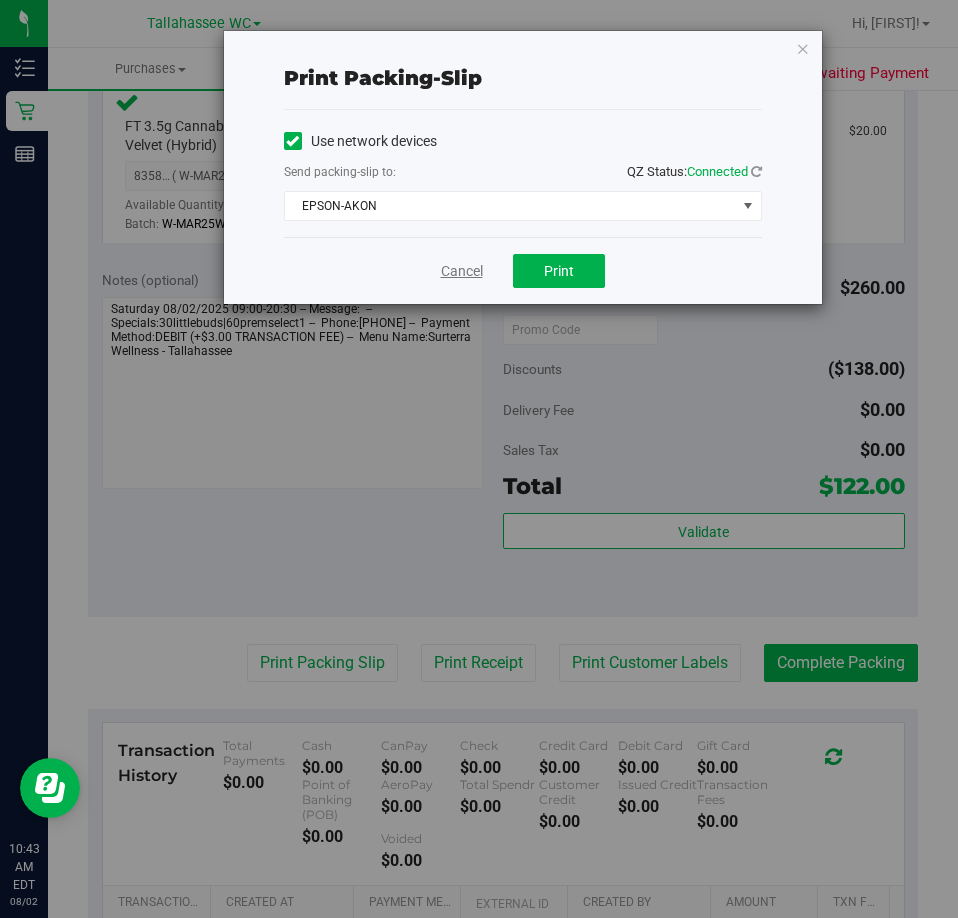 click on "Cancel" at bounding box center [462, 271] 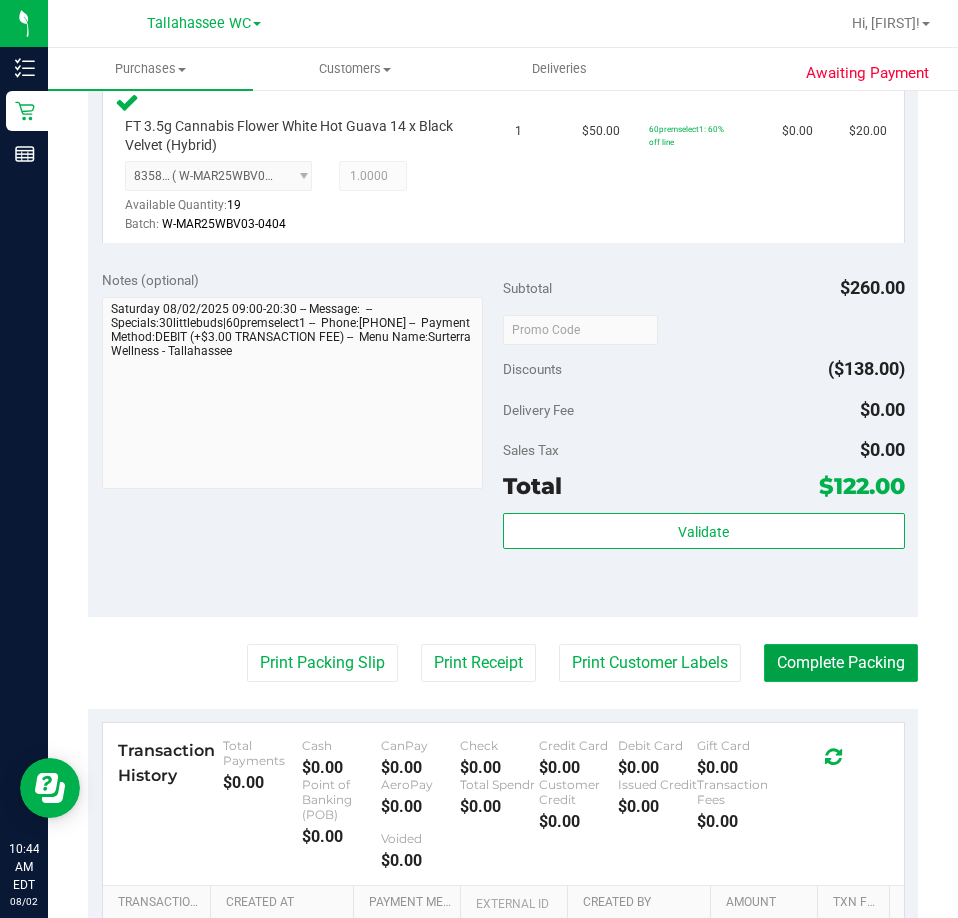click on "Complete Packing" at bounding box center [841, 663] 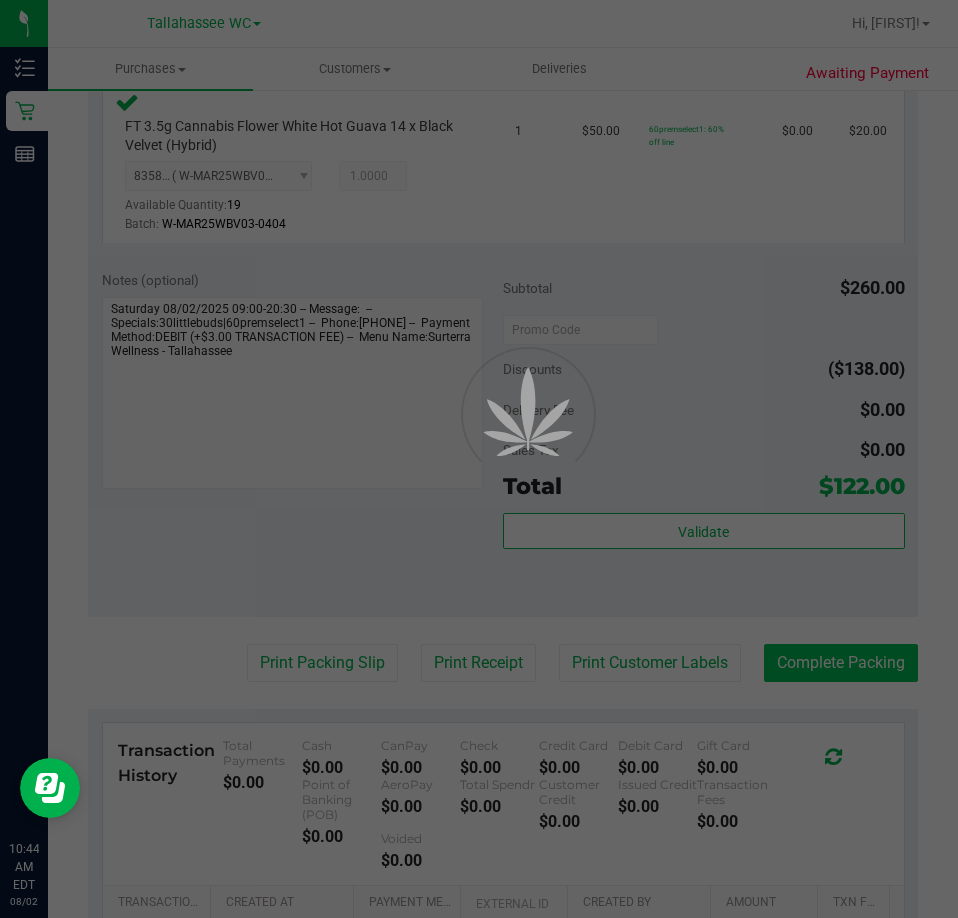 scroll, scrollTop: 0, scrollLeft: 0, axis: both 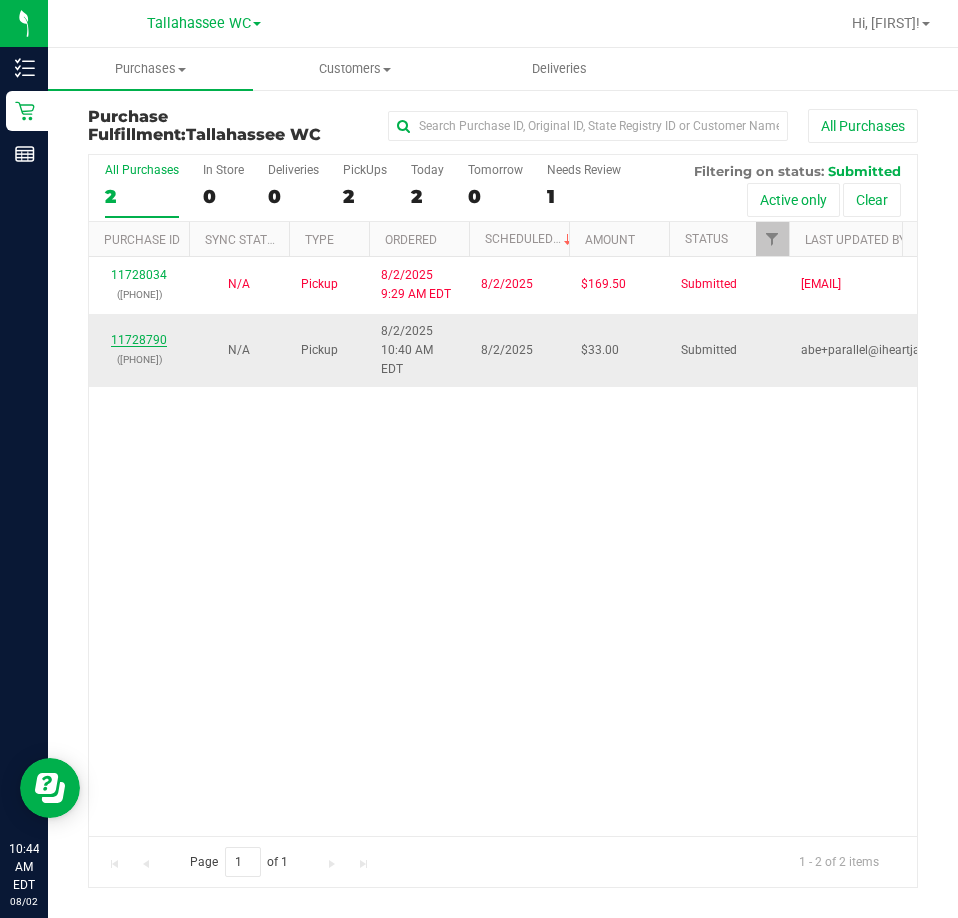 click on "11728790" at bounding box center [139, 340] 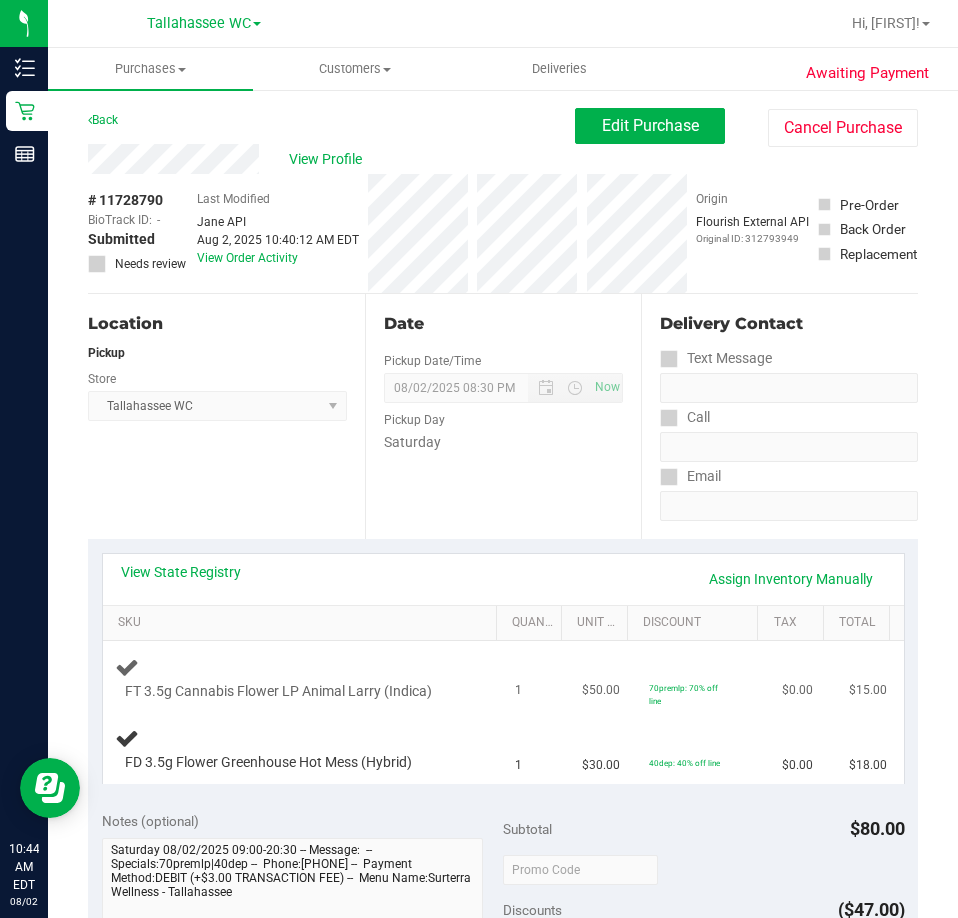 click at bounding box center [294, 701] 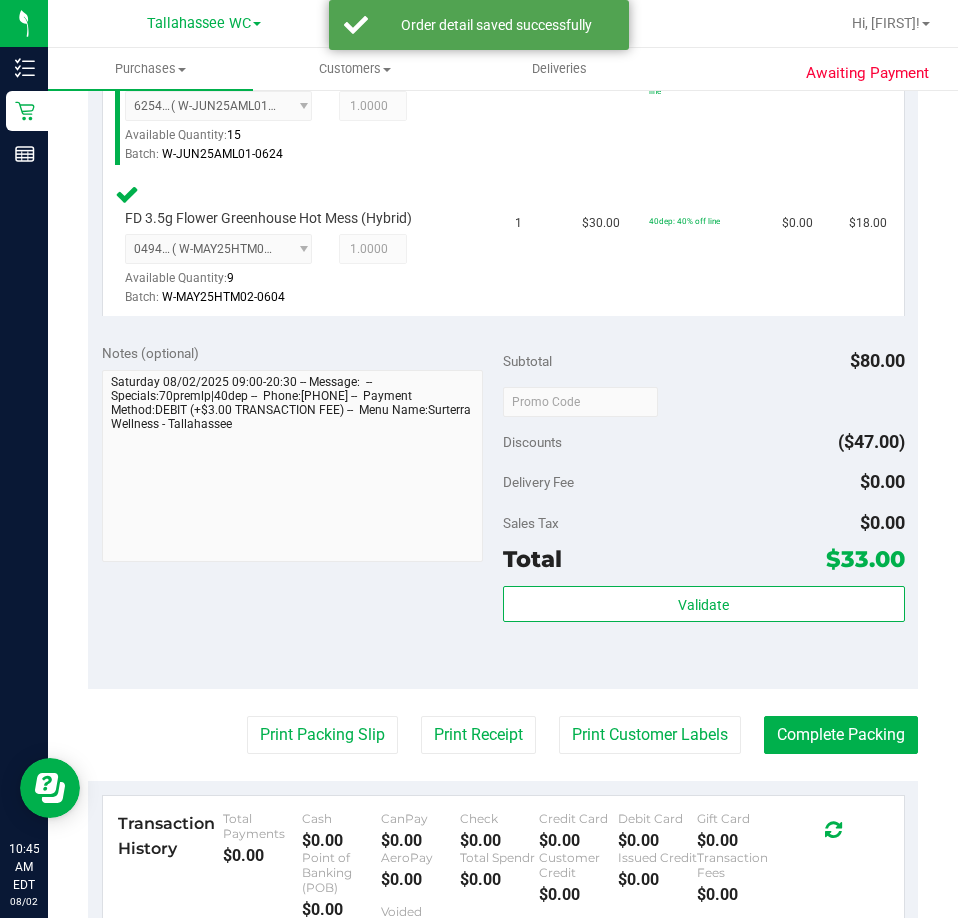 scroll, scrollTop: 609, scrollLeft: 0, axis: vertical 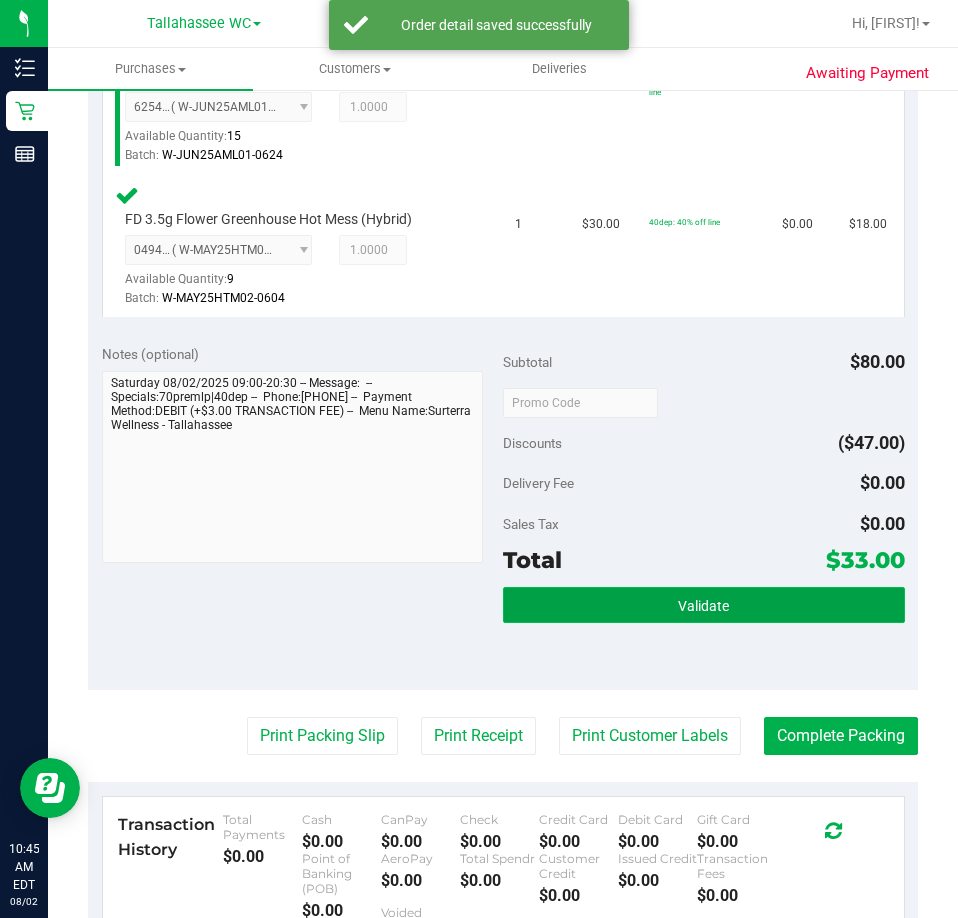 click on "Validate" at bounding box center (703, 606) 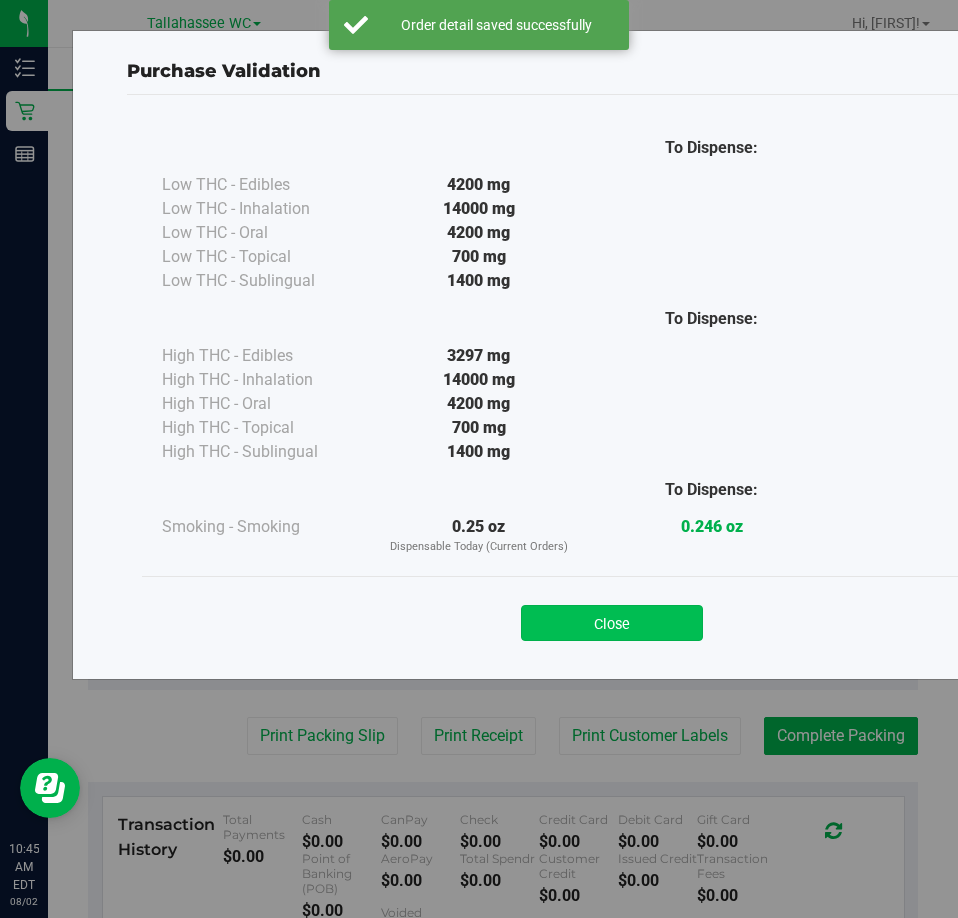 click on "Close" at bounding box center [612, 623] 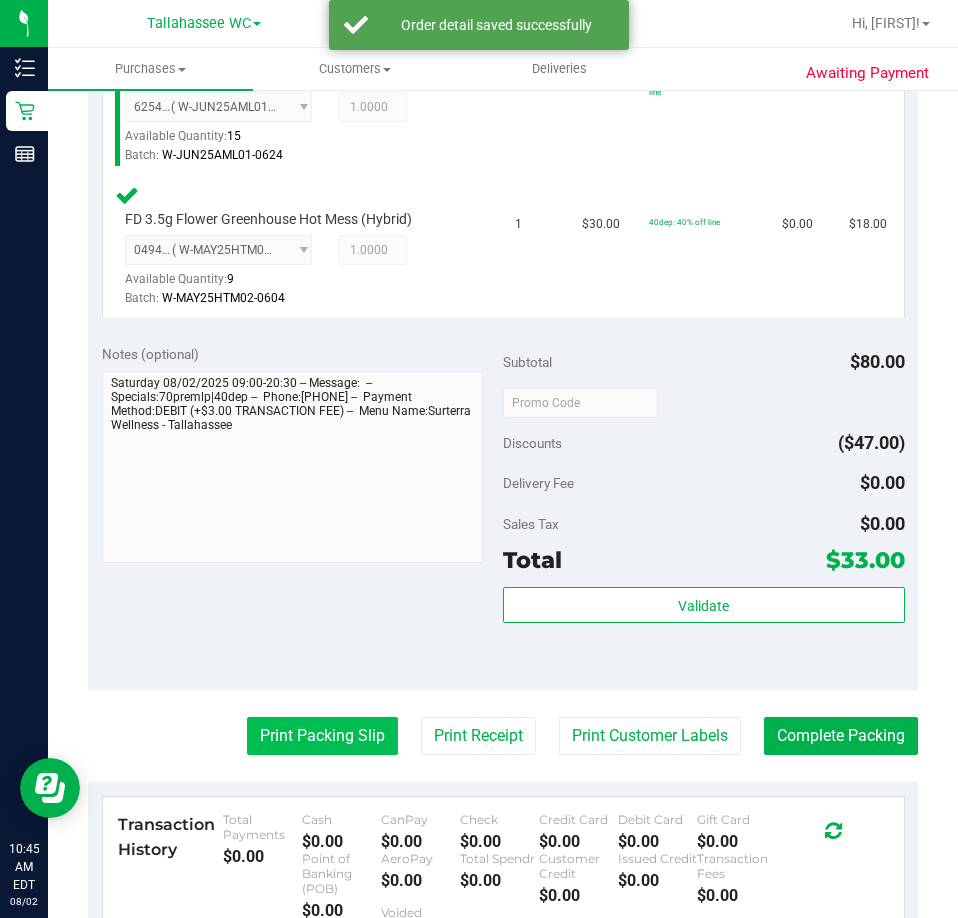 click on "Print Packing Slip" at bounding box center (322, 736) 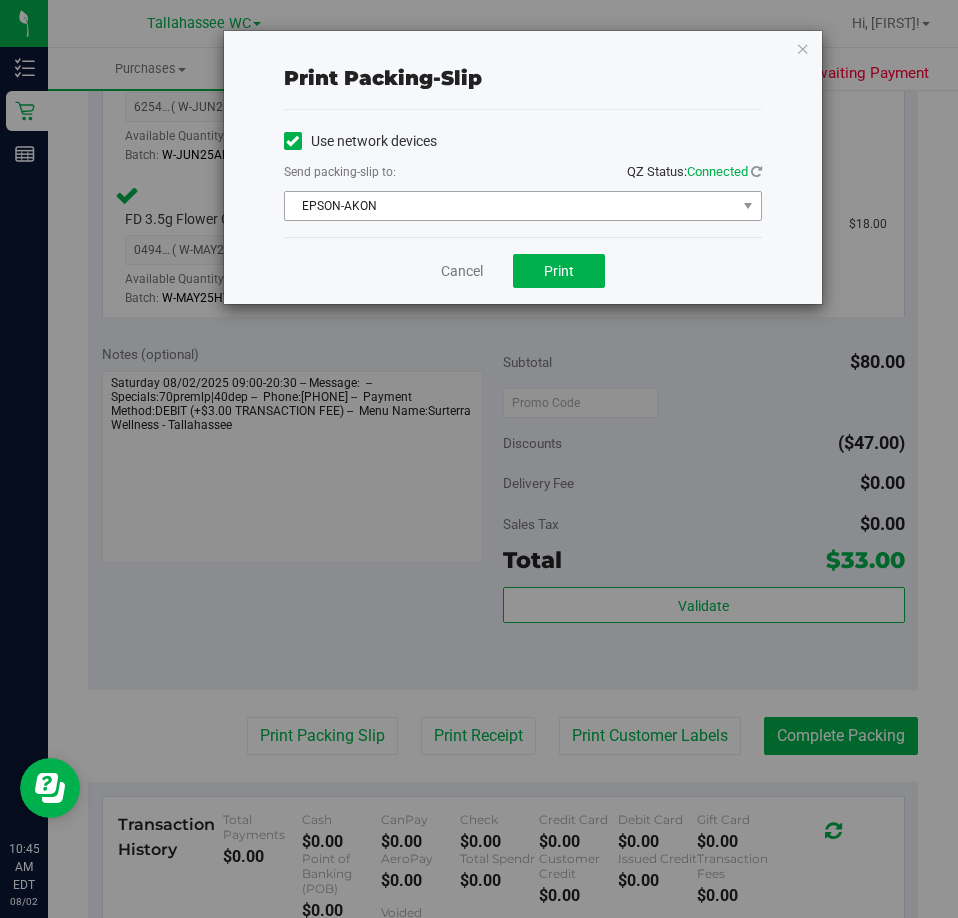 click on "EPSON-AKON" at bounding box center [510, 206] 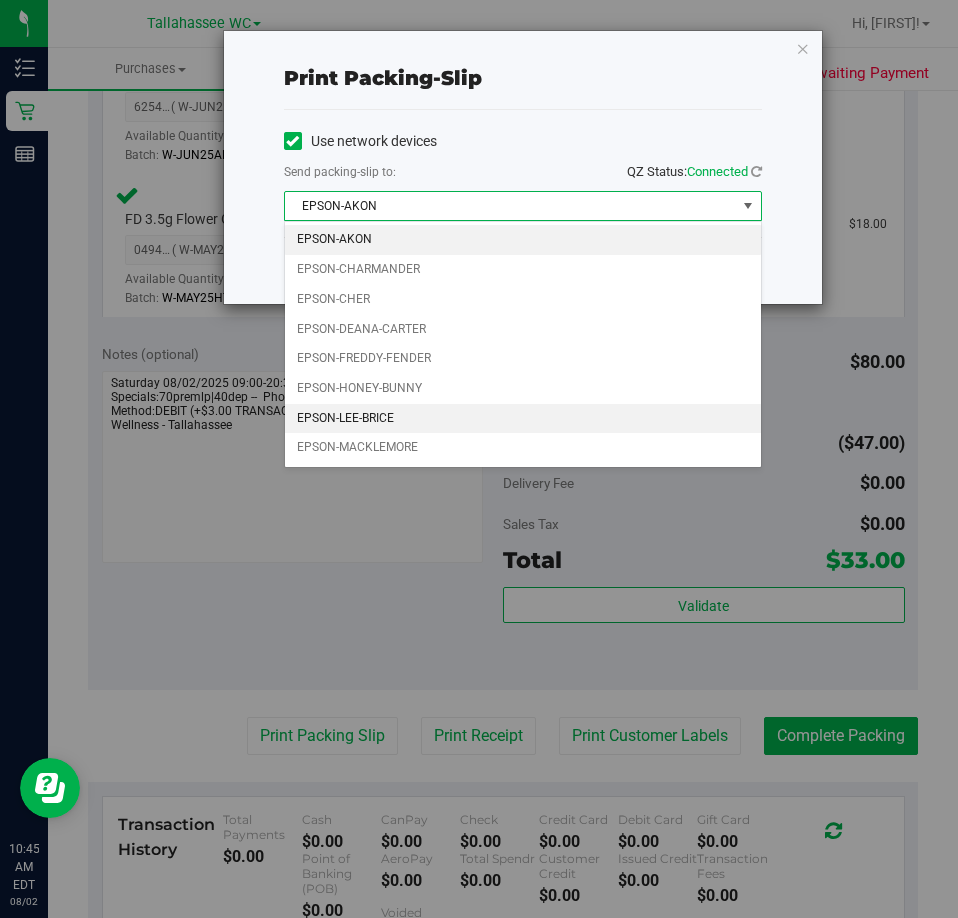 click on "EPSON-LEE-BRICE" at bounding box center (523, 419) 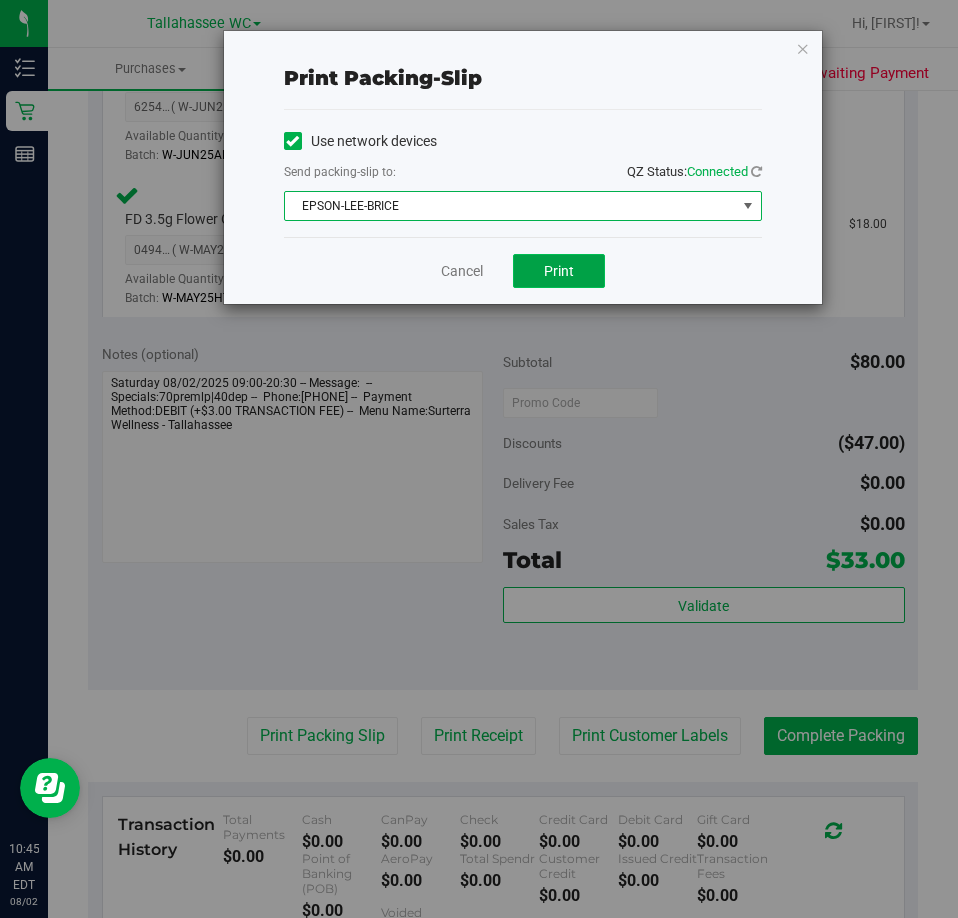 click on "Print" at bounding box center [559, 271] 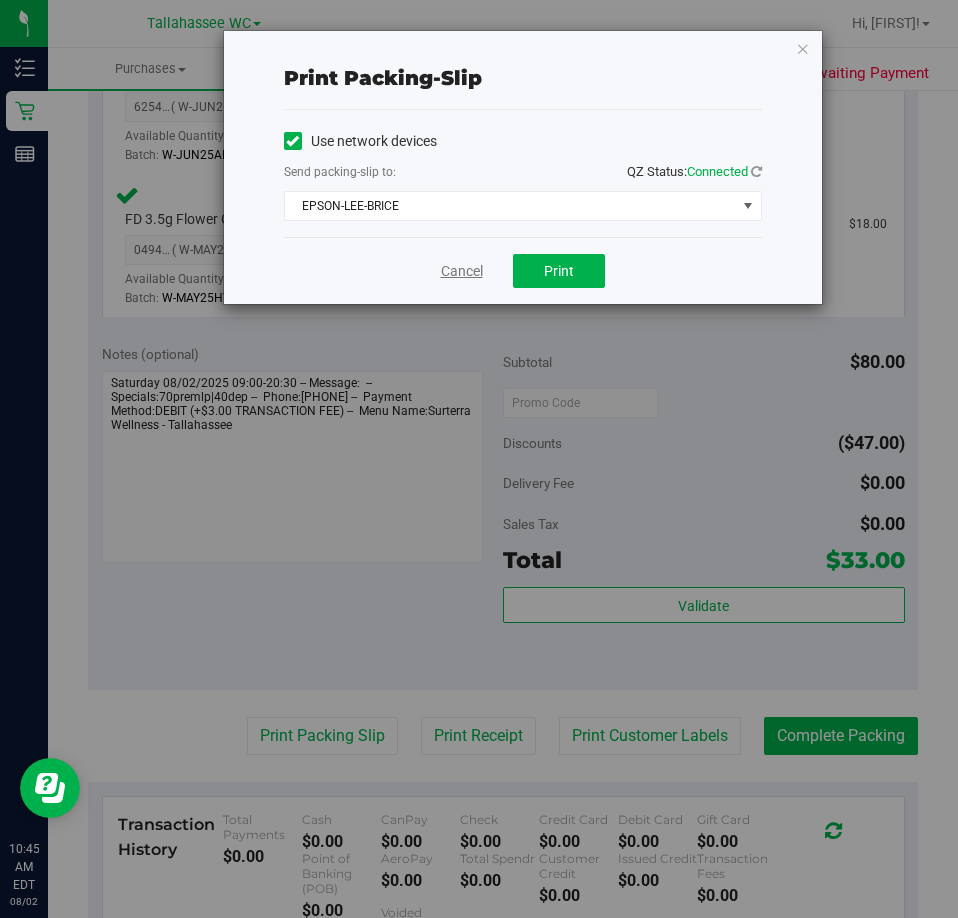 click on "Cancel" at bounding box center [462, 271] 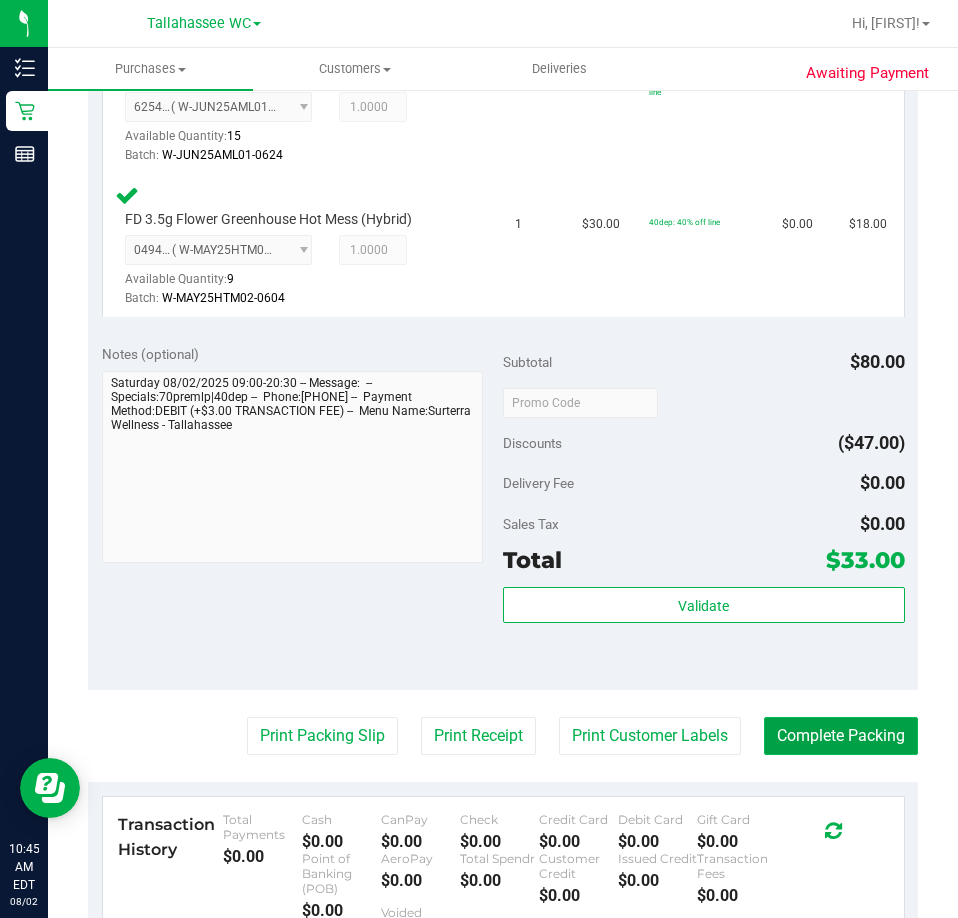 click on "Complete Packing" at bounding box center [841, 736] 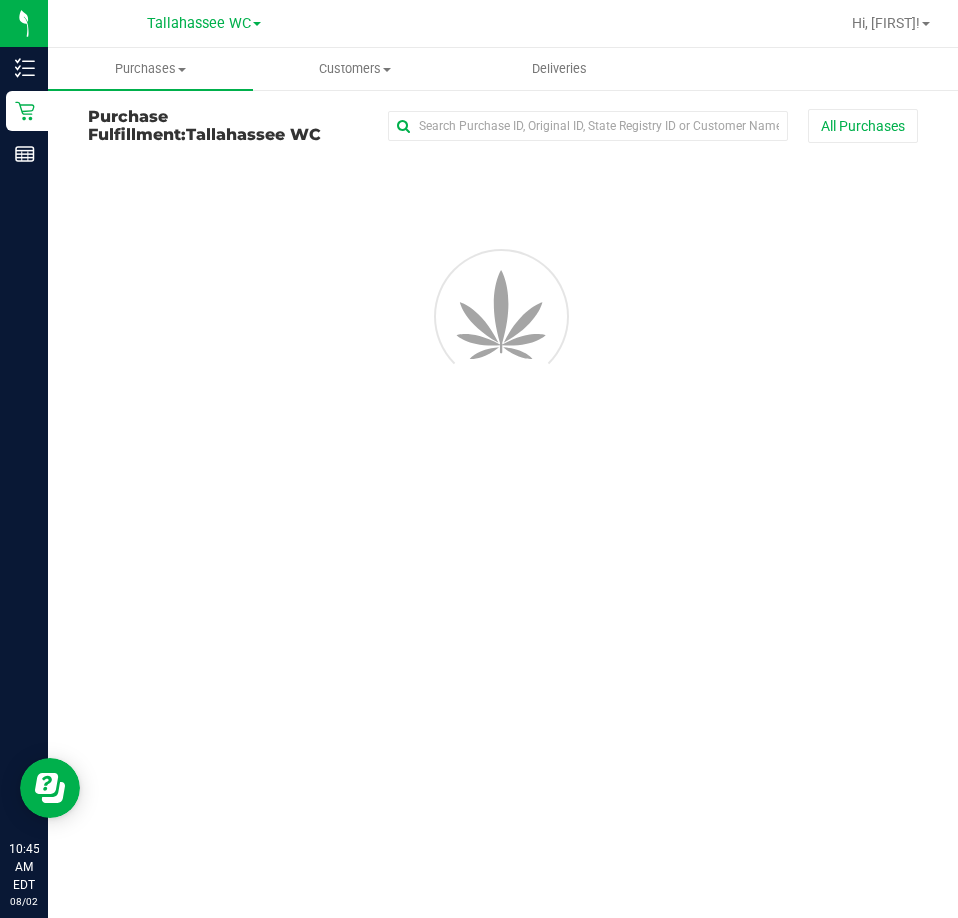 scroll, scrollTop: 0, scrollLeft: 0, axis: both 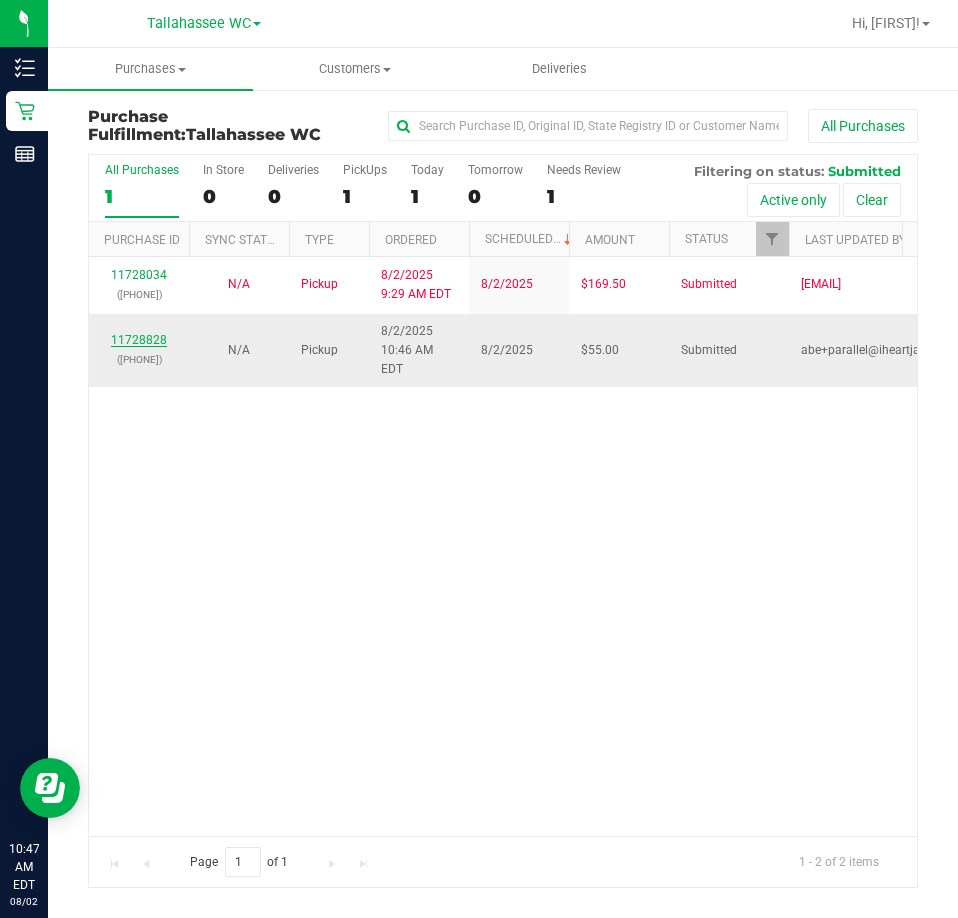 click on "11728828" at bounding box center [139, 340] 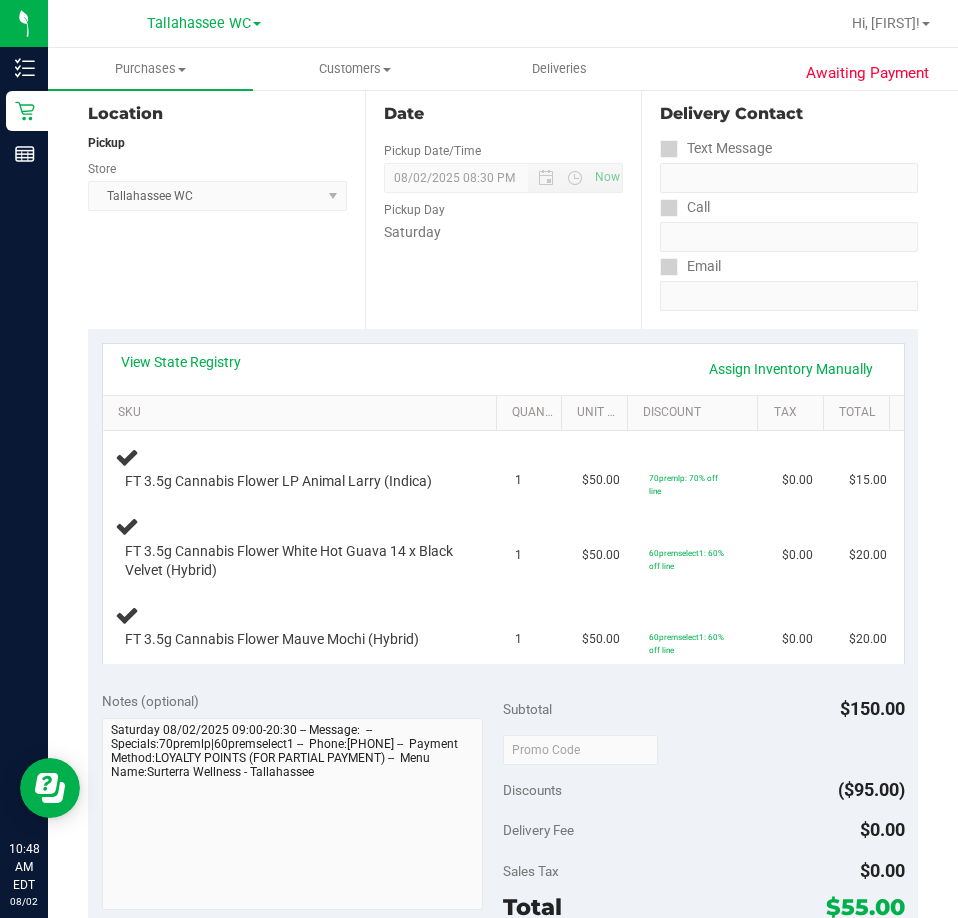 scroll, scrollTop: 212, scrollLeft: 0, axis: vertical 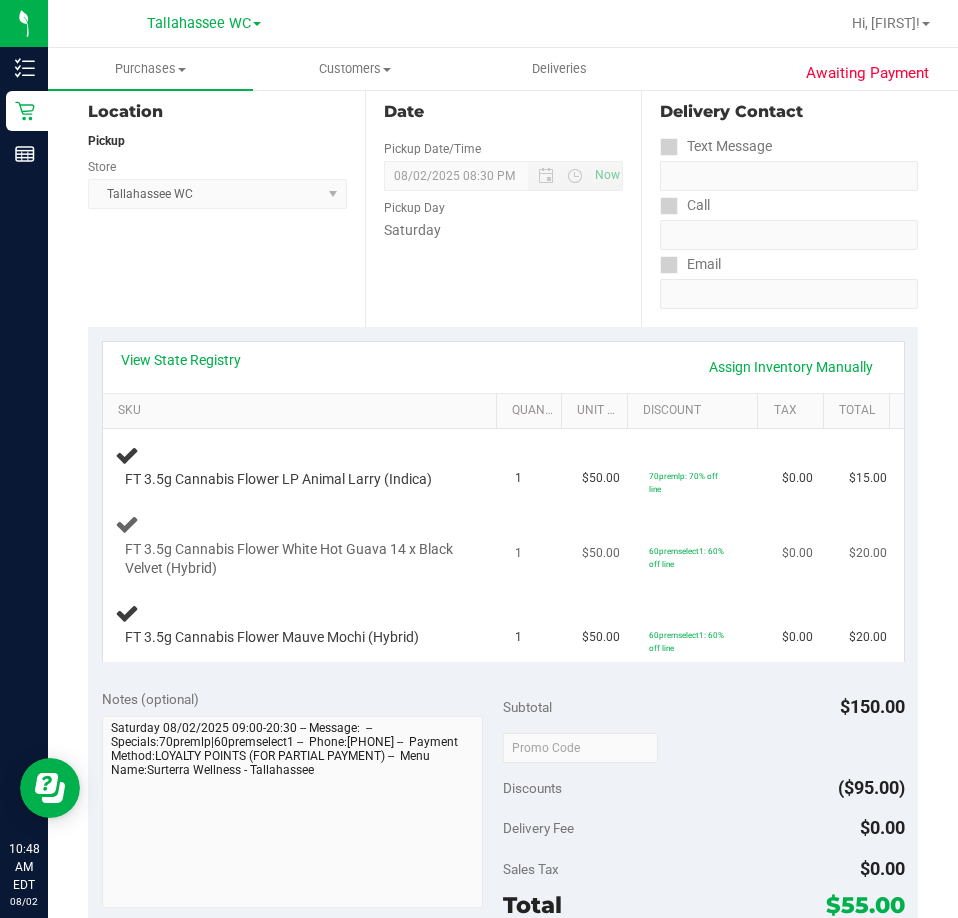 click on "FT 3.5g Cannabis Flower White Hot Guava 14 x Black Velvet (Hybrid)" at bounding box center [294, 559] 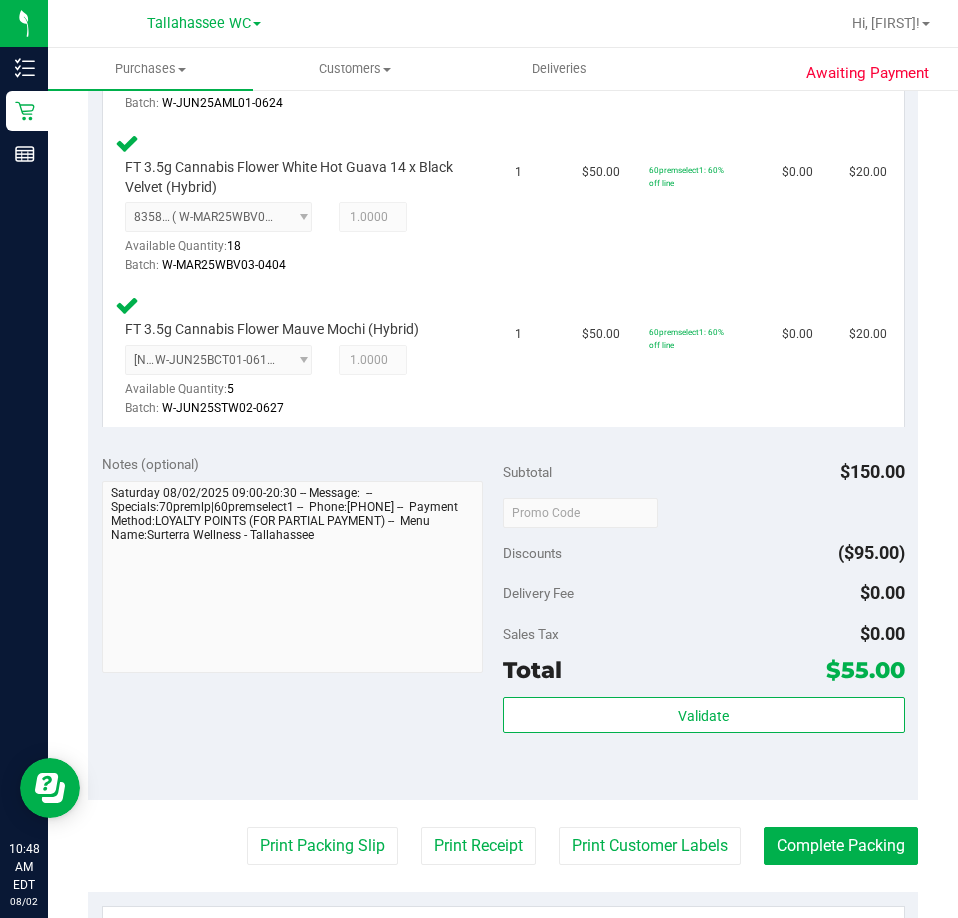 scroll, scrollTop: 747, scrollLeft: 0, axis: vertical 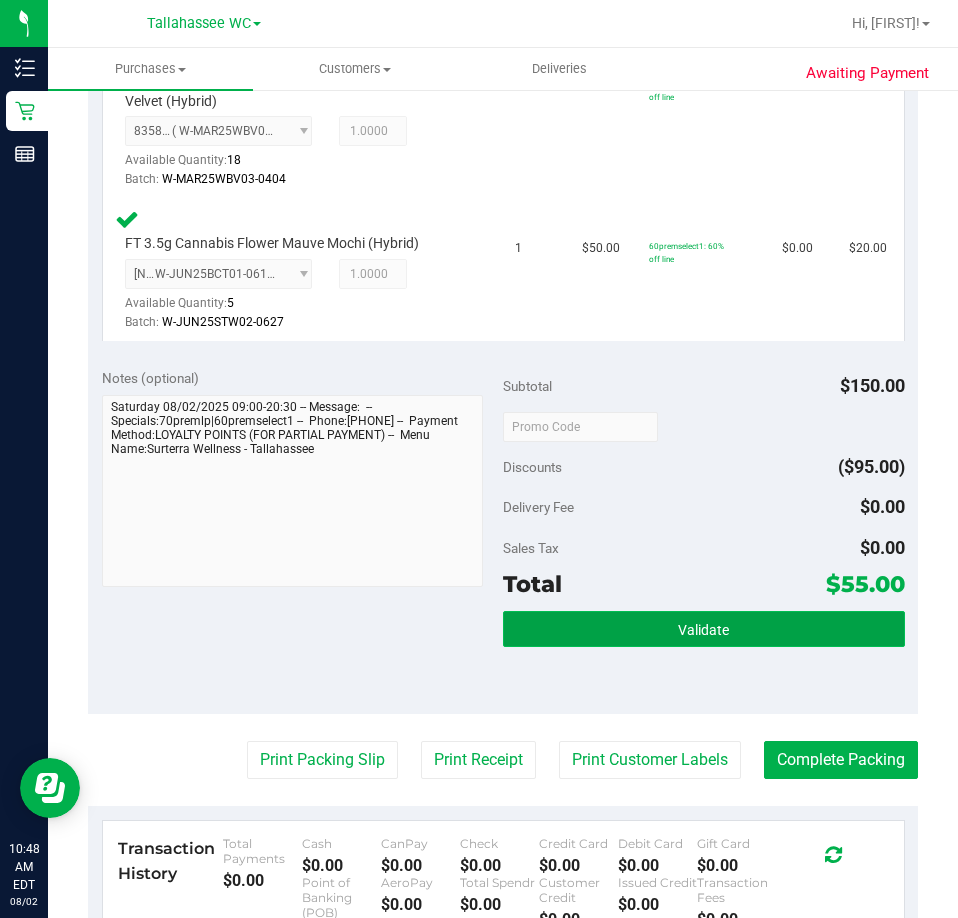 click on "Validate" at bounding box center [704, 629] 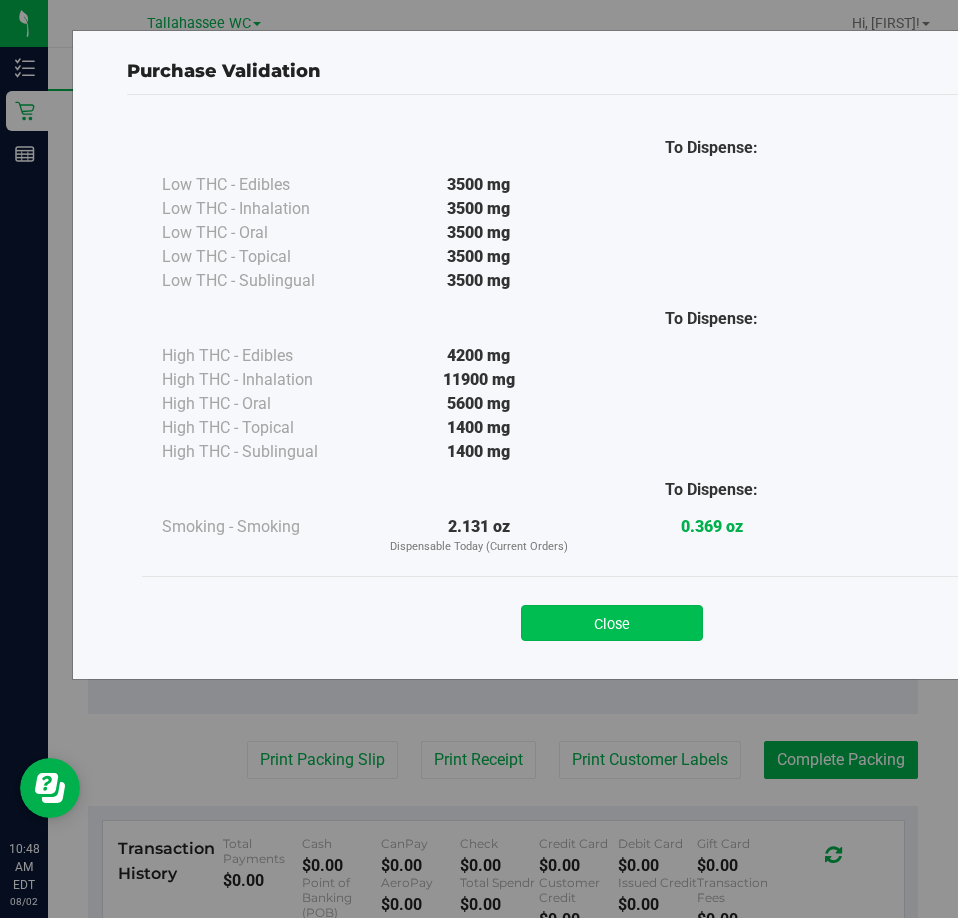 click on "Close" at bounding box center (612, 623) 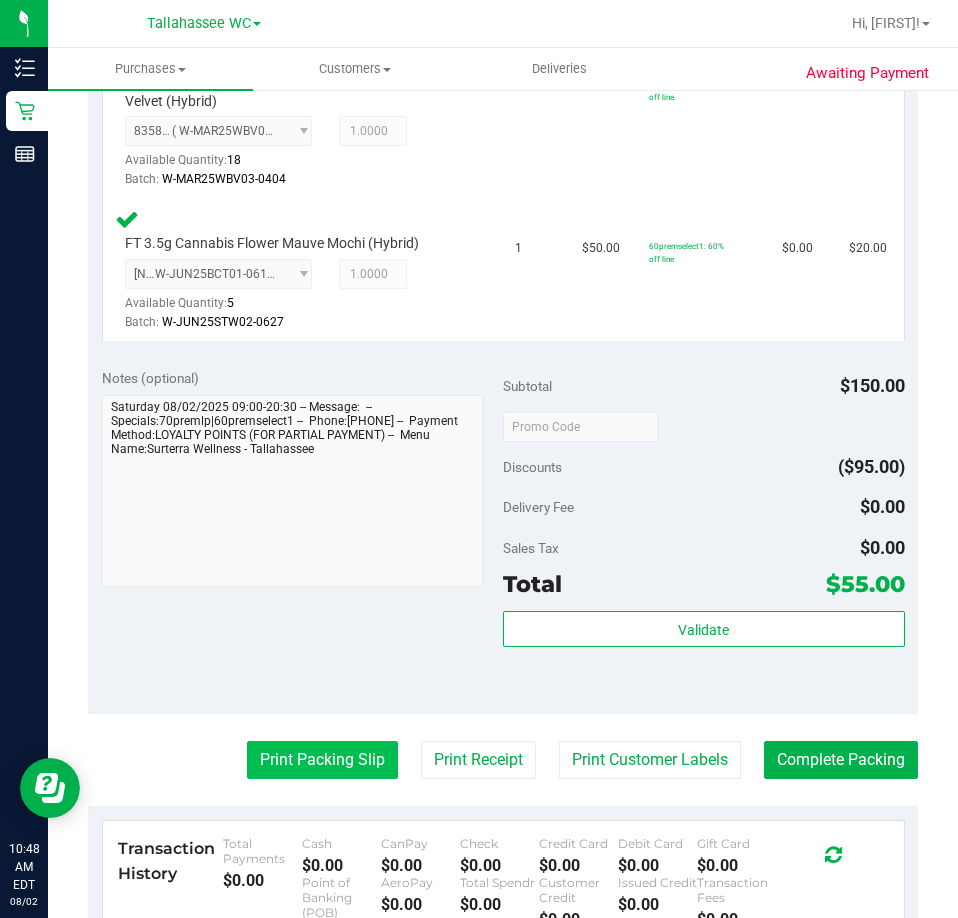 click on "Print Packing Slip" at bounding box center (322, 760) 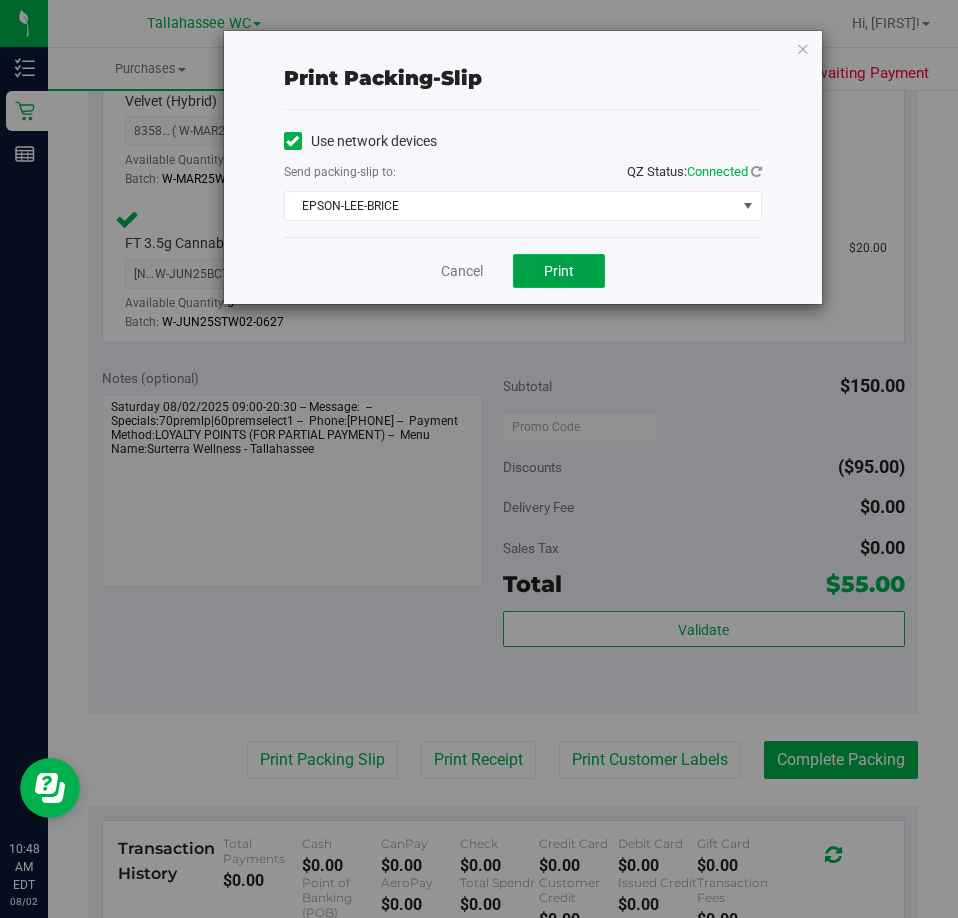 click on "Print" at bounding box center (559, 271) 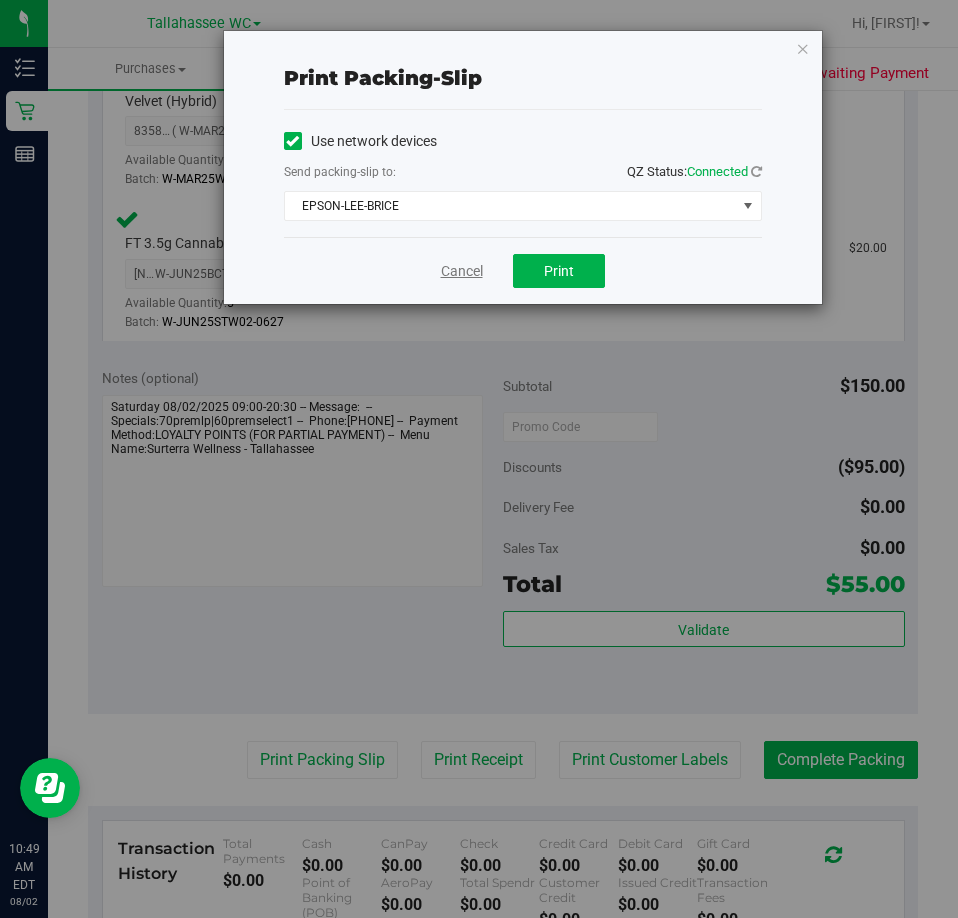 click on "Cancel" at bounding box center (462, 271) 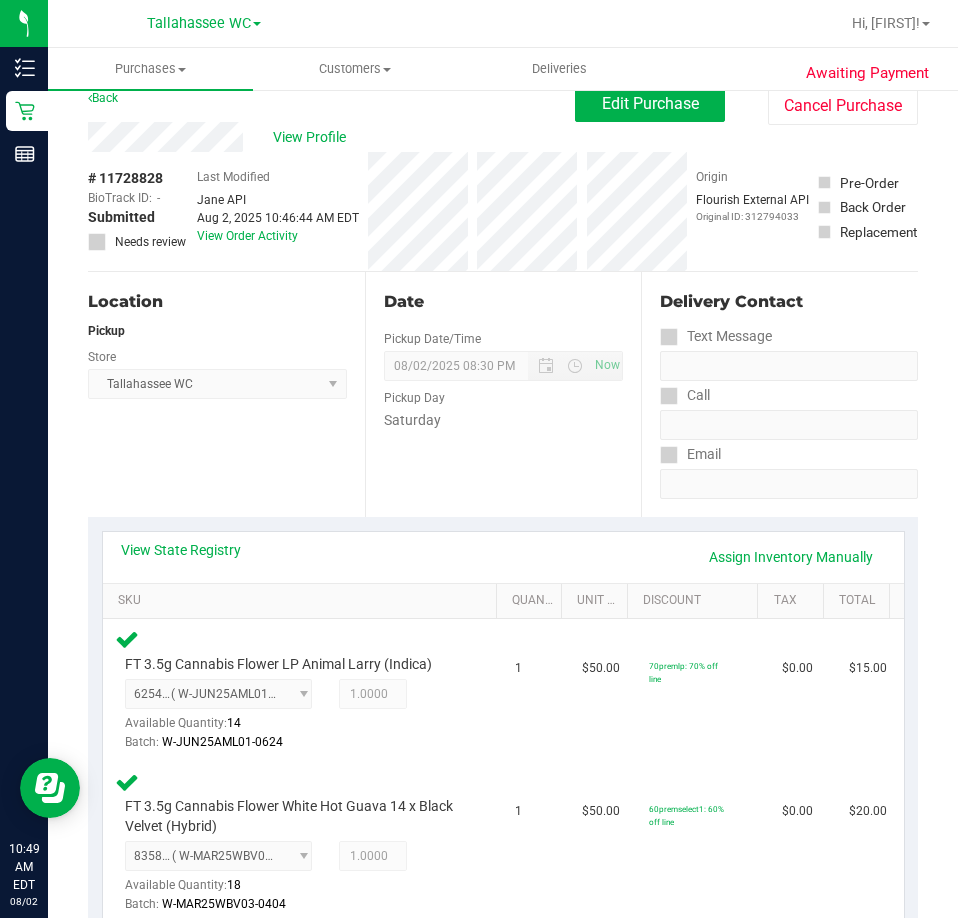 scroll, scrollTop: 0, scrollLeft: 0, axis: both 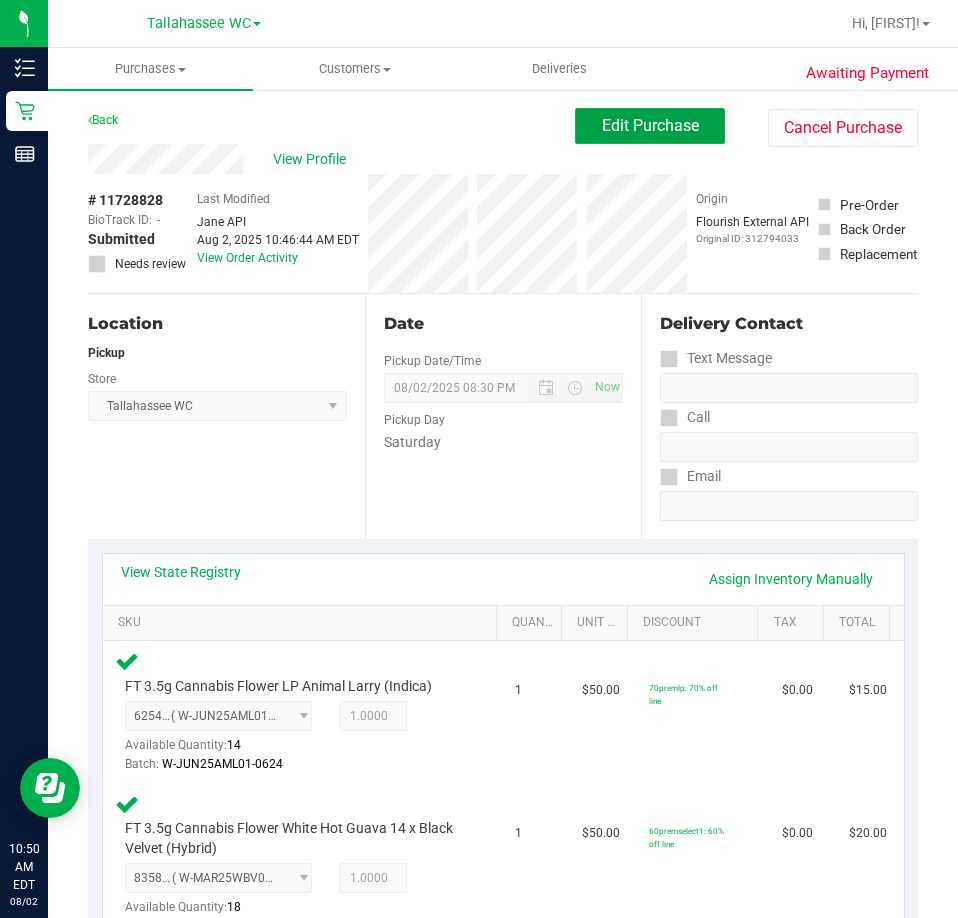 click on "Edit Purchase" at bounding box center [650, 125] 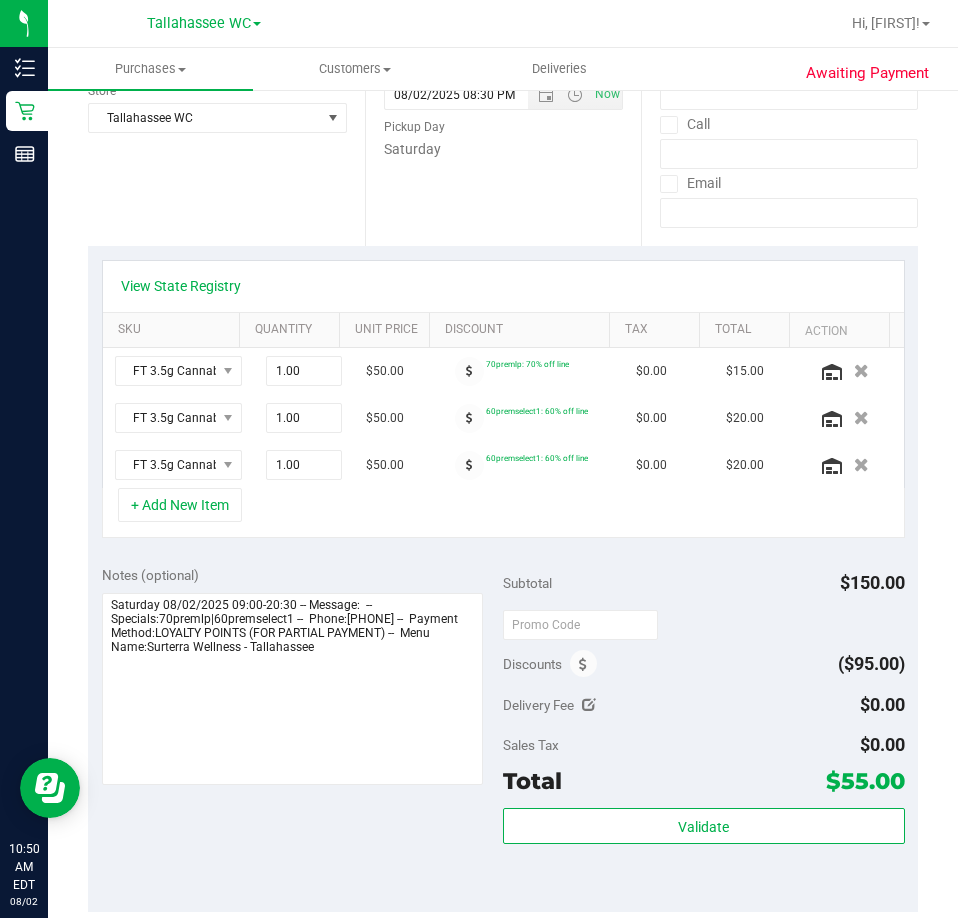 scroll, scrollTop: 295, scrollLeft: 0, axis: vertical 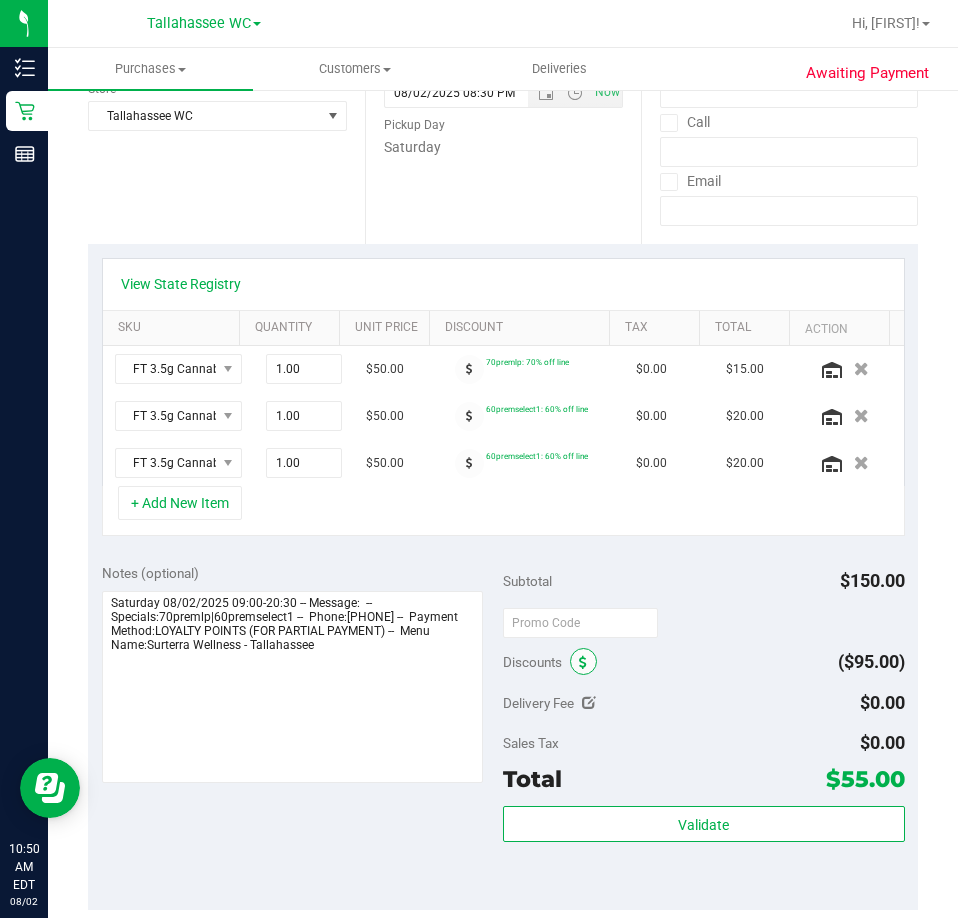 click at bounding box center [583, 661] 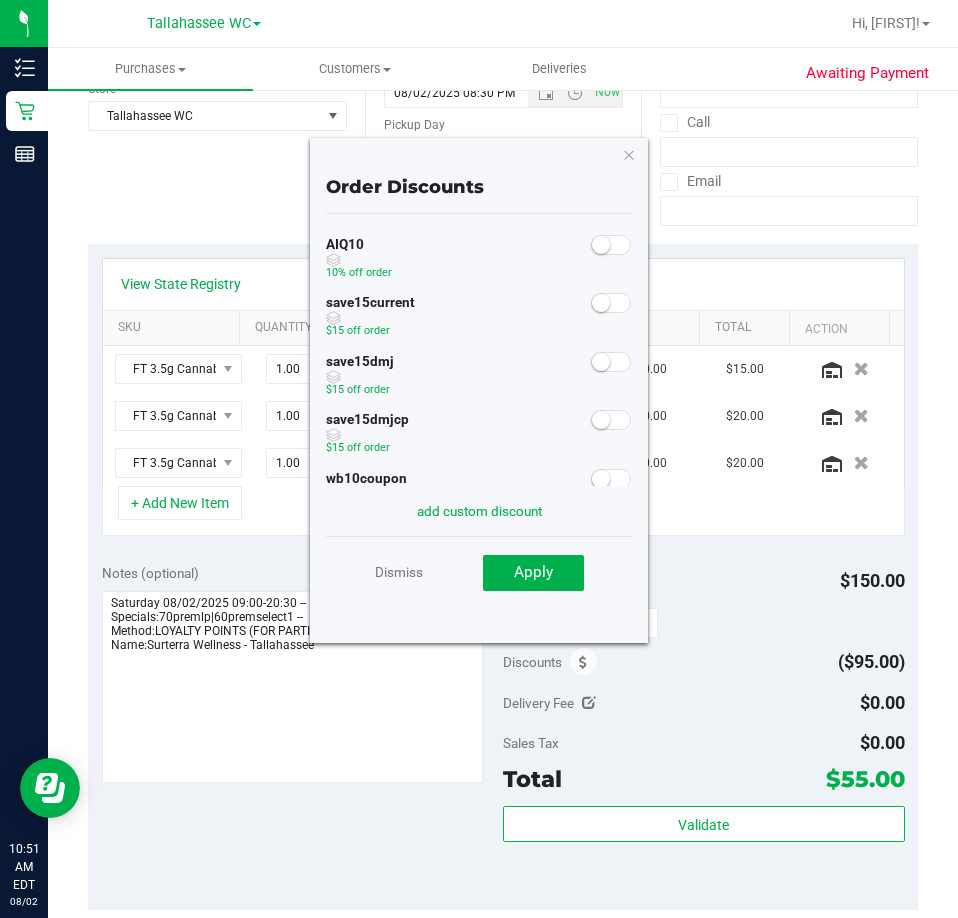 click at bounding box center (611, 245) 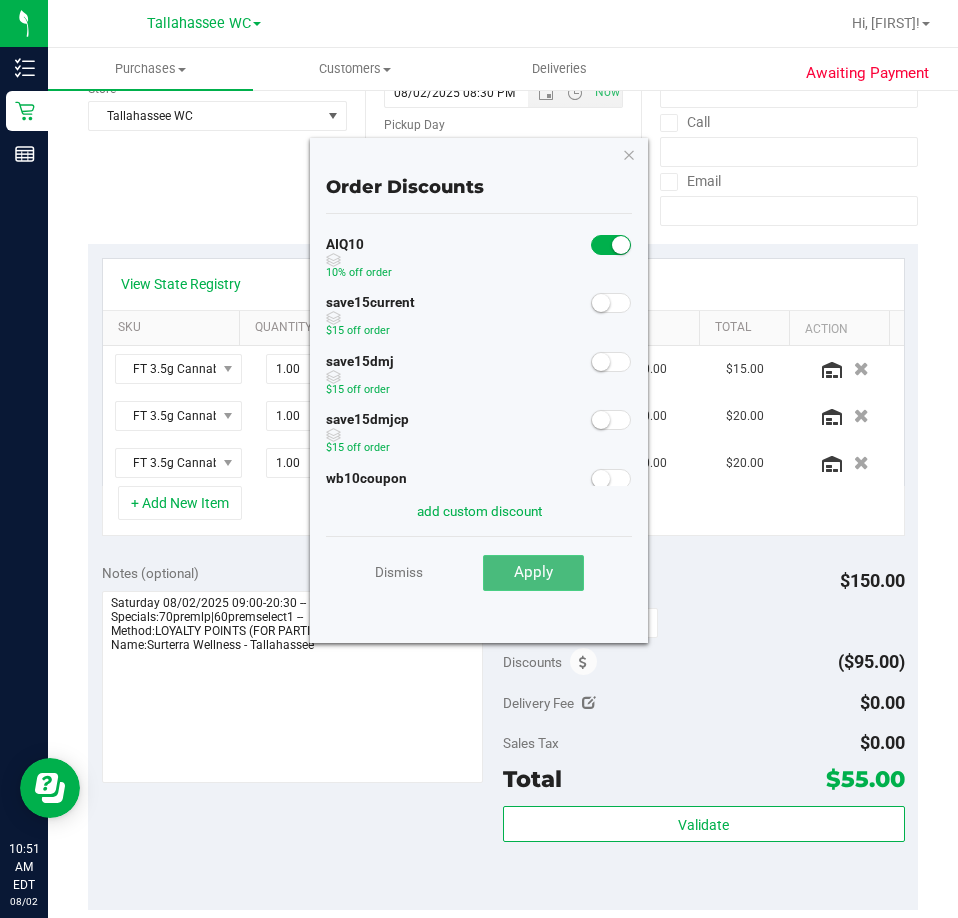 click on "Apply" at bounding box center [533, 572] 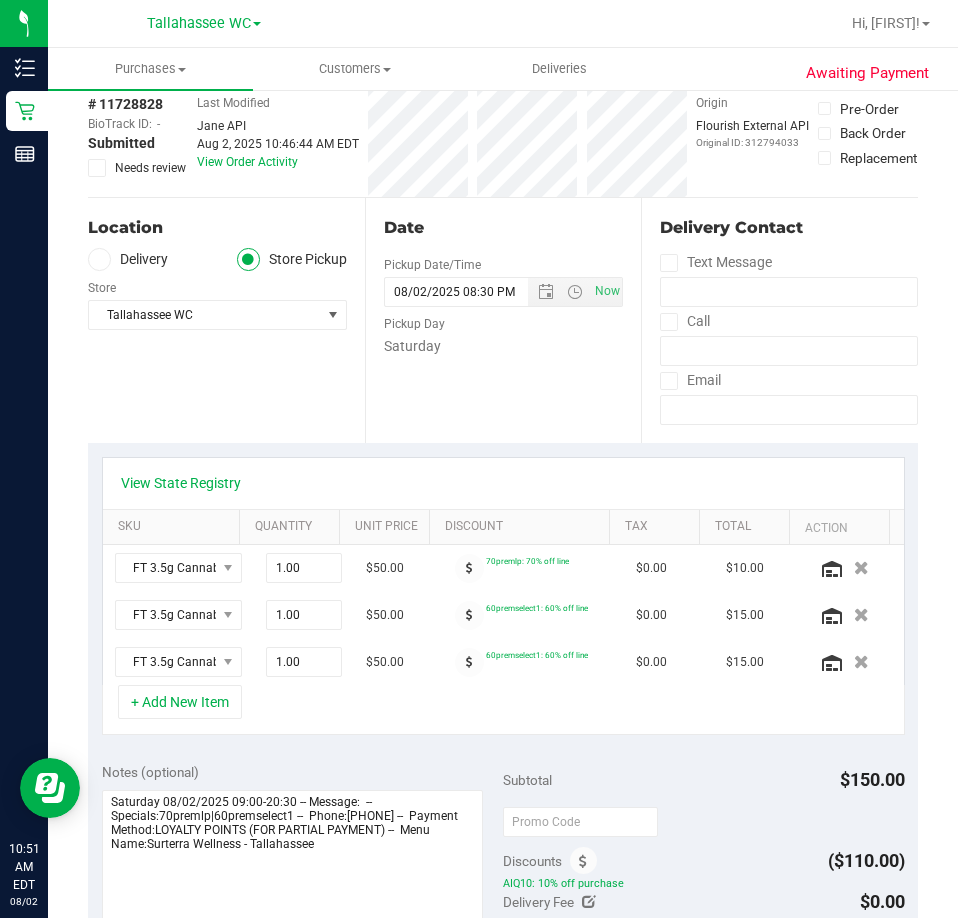 scroll, scrollTop: 0, scrollLeft: 0, axis: both 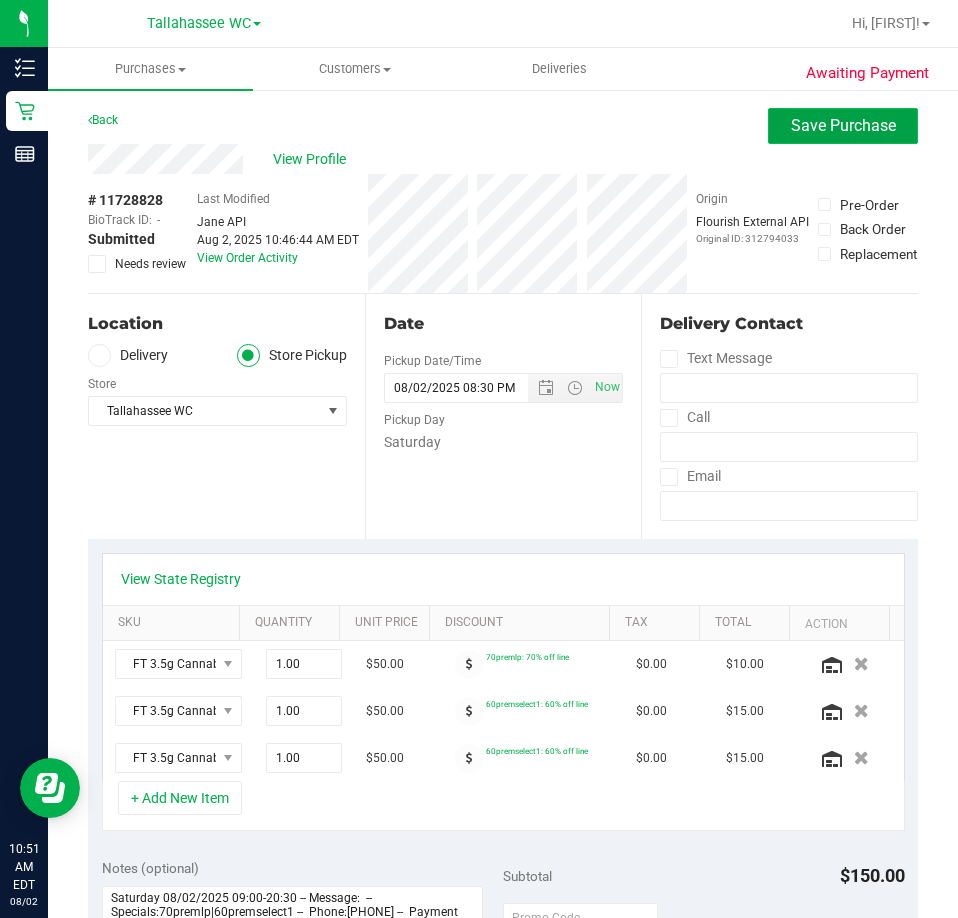 click on "Save Purchase" at bounding box center [843, 125] 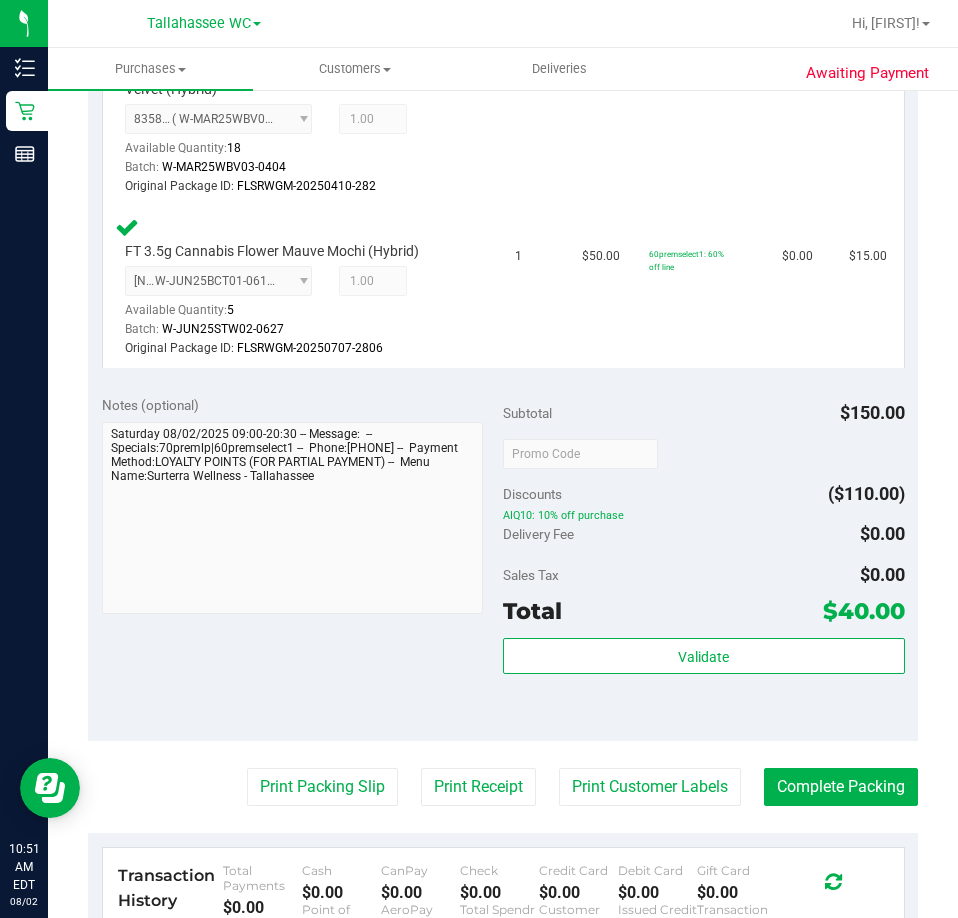 scroll, scrollTop: 782, scrollLeft: 0, axis: vertical 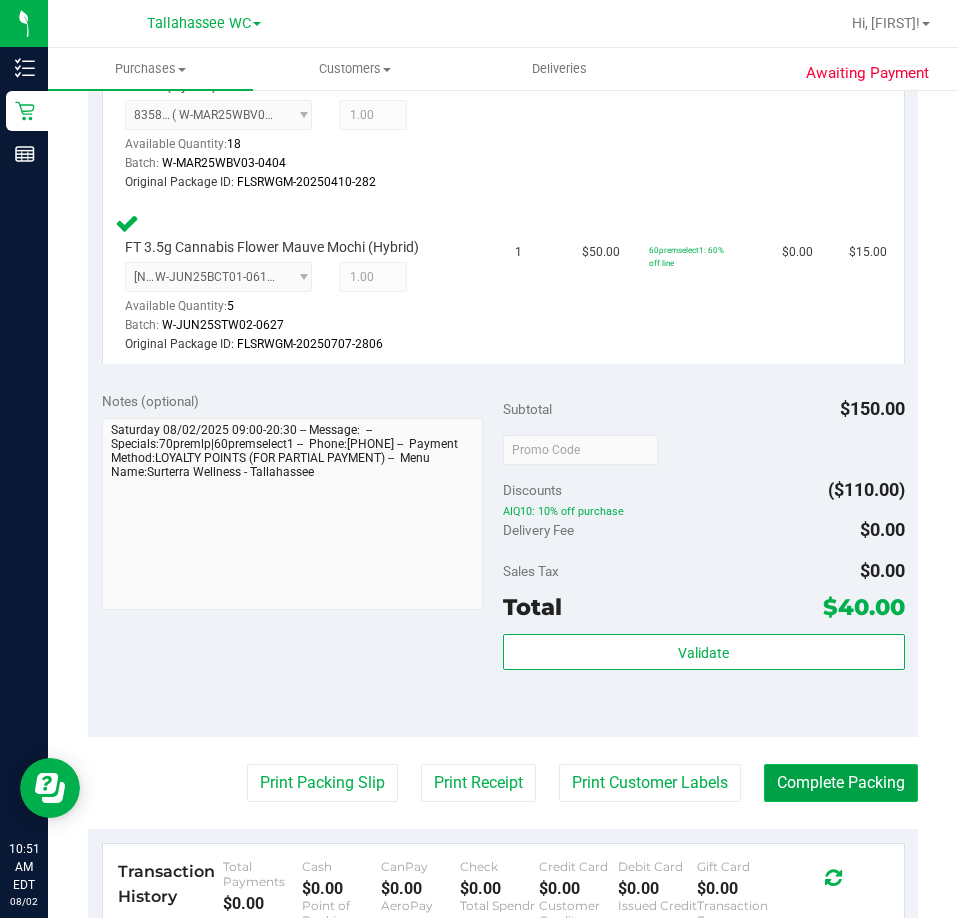 click on "Complete Packing" at bounding box center (841, 783) 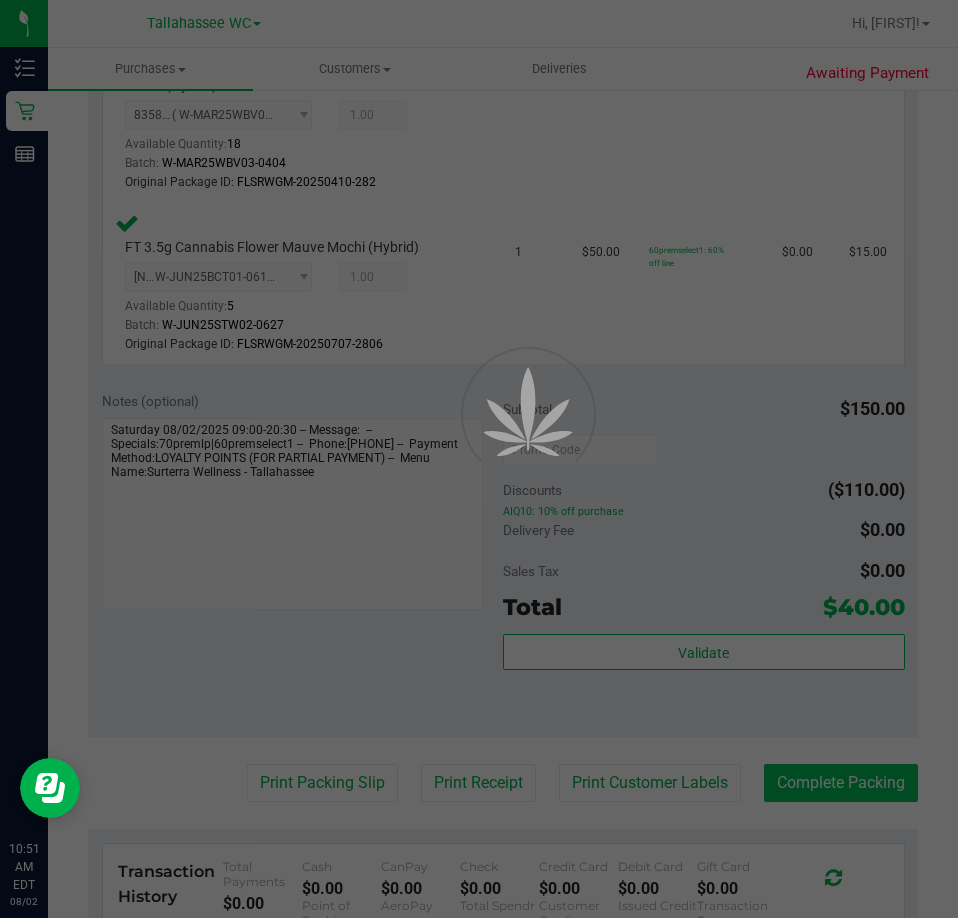 scroll, scrollTop: 0, scrollLeft: 0, axis: both 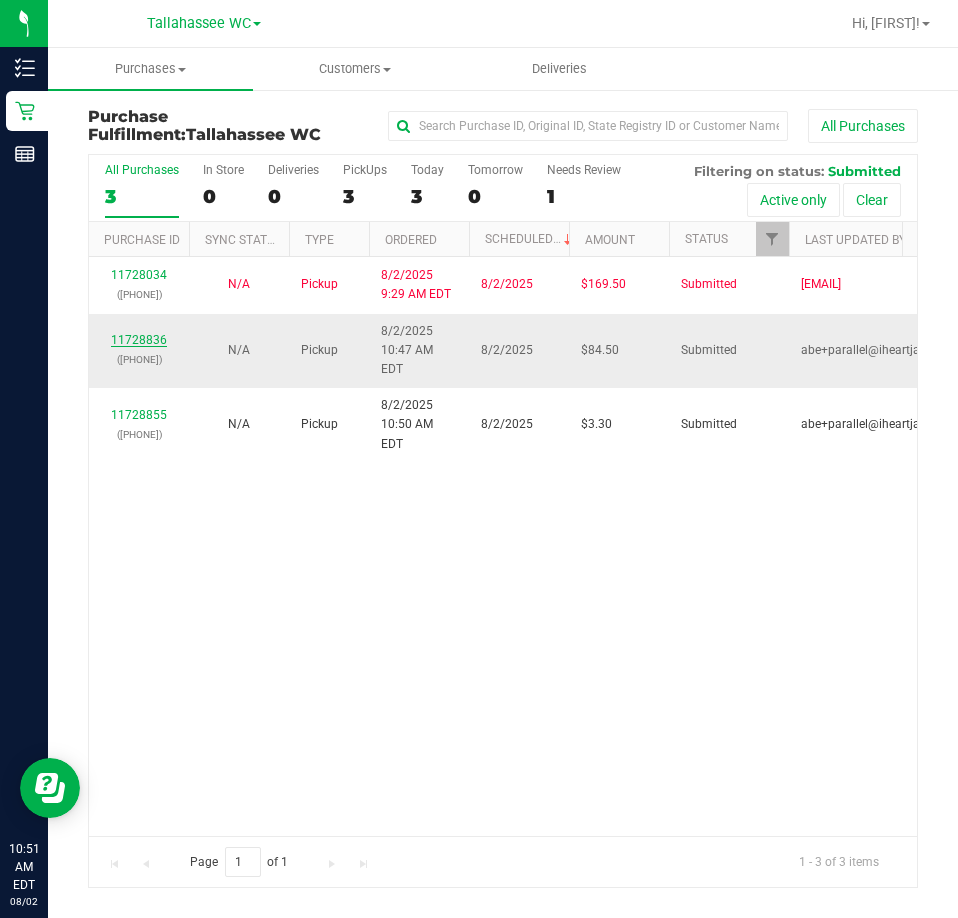 click on "11728836" at bounding box center (139, 340) 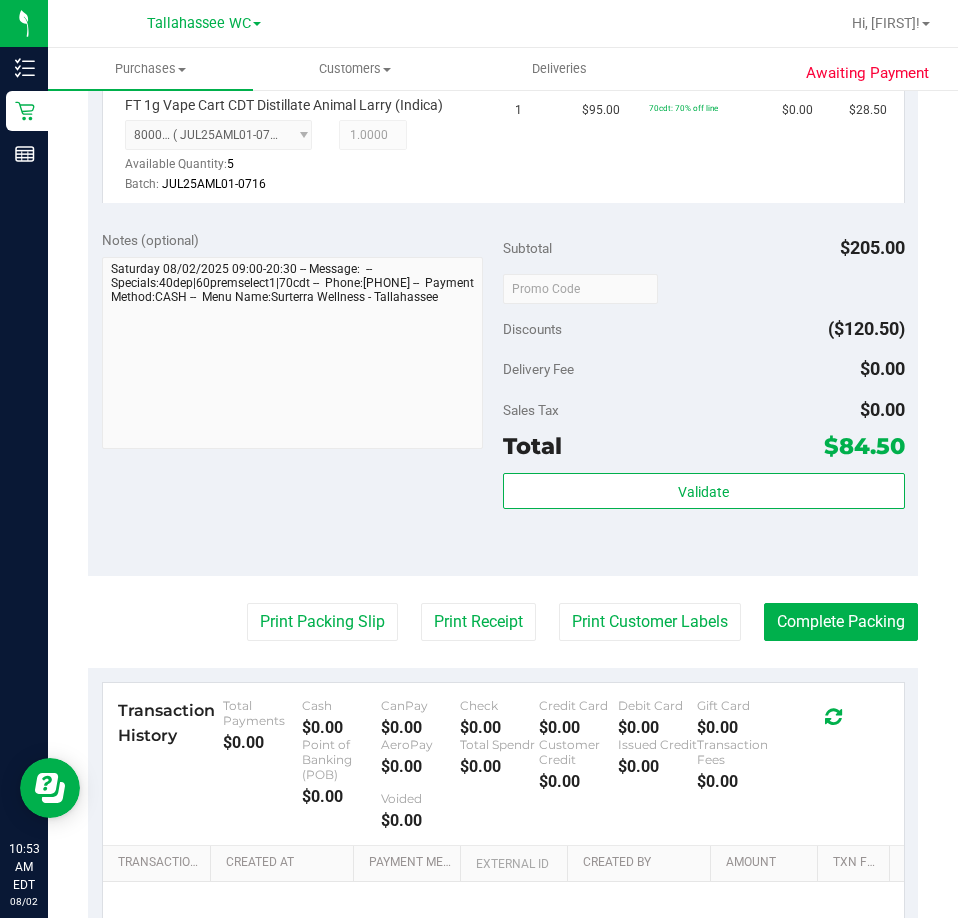 scroll, scrollTop: 1040, scrollLeft: 0, axis: vertical 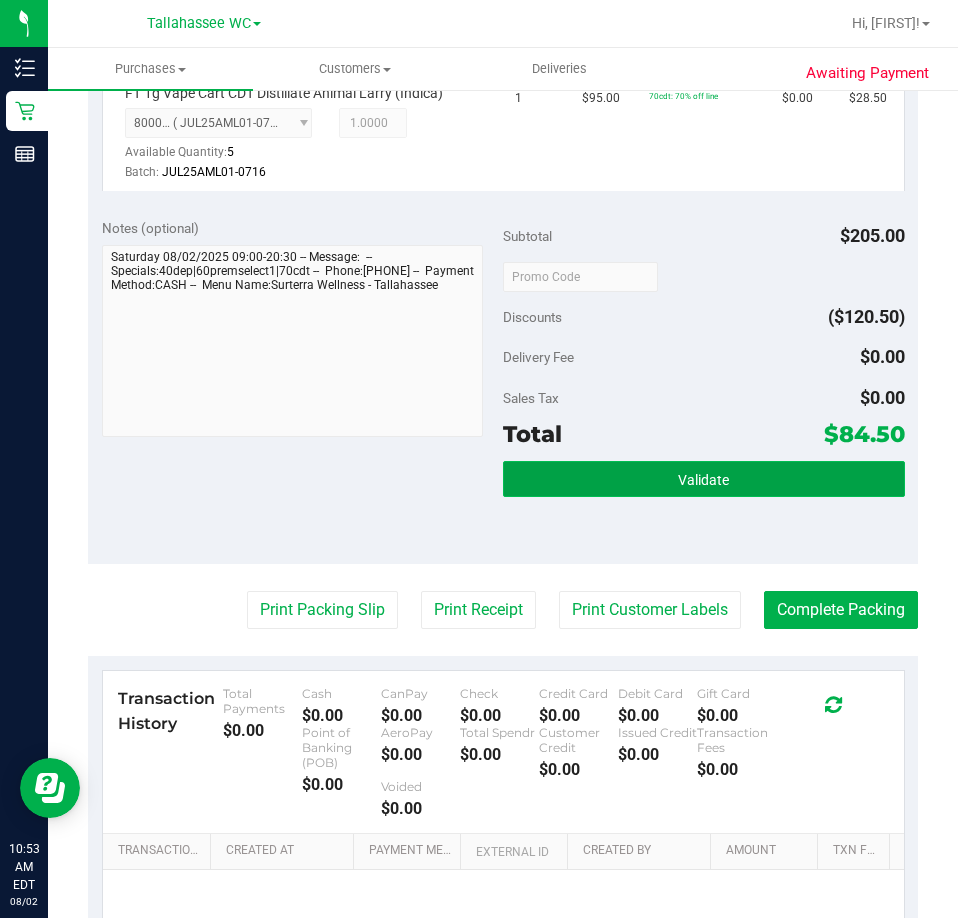 click on "Validate" at bounding box center (704, 479) 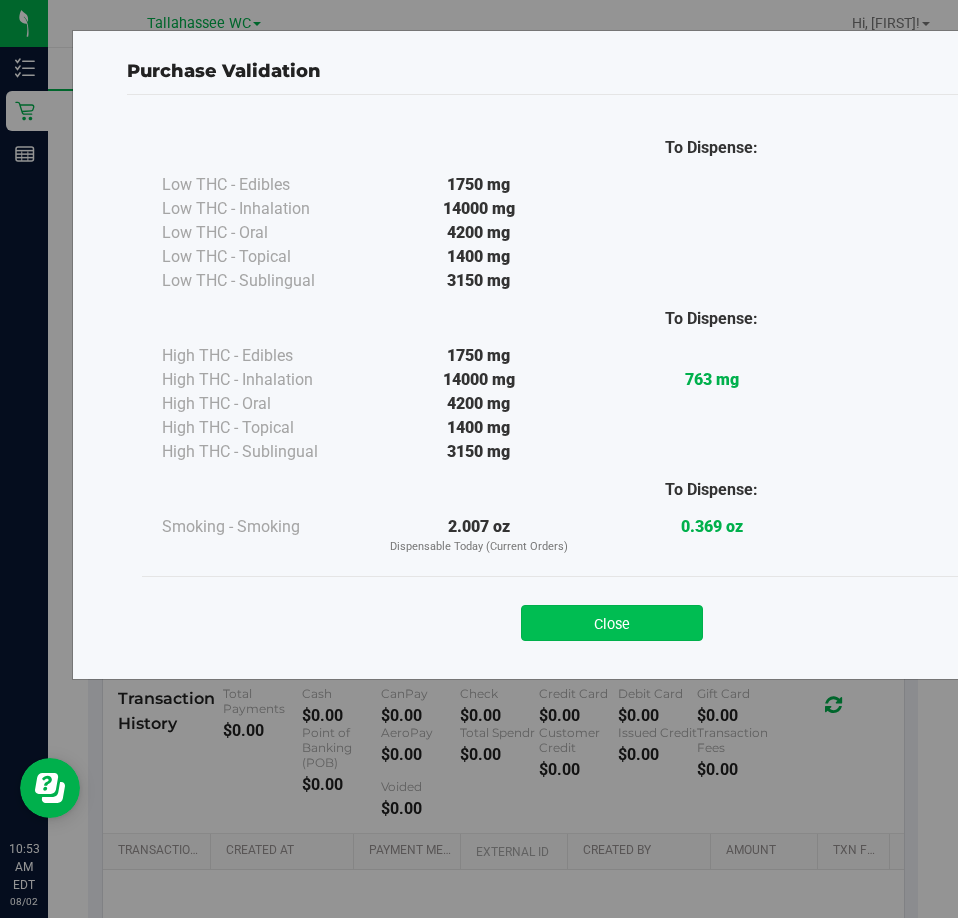 click on "Close" at bounding box center [612, 623] 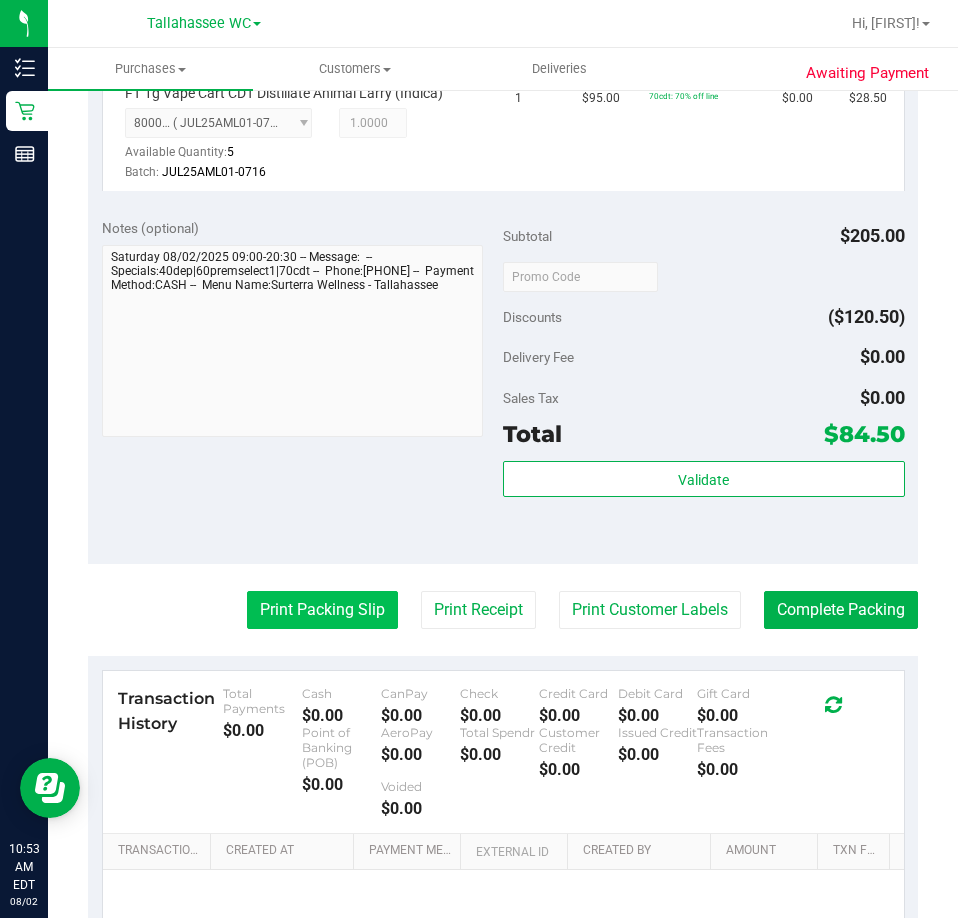 click on "Print Packing Slip" at bounding box center (322, 610) 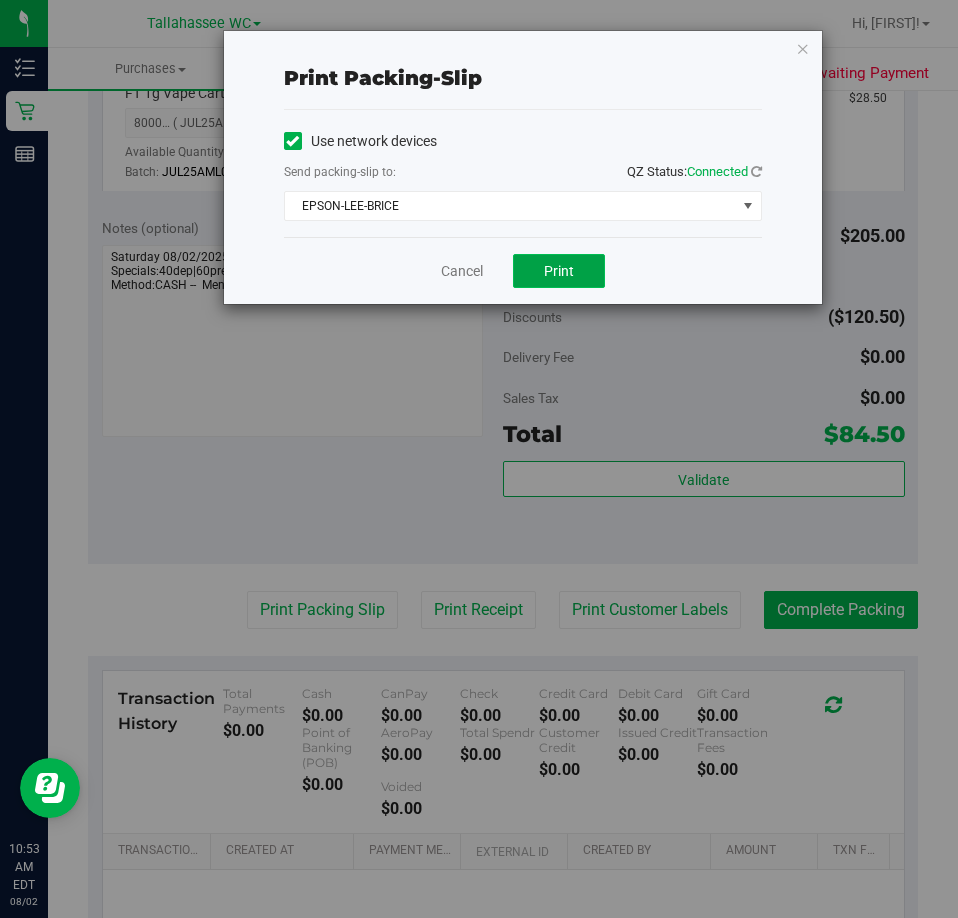 click on "Print" at bounding box center [559, 271] 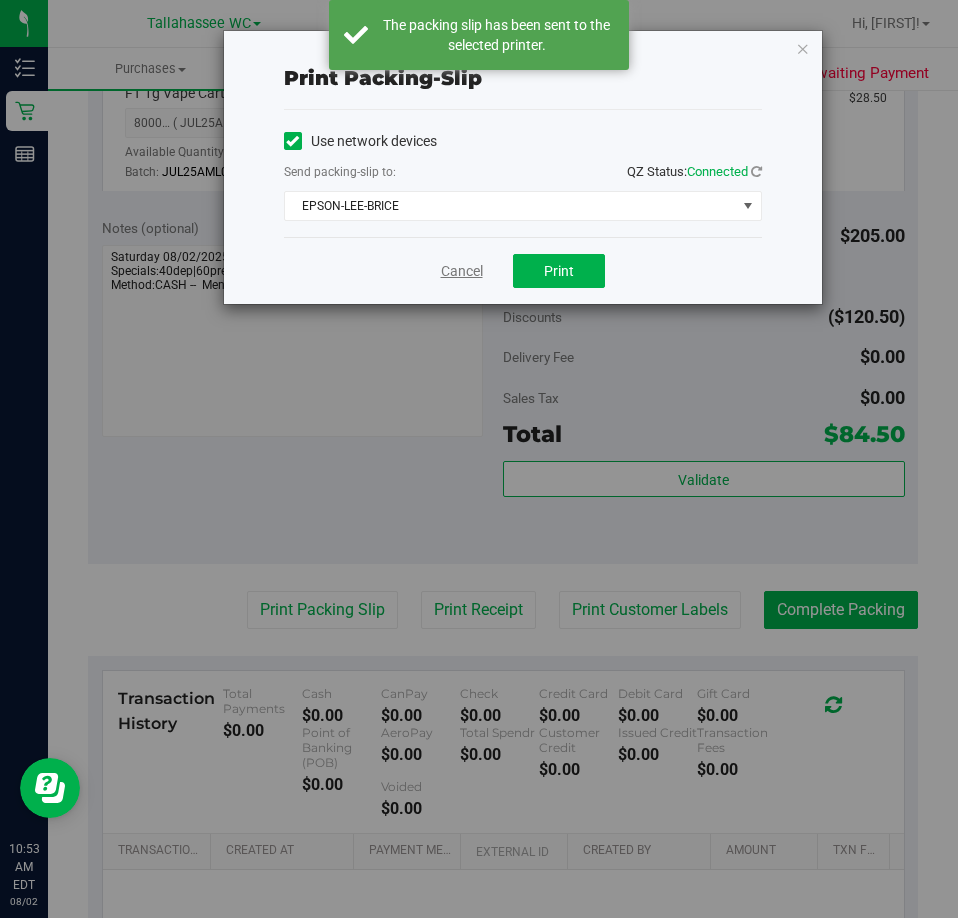 click on "Cancel" at bounding box center [462, 271] 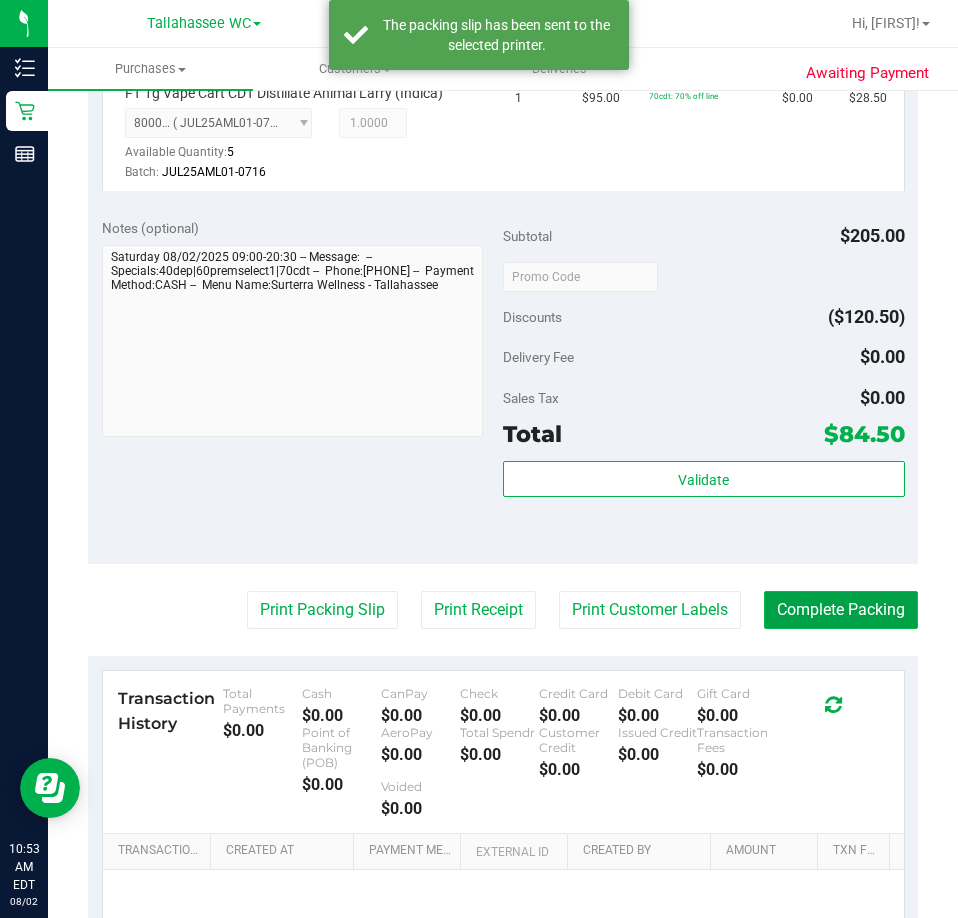click on "Complete Packing" at bounding box center (841, 610) 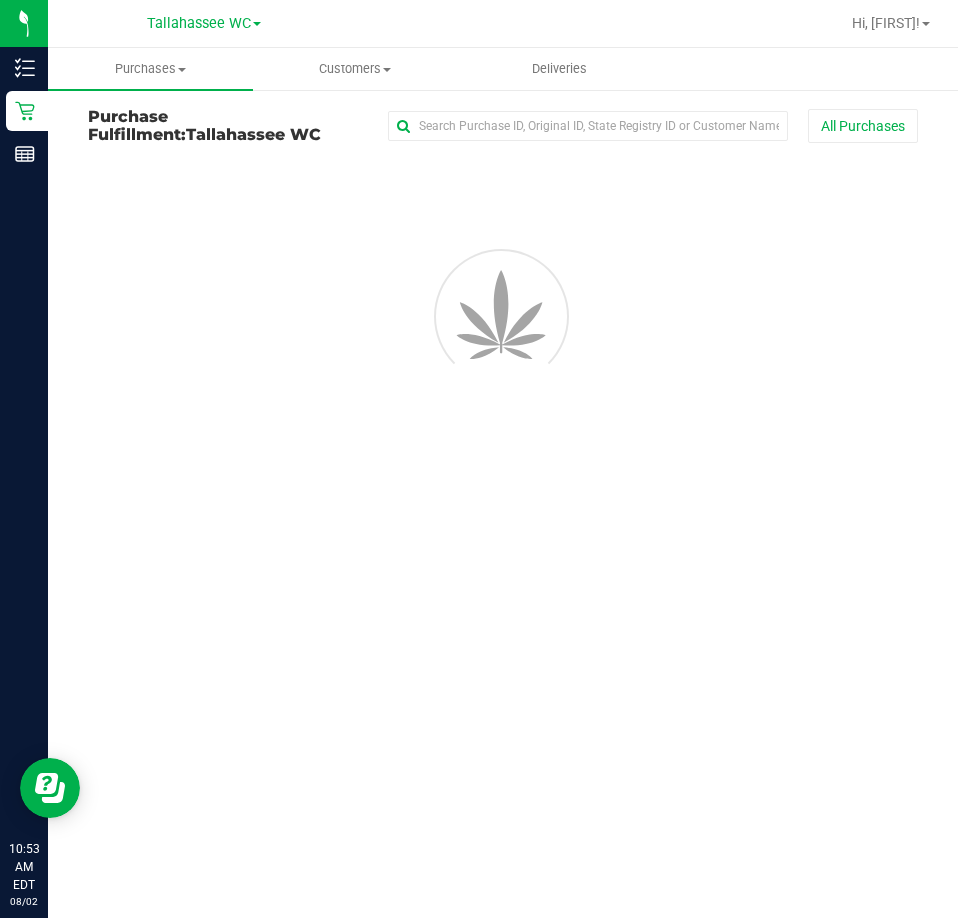 scroll, scrollTop: 0, scrollLeft: 0, axis: both 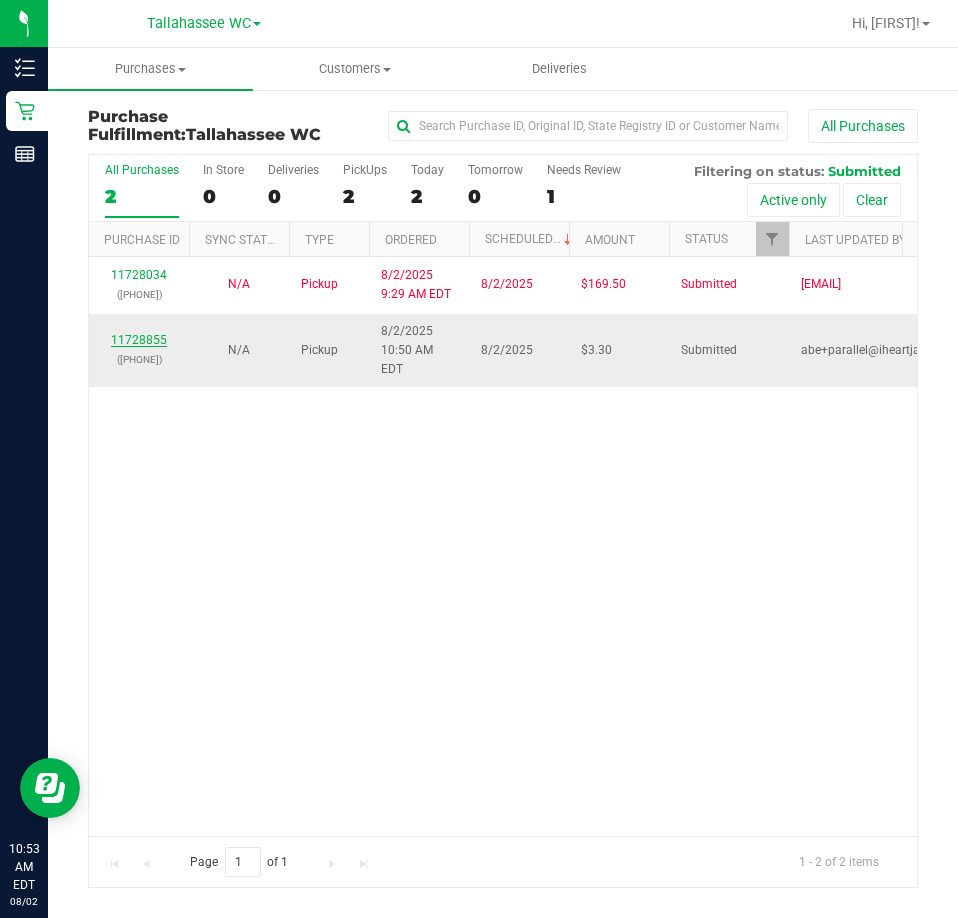 click on "11728855" at bounding box center (139, 340) 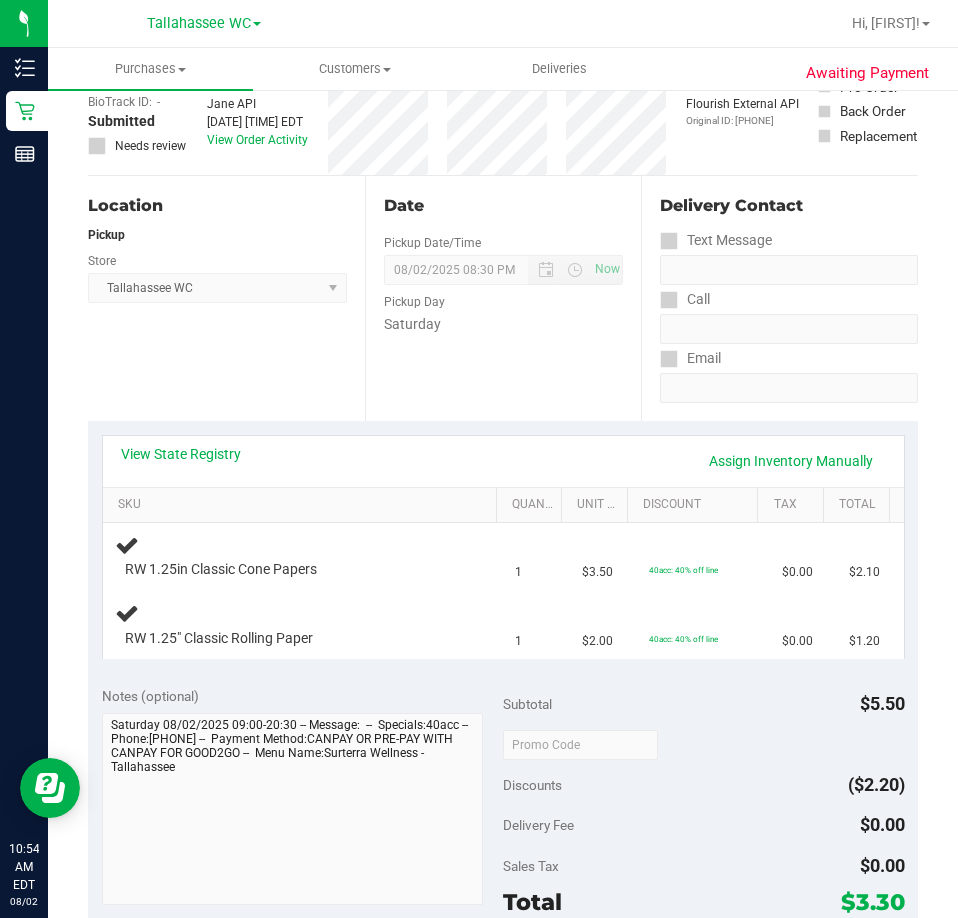 scroll, scrollTop: 115, scrollLeft: 0, axis: vertical 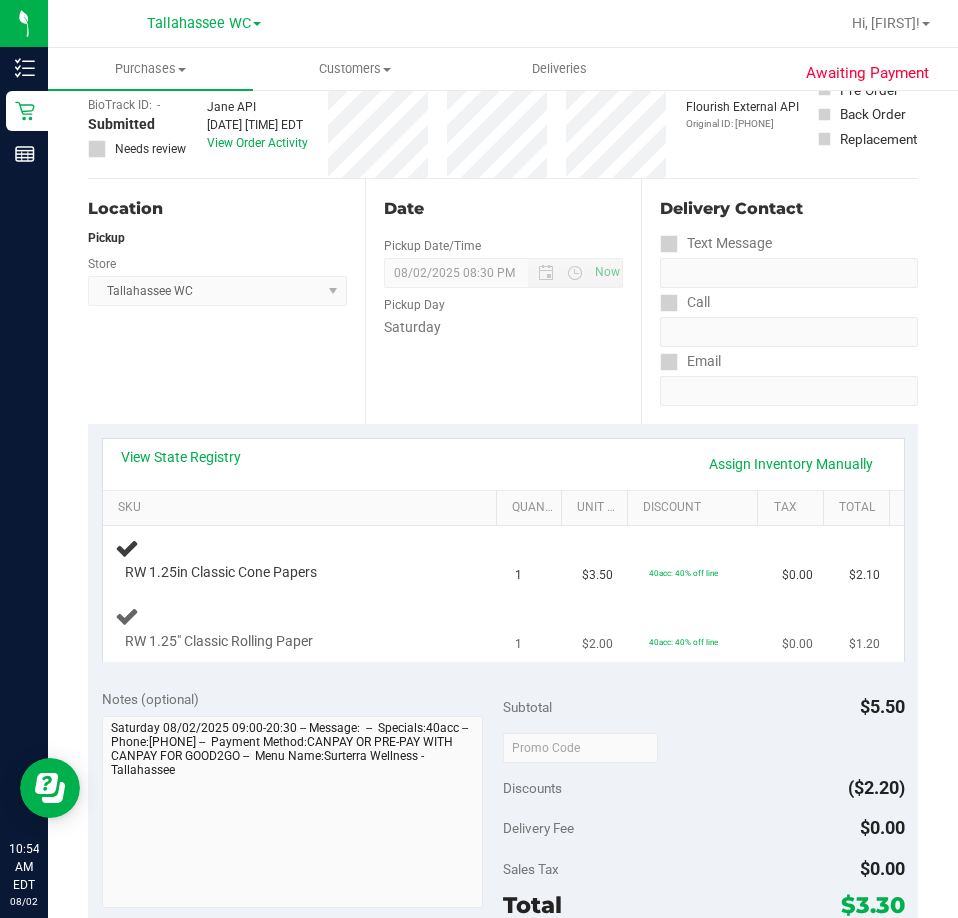 click on "RW 1.25" Classic Rolling Paper" at bounding box center [303, 628] 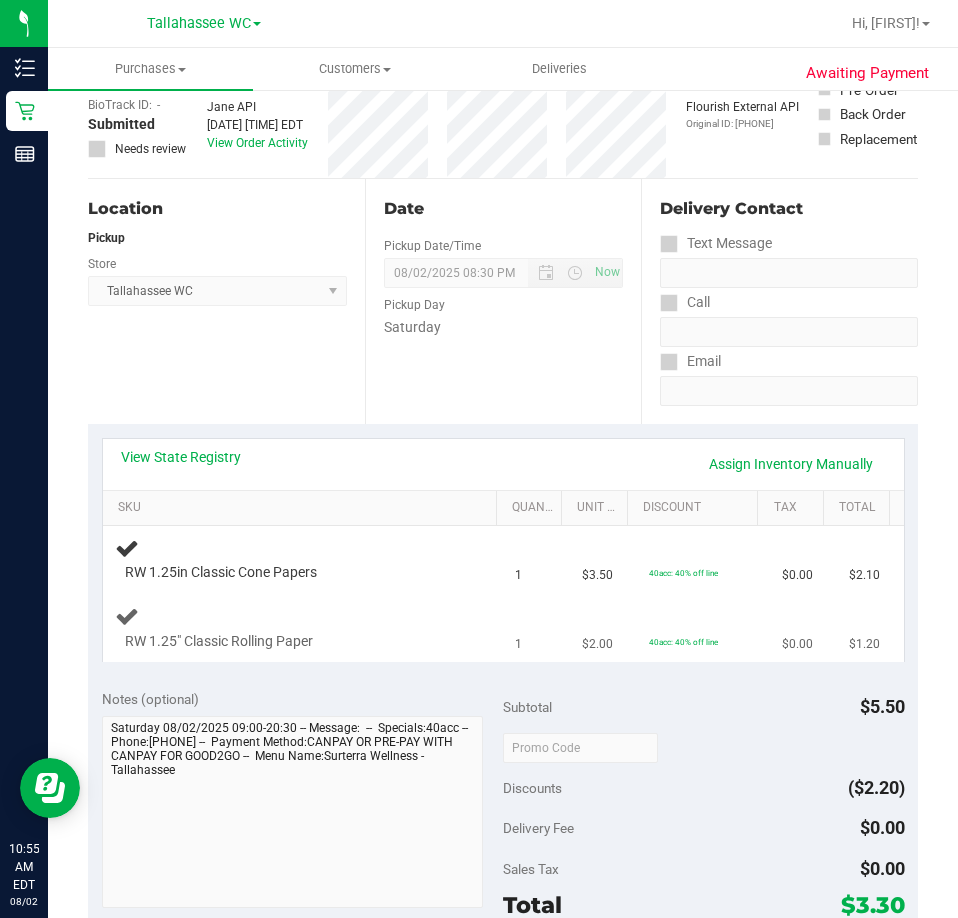 click on "RW 1.25" Classic Rolling Paper" at bounding box center (303, 628) 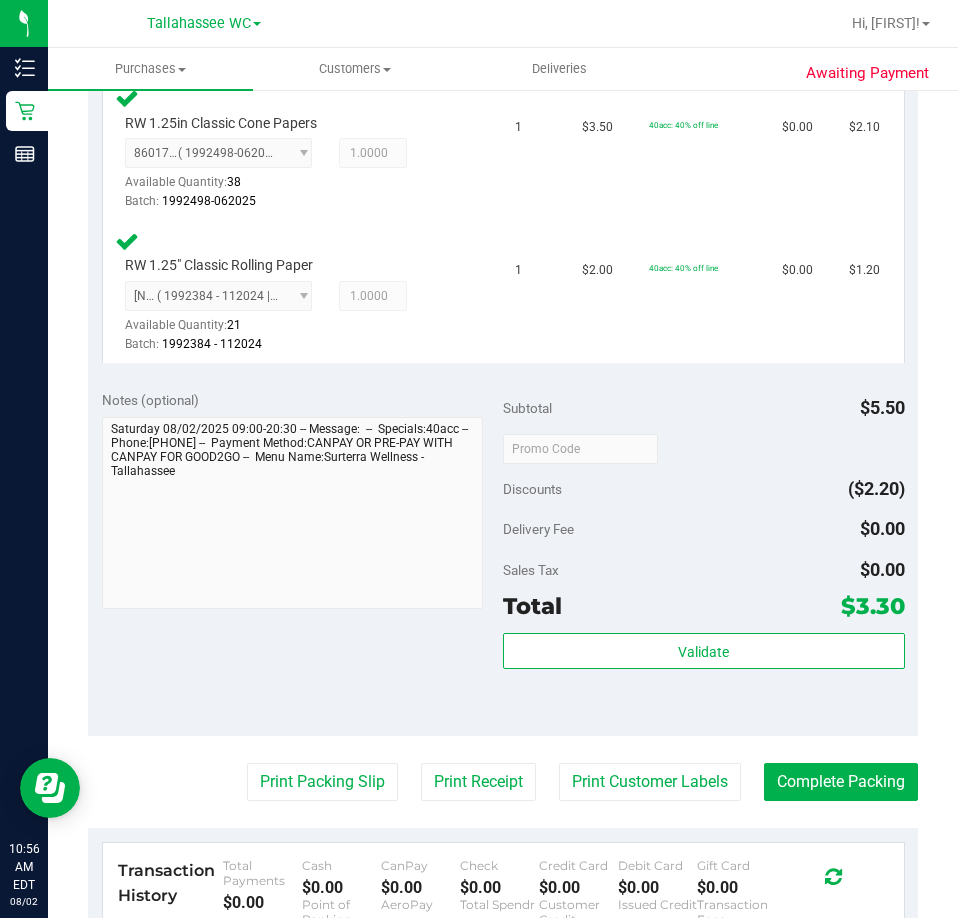 scroll, scrollTop: 577, scrollLeft: 0, axis: vertical 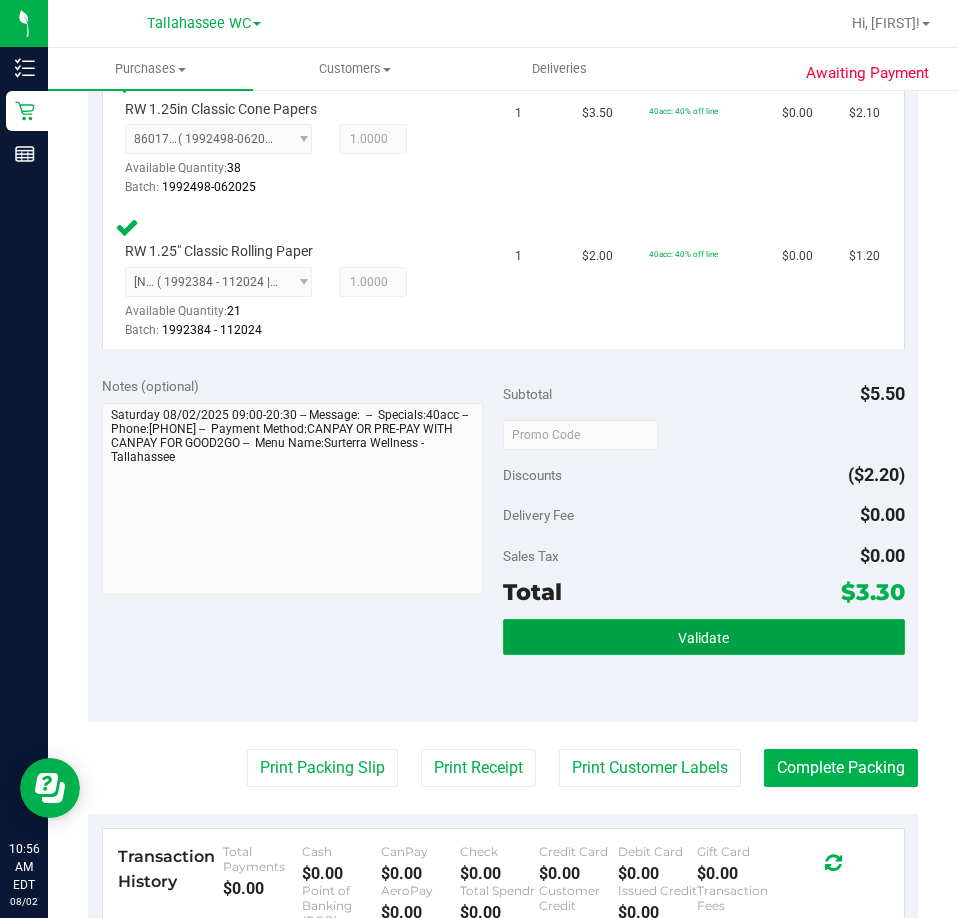 click on "Validate" at bounding box center (704, 637) 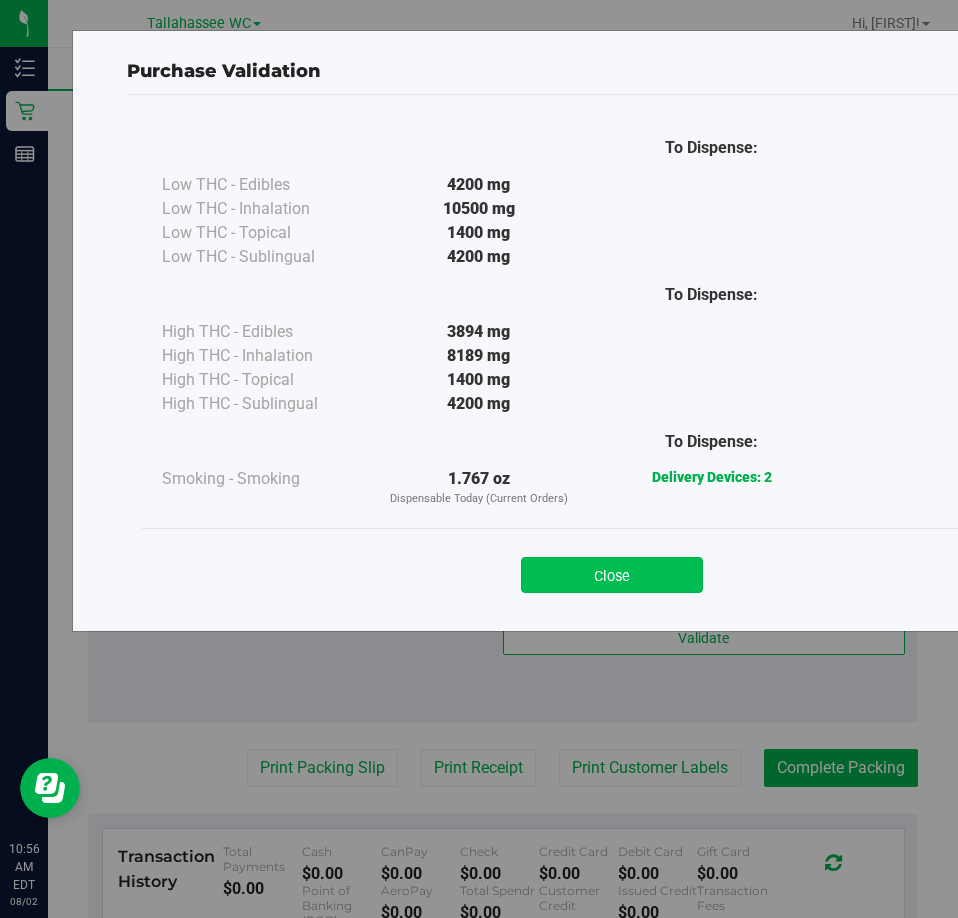 click on "Close" at bounding box center [612, 575] 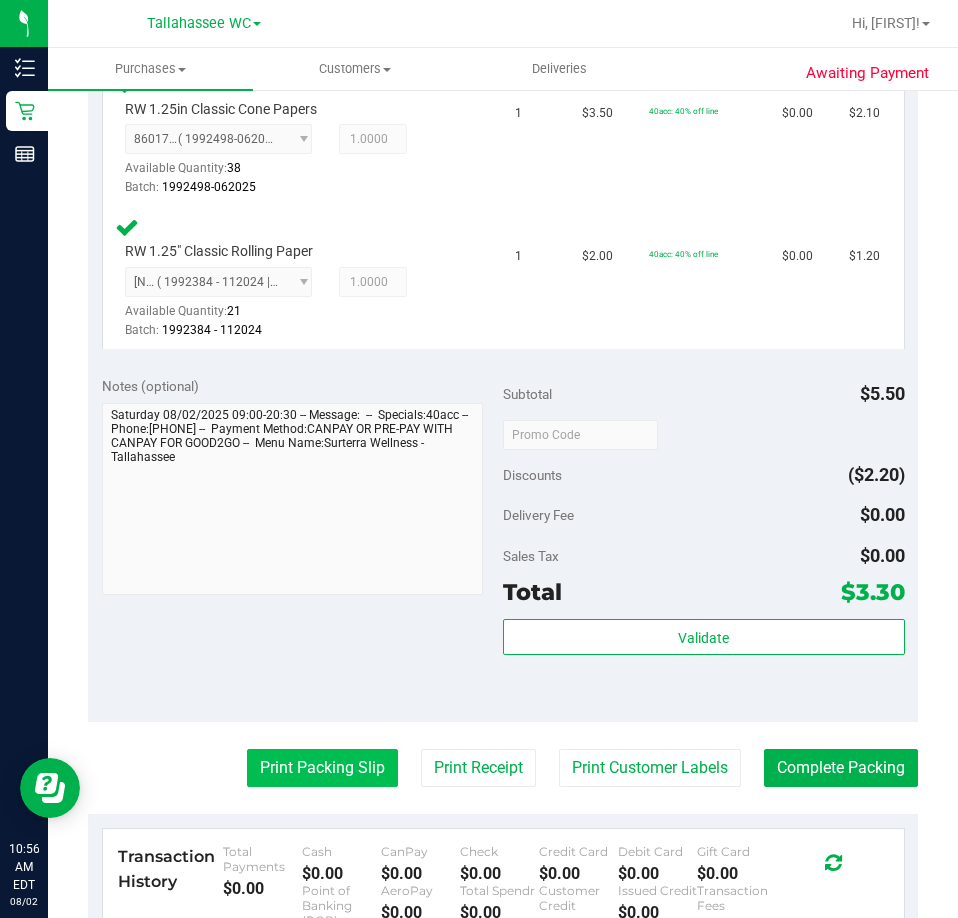 click on "Print Packing Slip" at bounding box center (322, 768) 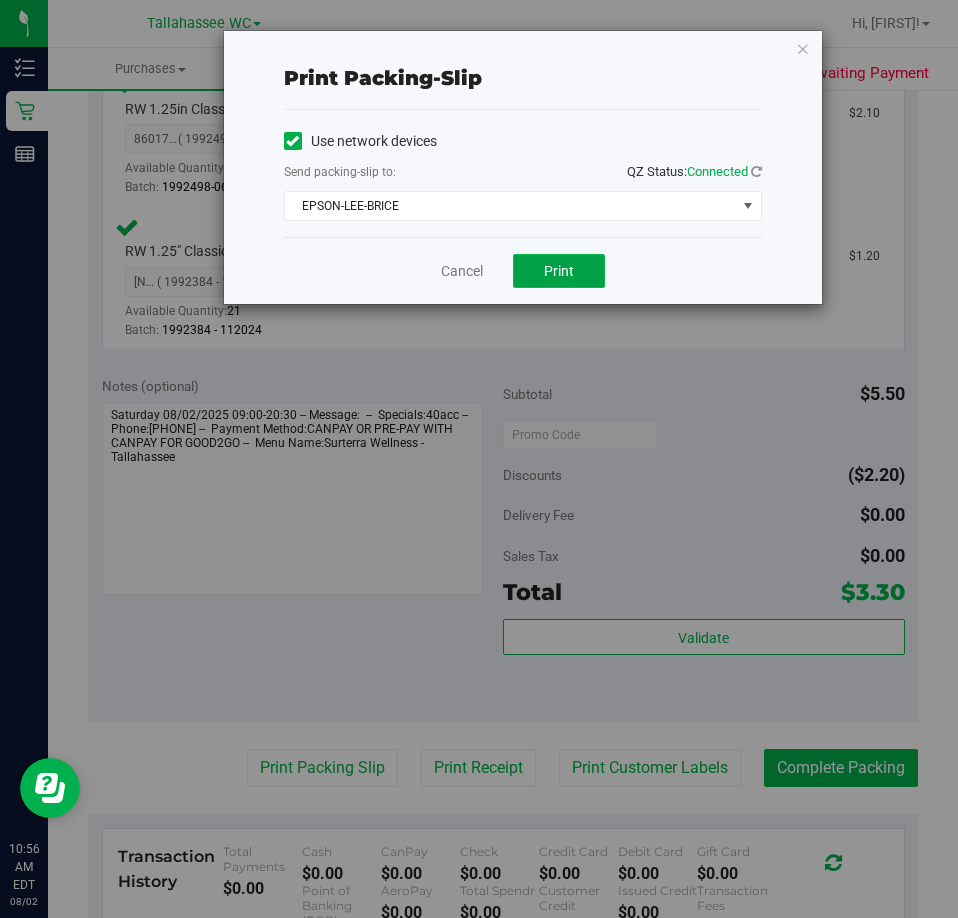 click on "Print" at bounding box center [559, 271] 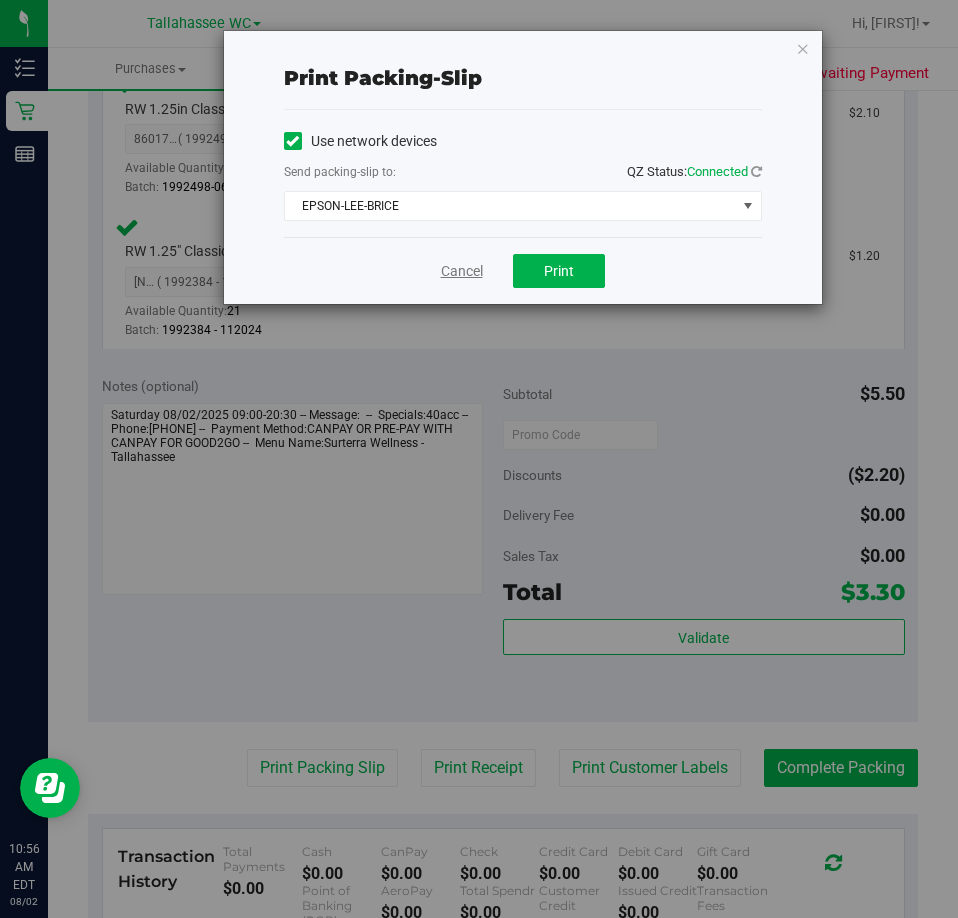 click on "Cancel" at bounding box center (462, 271) 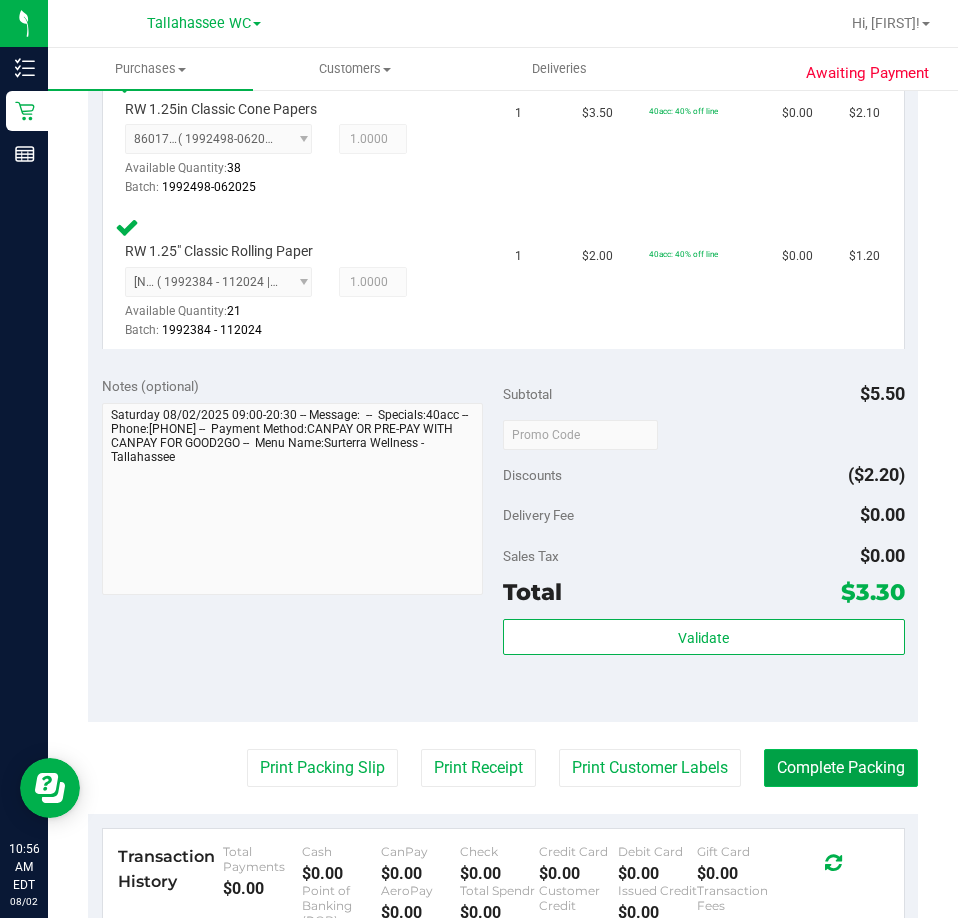click on "Complete Packing" at bounding box center [841, 768] 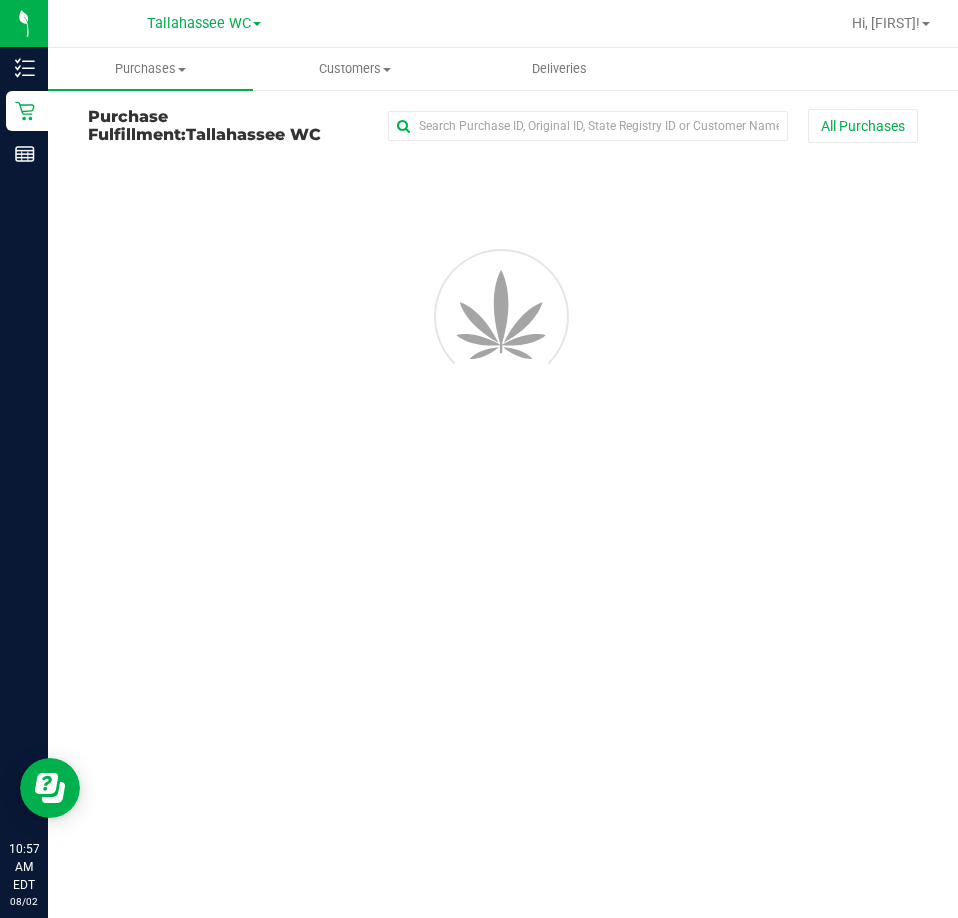 scroll, scrollTop: 0, scrollLeft: 0, axis: both 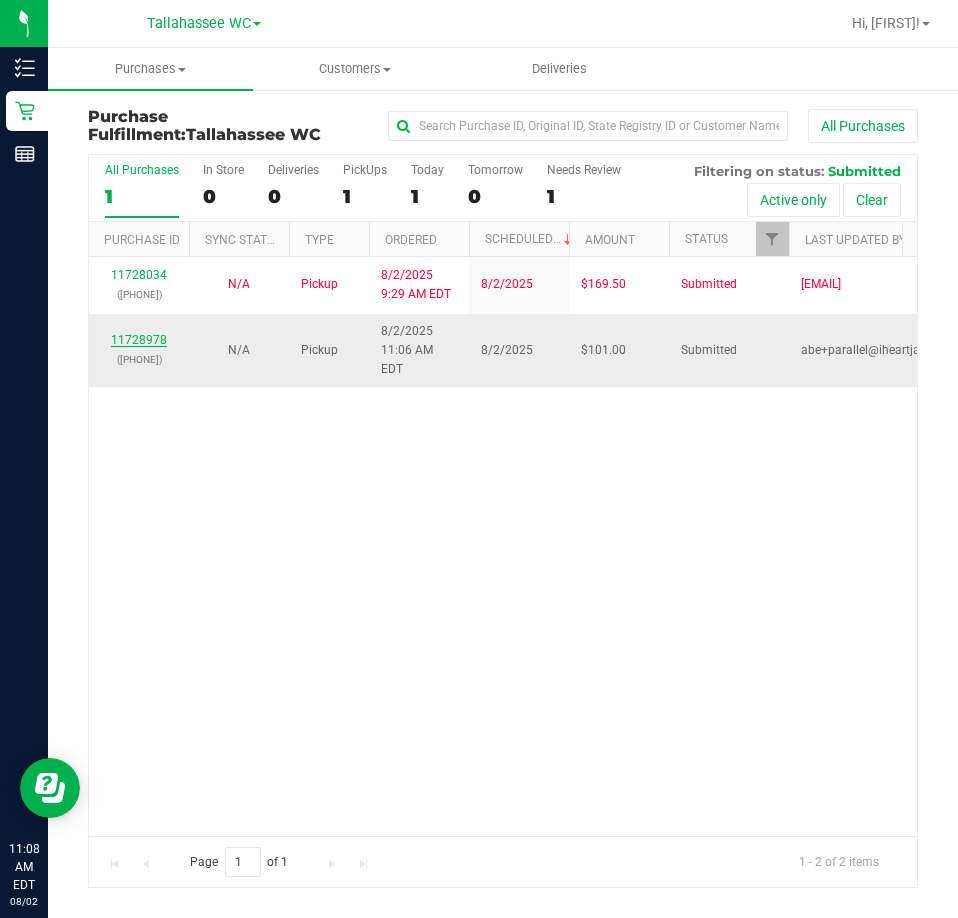 click on "11728978" at bounding box center (139, 340) 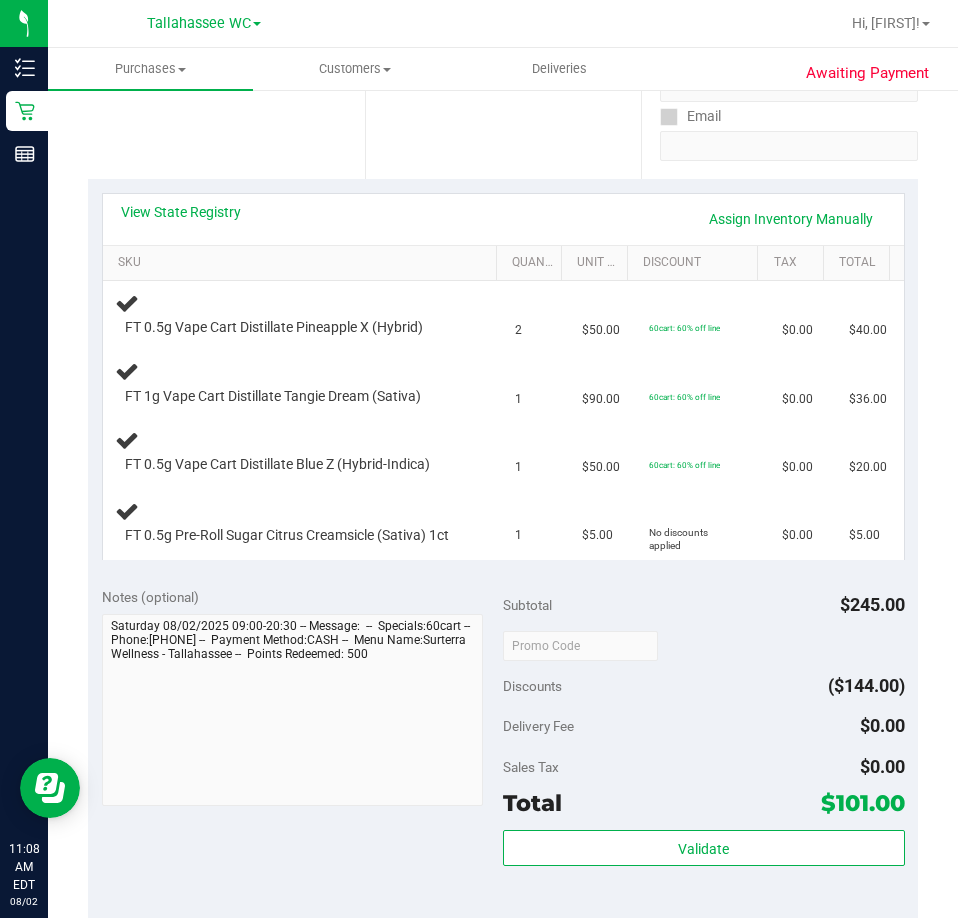 scroll, scrollTop: 365, scrollLeft: 0, axis: vertical 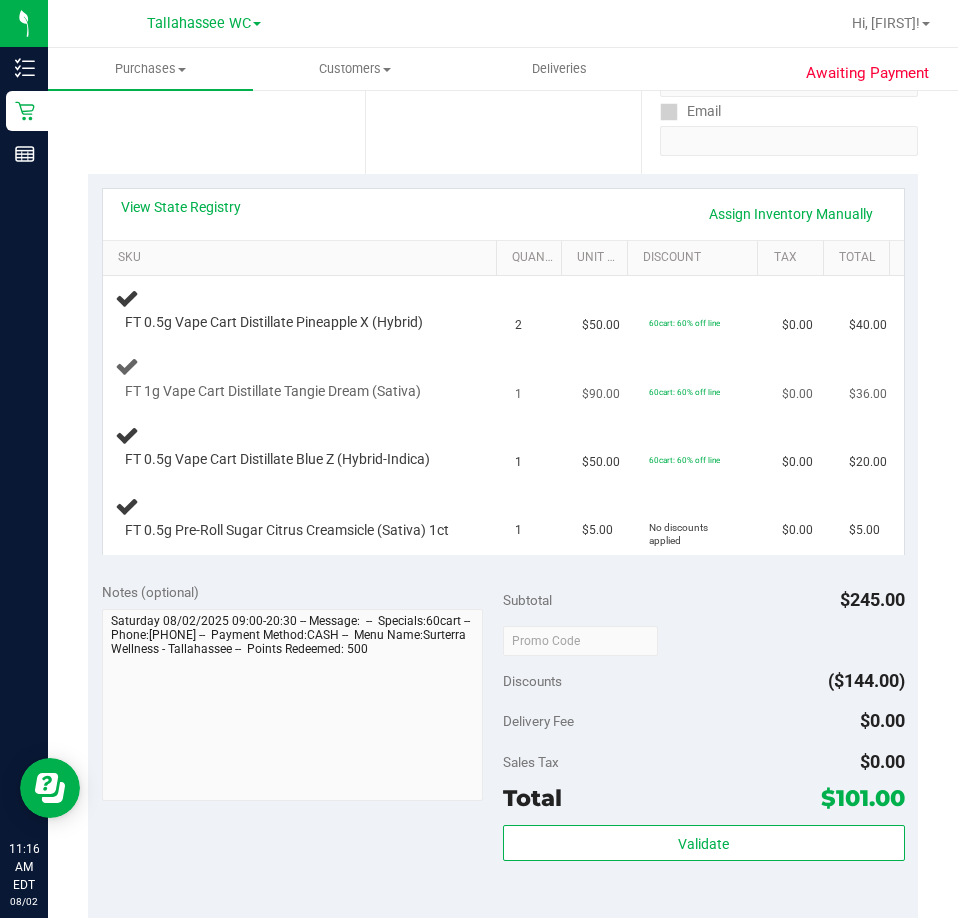 click at bounding box center [294, 401] 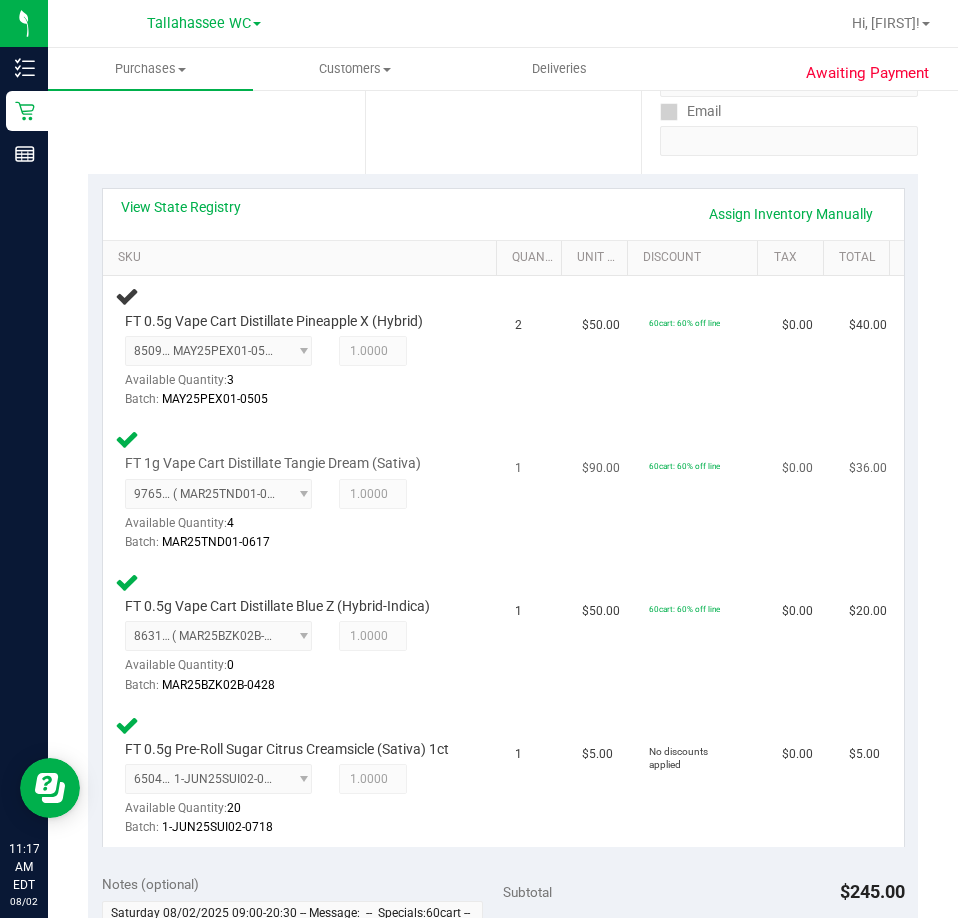 click on "FT 1g Vape Cart Distillate Tangie Dream (Sativa)
[NUMBER]
MAR25TND01-0617 | orig: FLSRWGM-20250701-715
)
[NUMBER]
Available Quantity:  4
1.0000 1
Batch:" at bounding box center [303, 490] 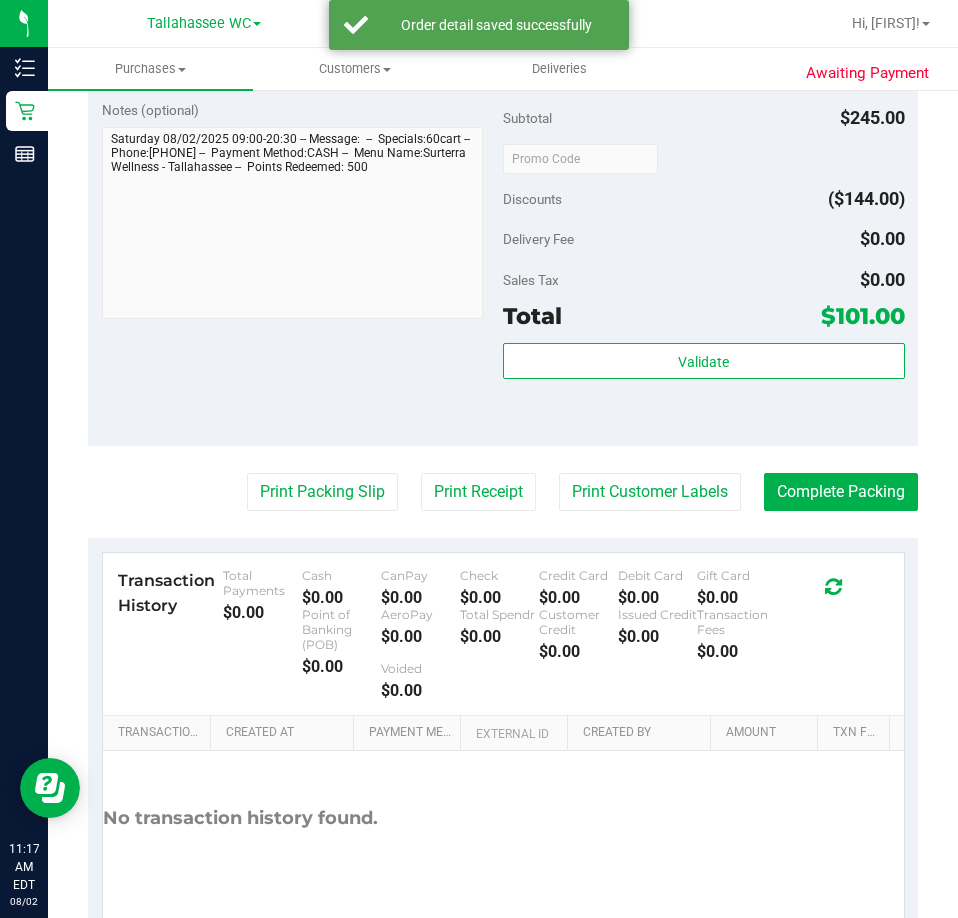 scroll, scrollTop: 1149, scrollLeft: 0, axis: vertical 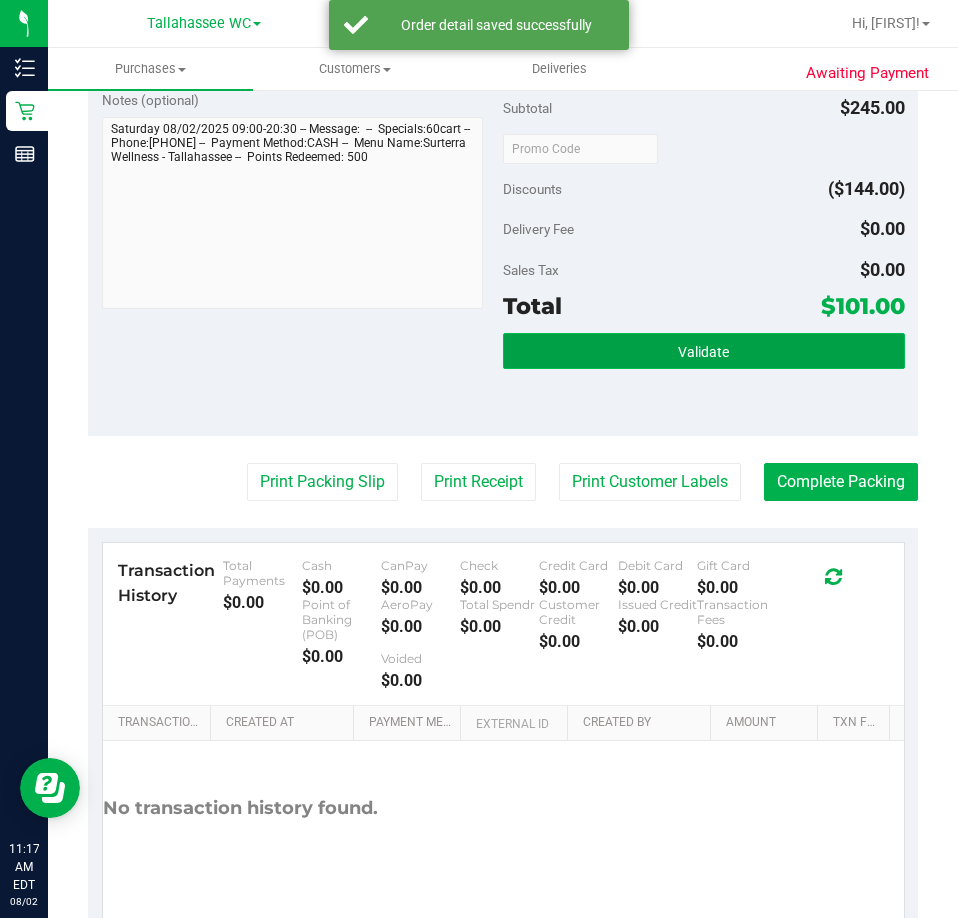 click on "Validate" at bounding box center (704, 351) 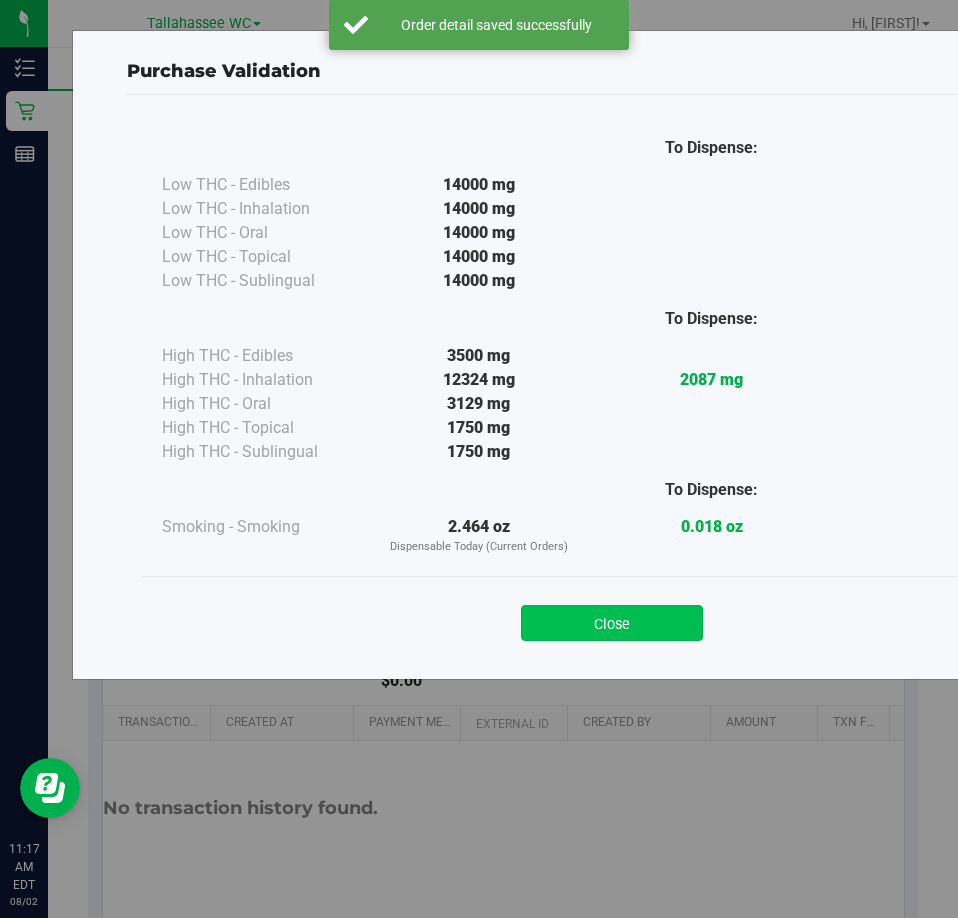 click on "Close" at bounding box center (612, 623) 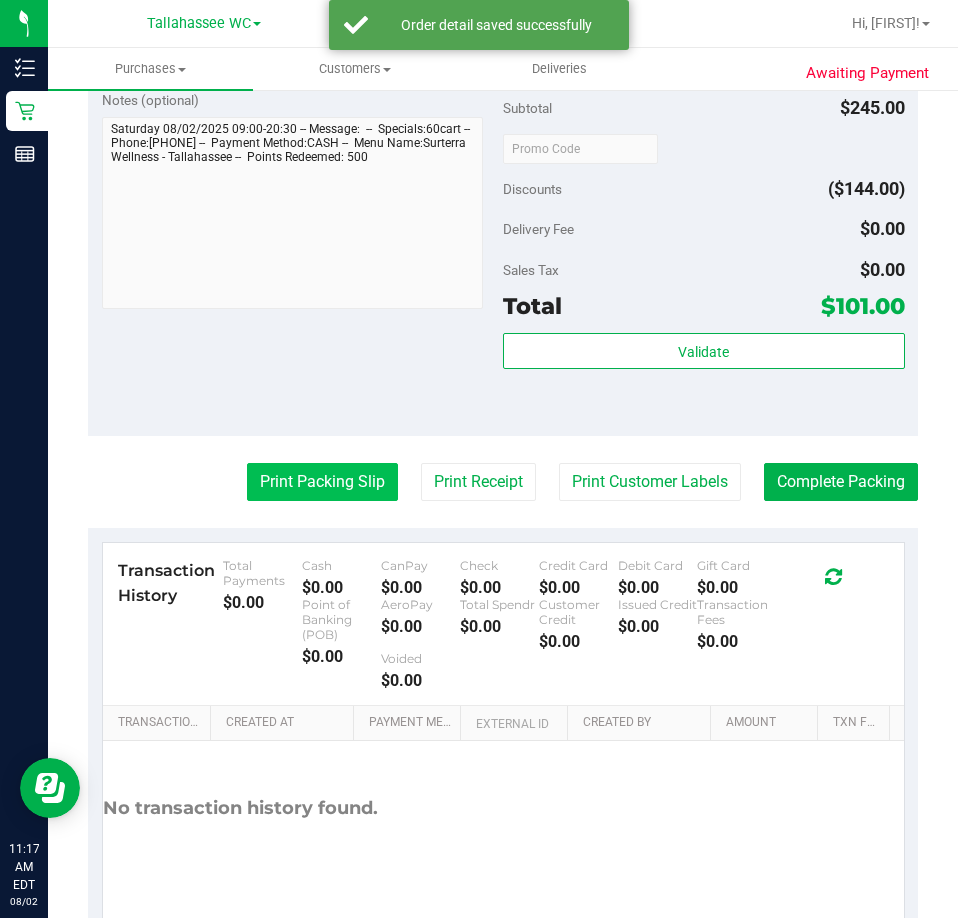 click on "Print Packing Slip" at bounding box center [322, 482] 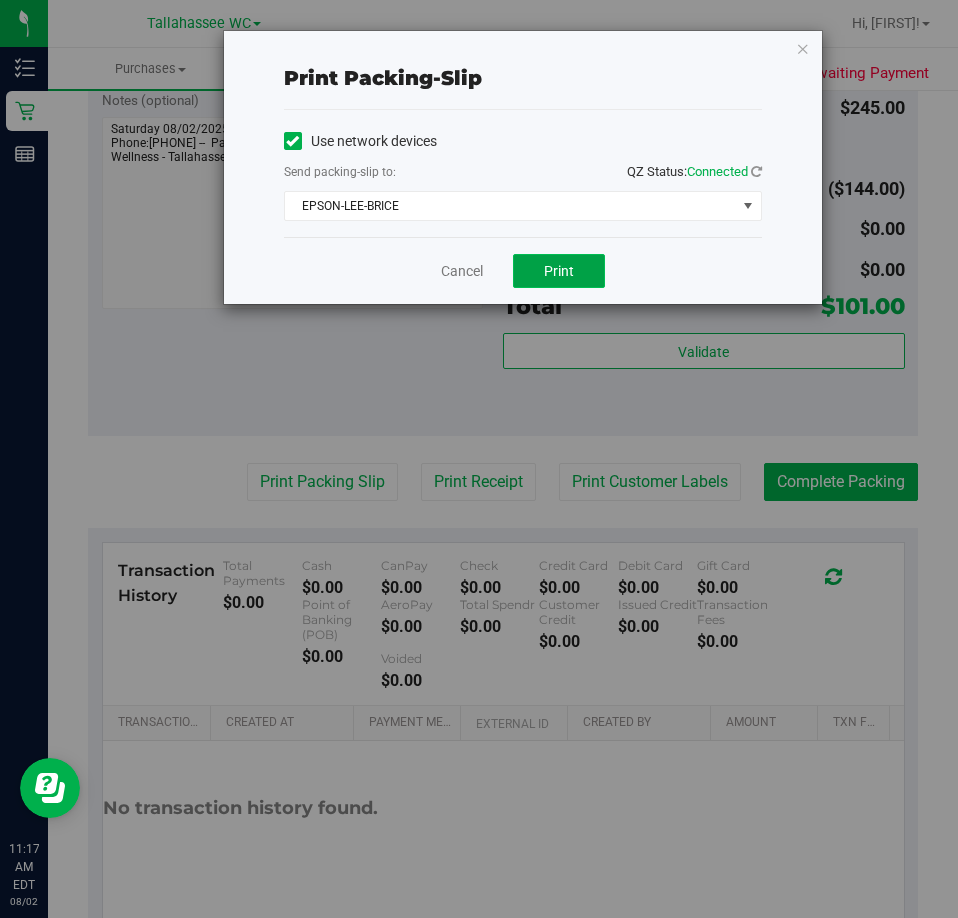 click on "Print" at bounding box center (559, 271) 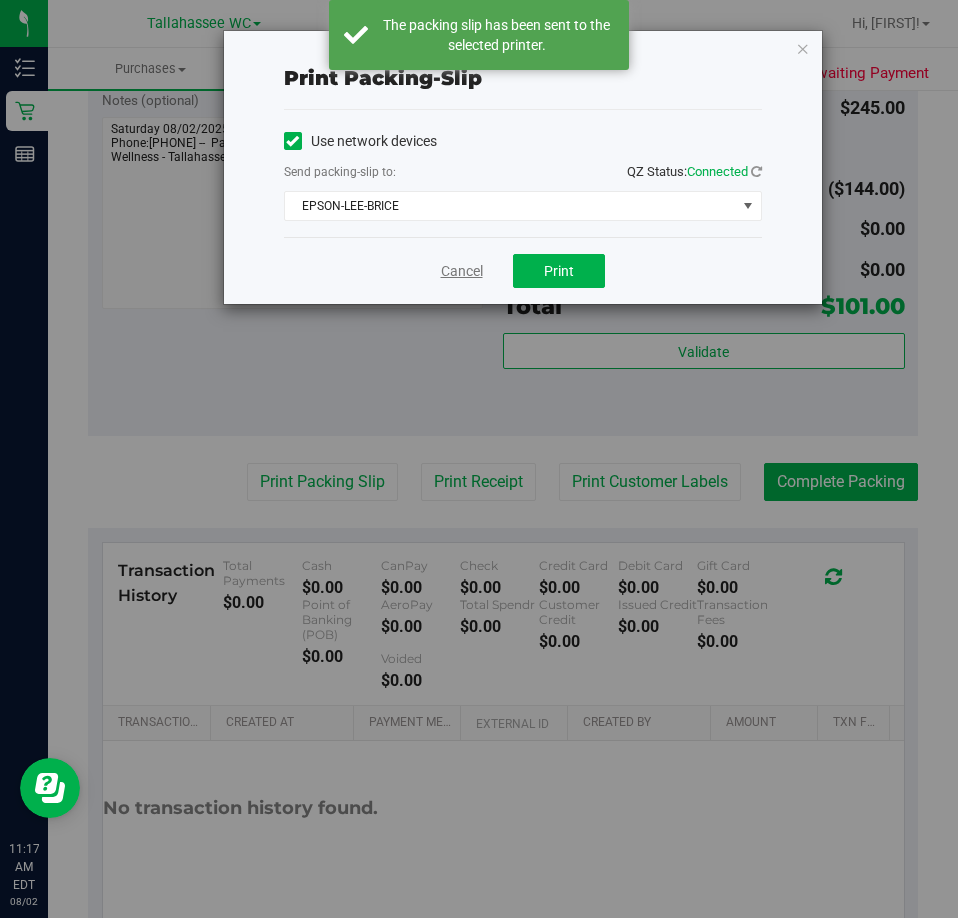 click on "Cancel" at bounding box center (462, 271) 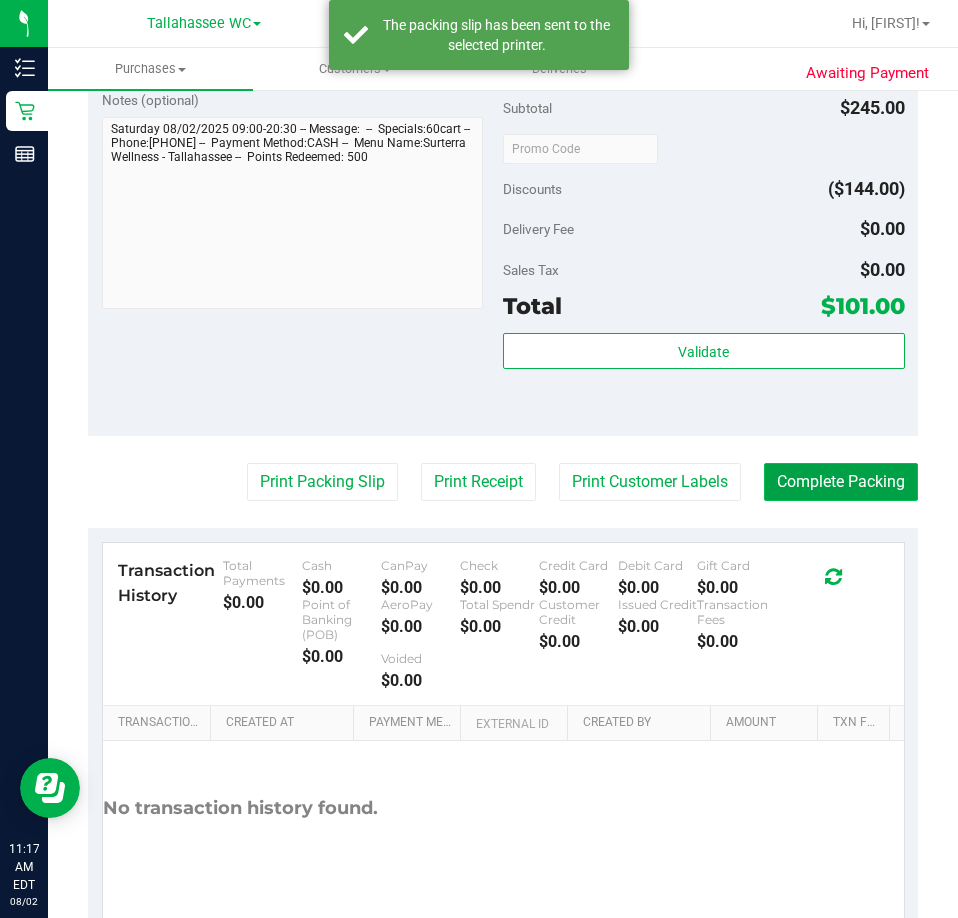 click on "Complete Packing" at bounding box center (841, 482) 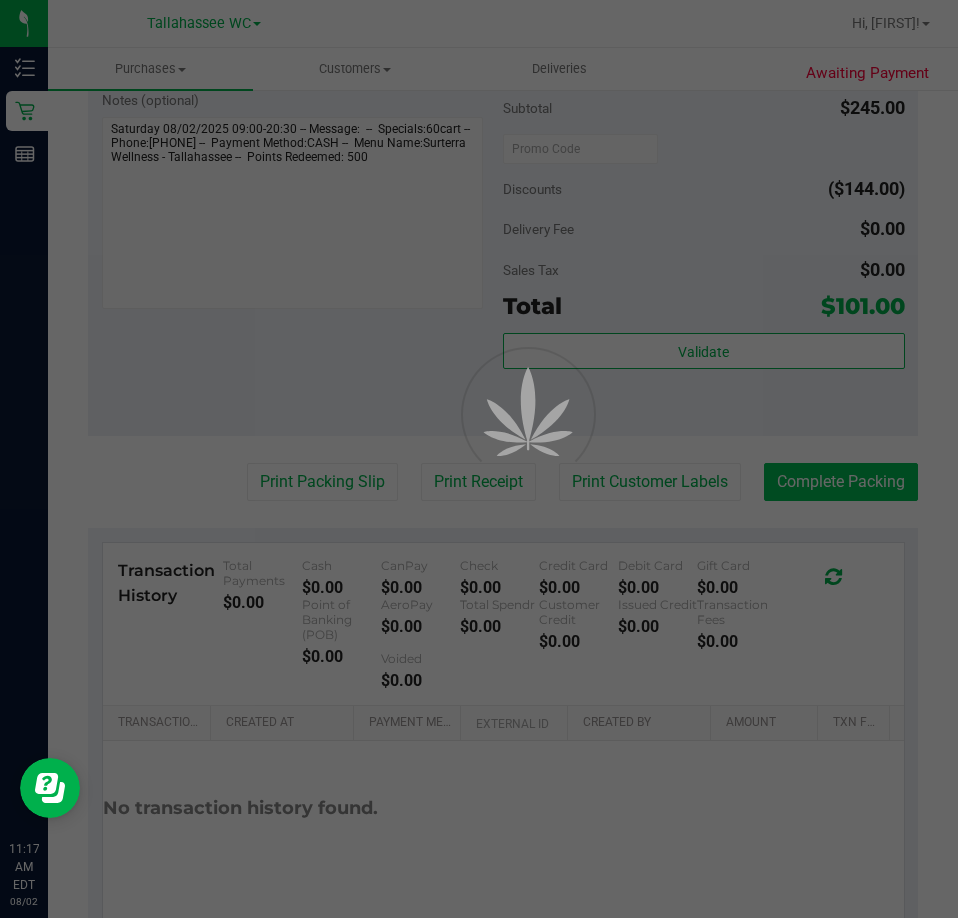 scroll, scrollTop: 0, scrollLeft: 0, axis: both 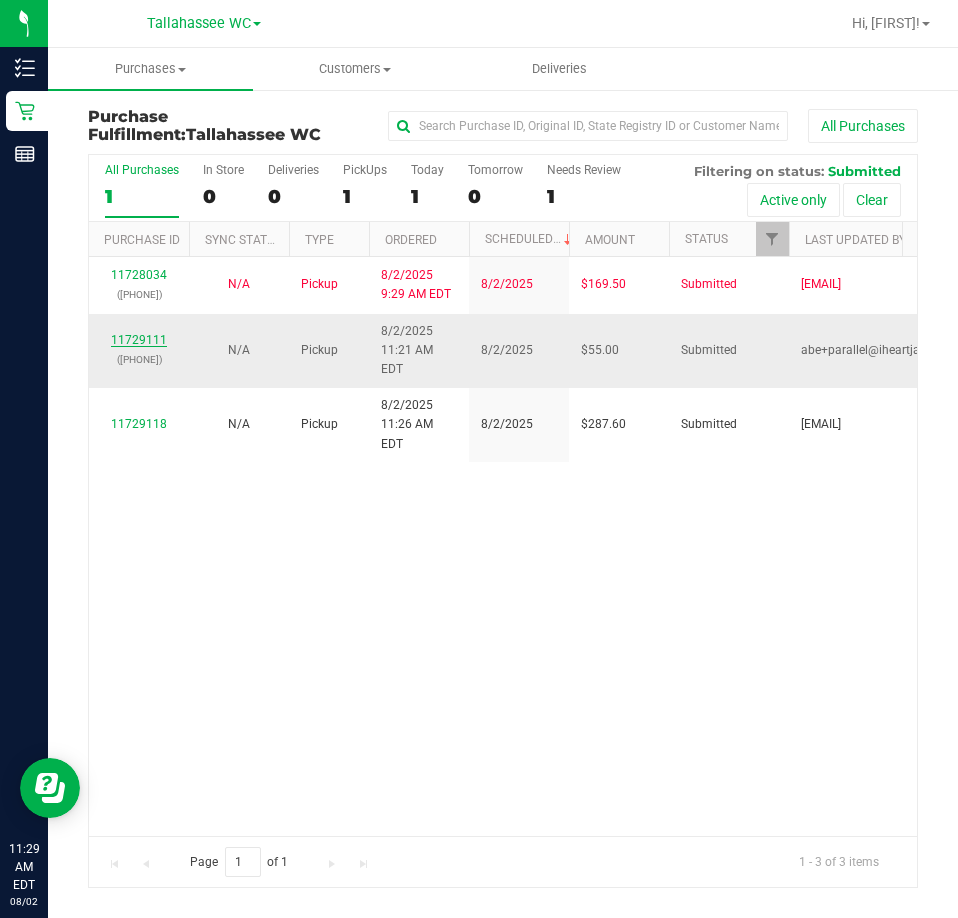 click on "11729111" at bounding box center [139, 340] 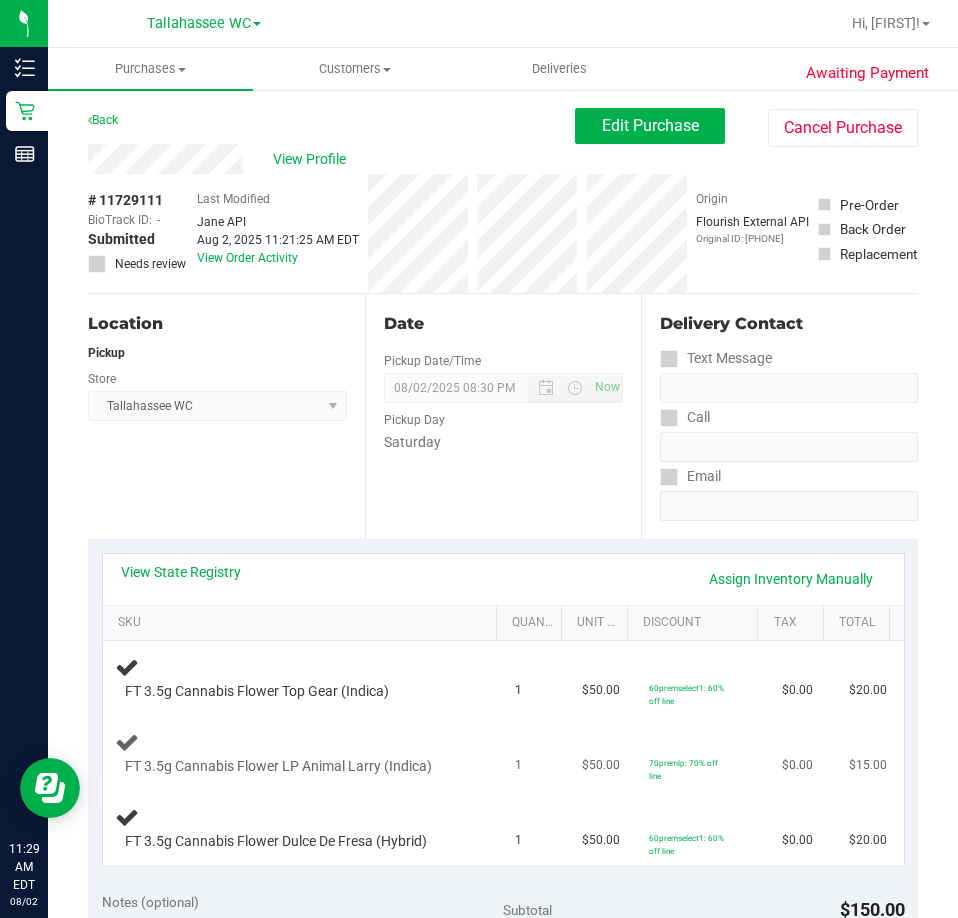 click on "FT 3.5g Cannabis Flower LP Animal Larry (Indica)" at bounding box center [303, 753] 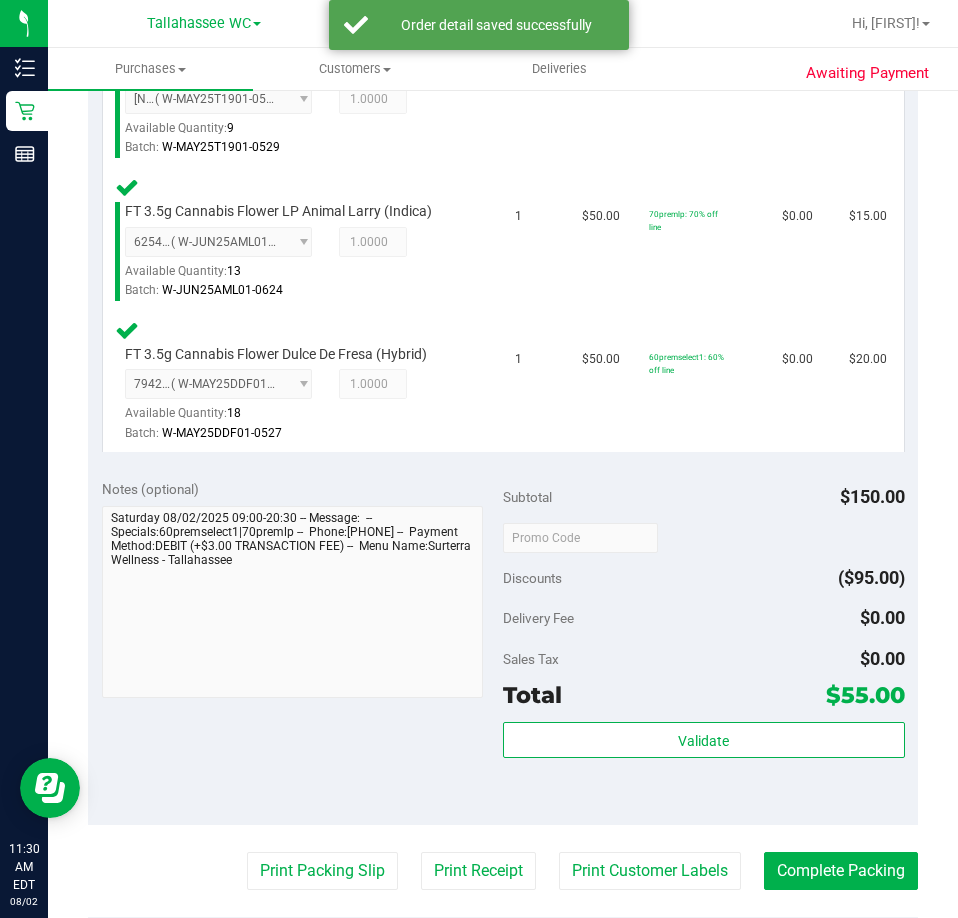 scroll, scrollTop: 625, scrollLeft: 0, axis: vertical 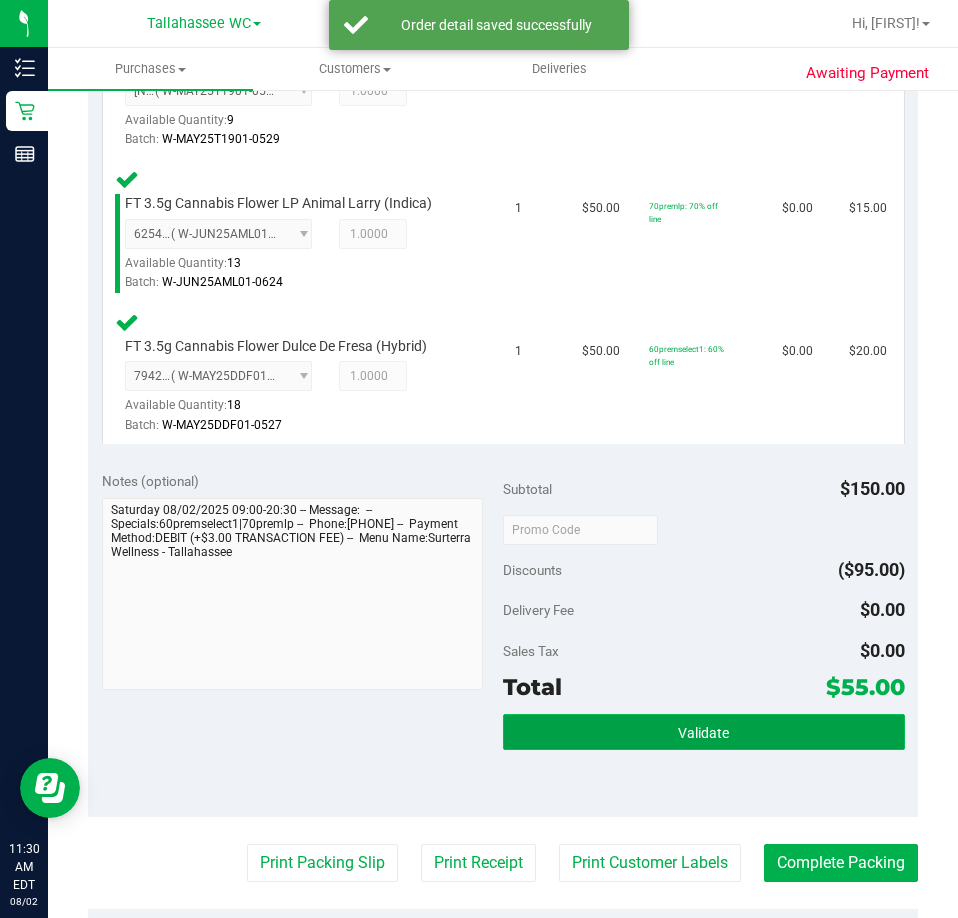 click on "Validate" at bounding box center (703, 733) 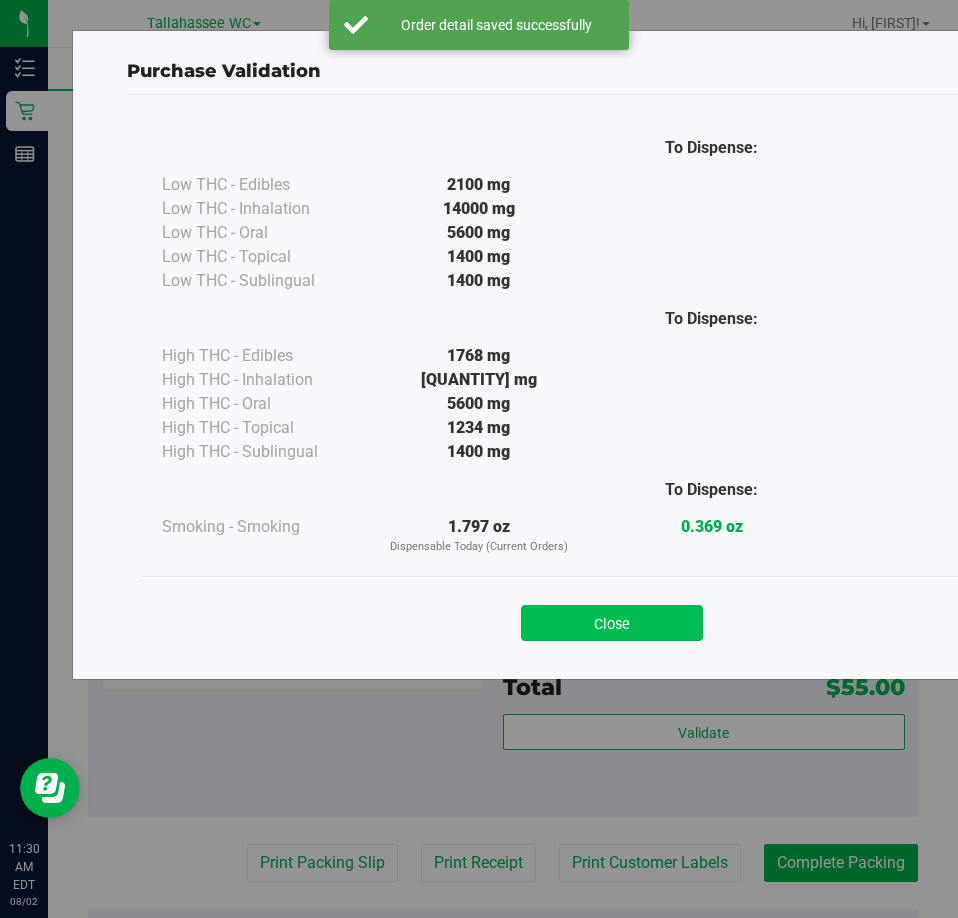 click on "Close" at bounding box center [612, 623] 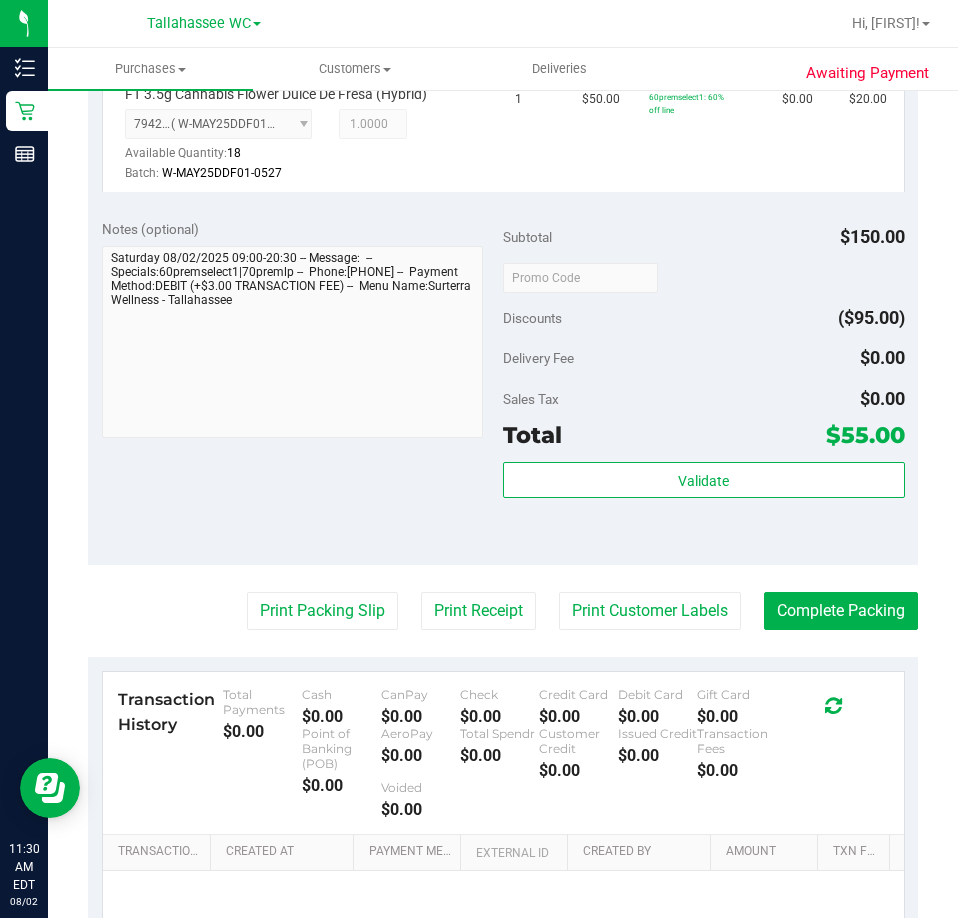 scroll, scrollTop: 880, scrollLeft: 0, axis: vertical 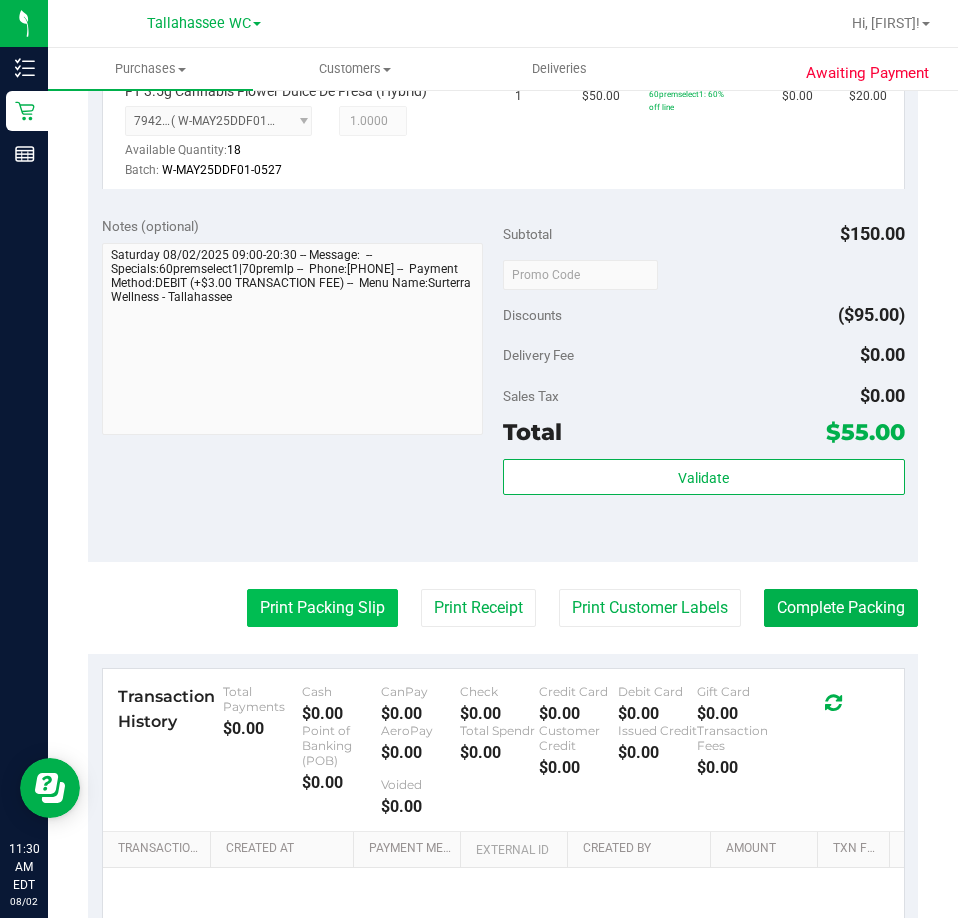 click on "Print Packing Slip" at bounding box center (322, 608) 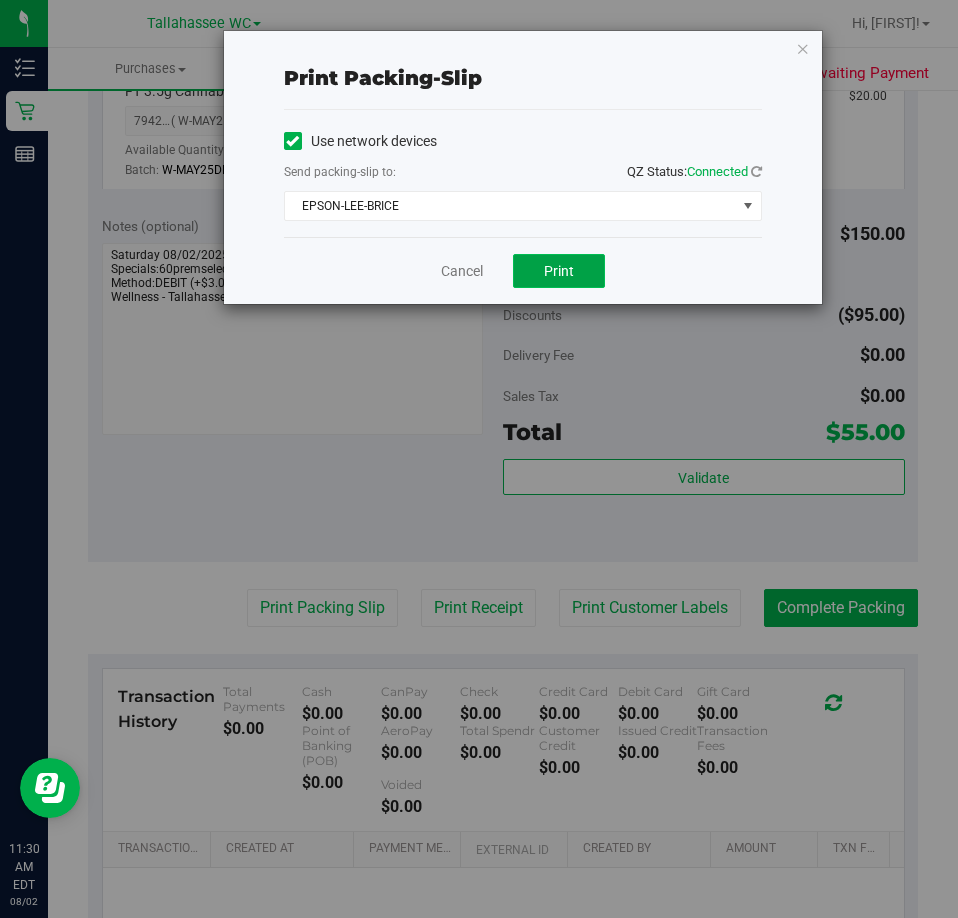 click on "Print" at bounding box center [559, 271] 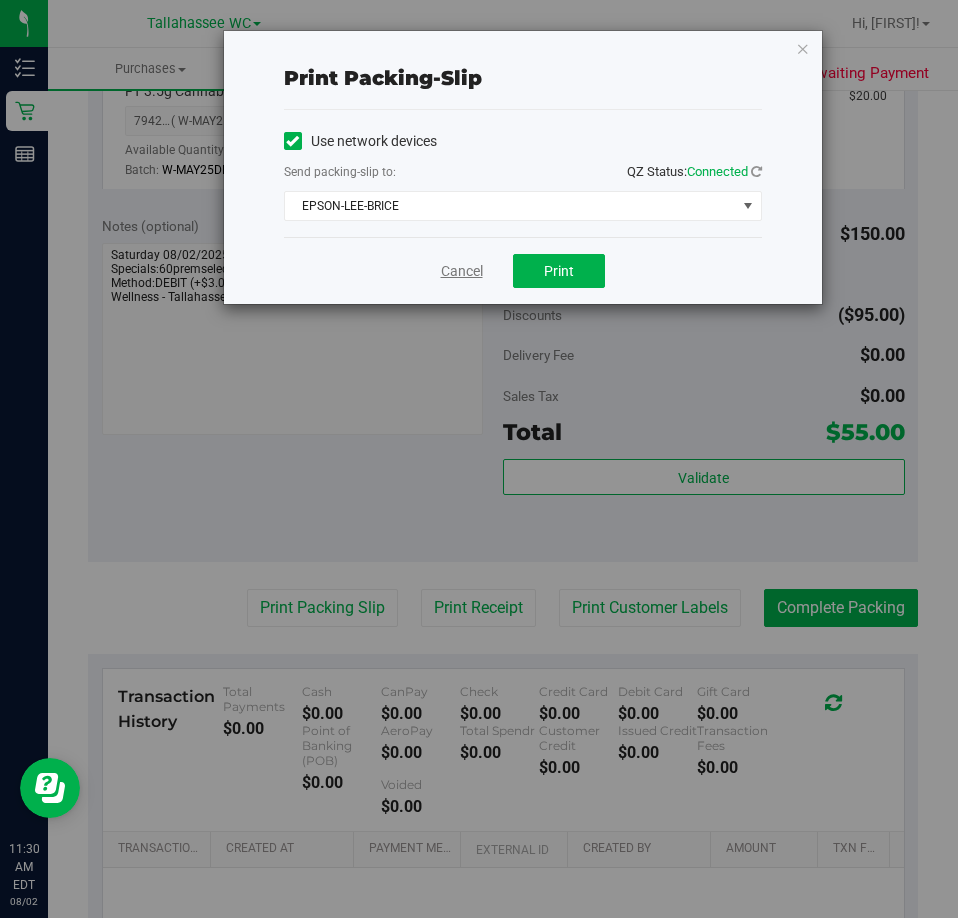 click on "Cancel" at bounding box center [462, 271] 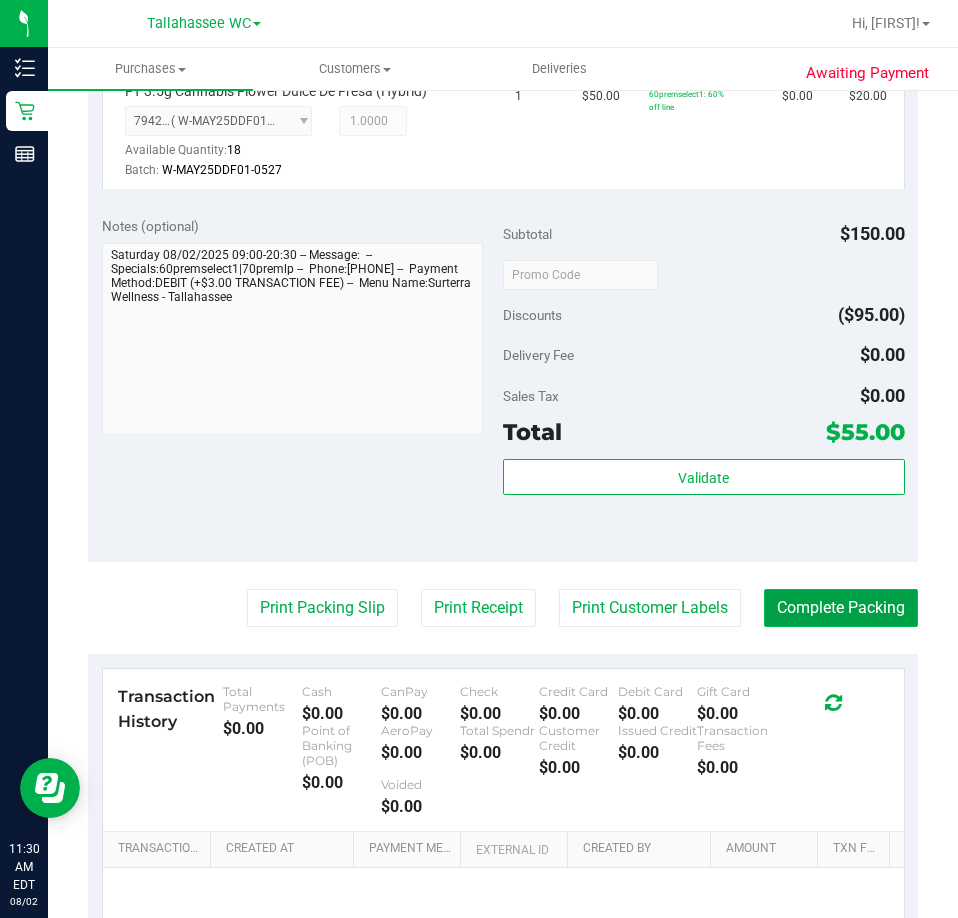 click on "Complete Packing" at bounding box center [841, 608] 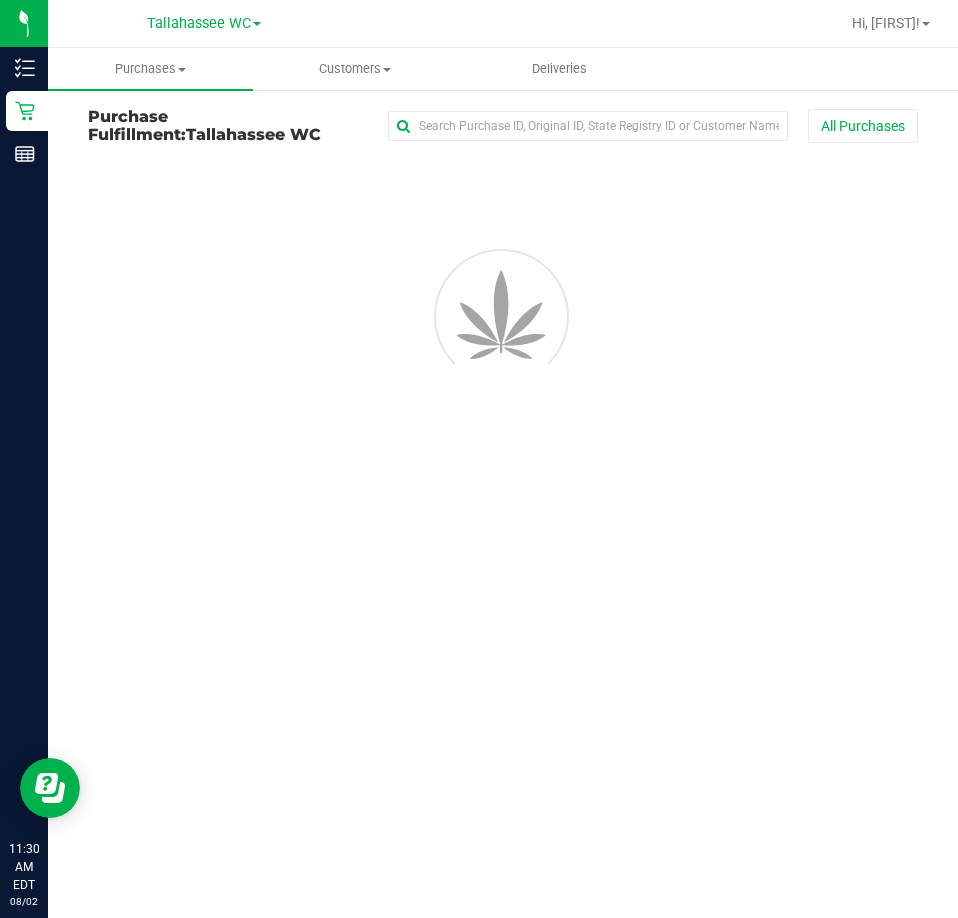 scroll, scrollTop: 0, scrollLeft: 0, axis: both 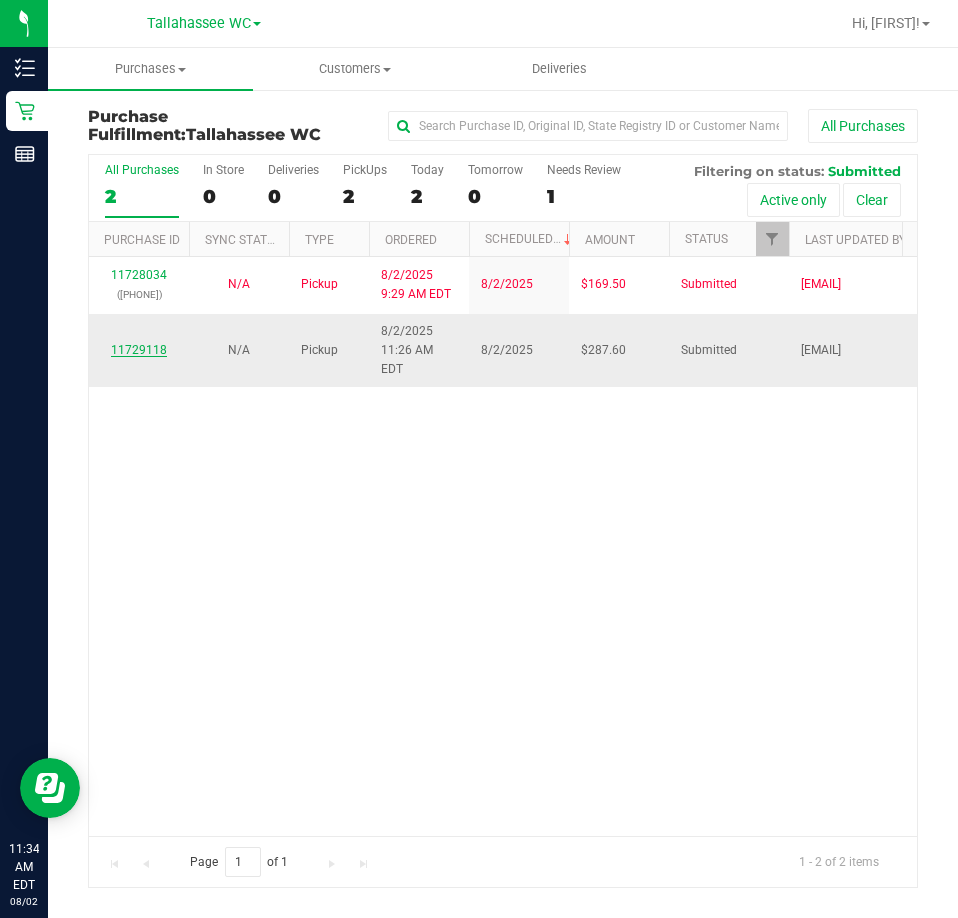 click on "11729118" at bounding box center [139, 350] 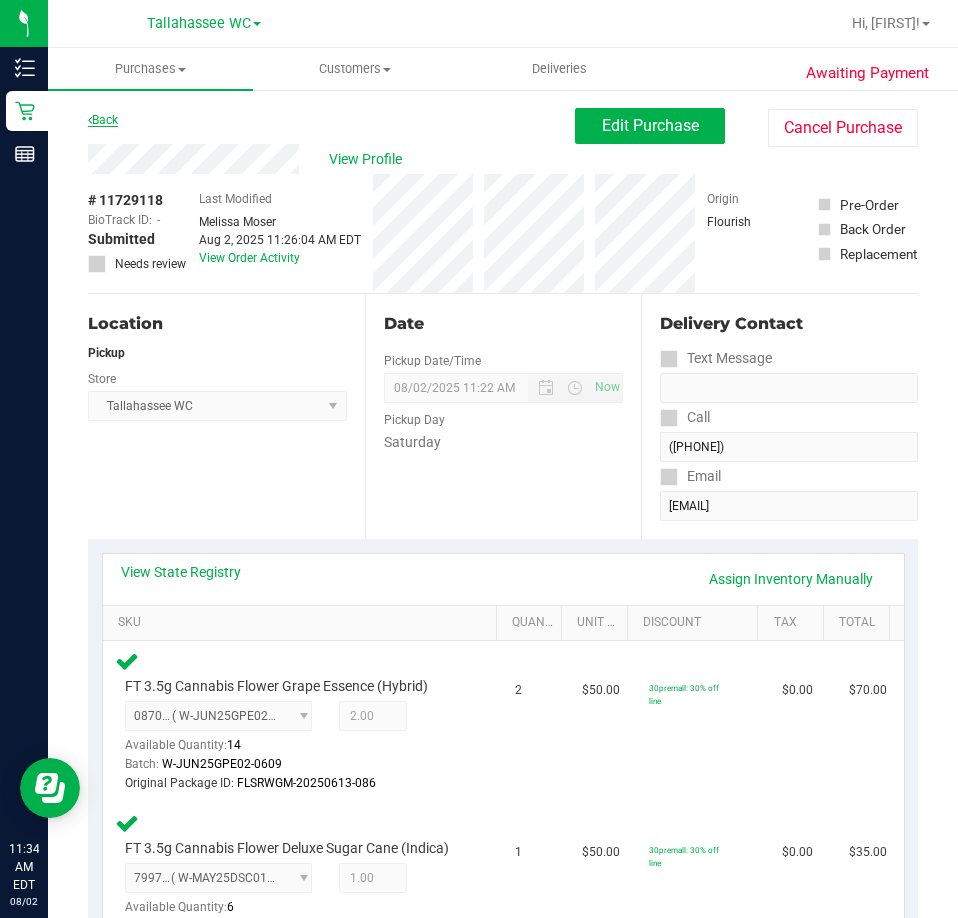 click on "Back" at bounding box center [103, 120] 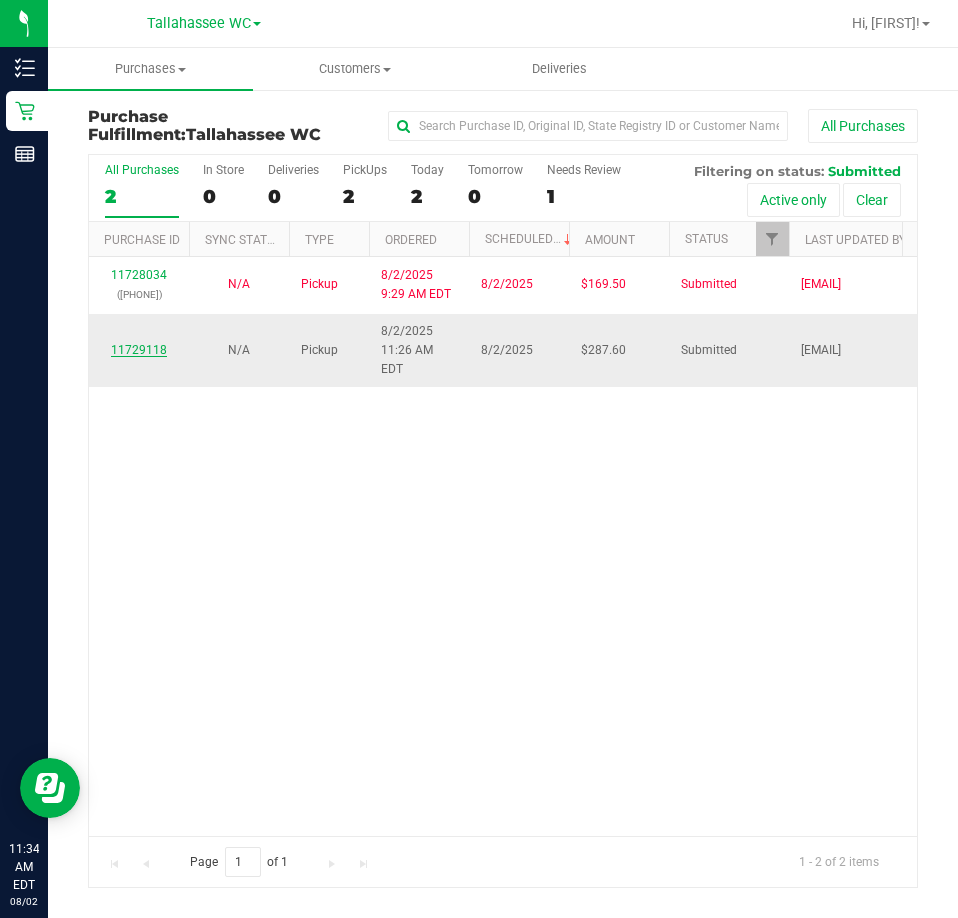 click on "11729118" at bounding box center (139, 350) 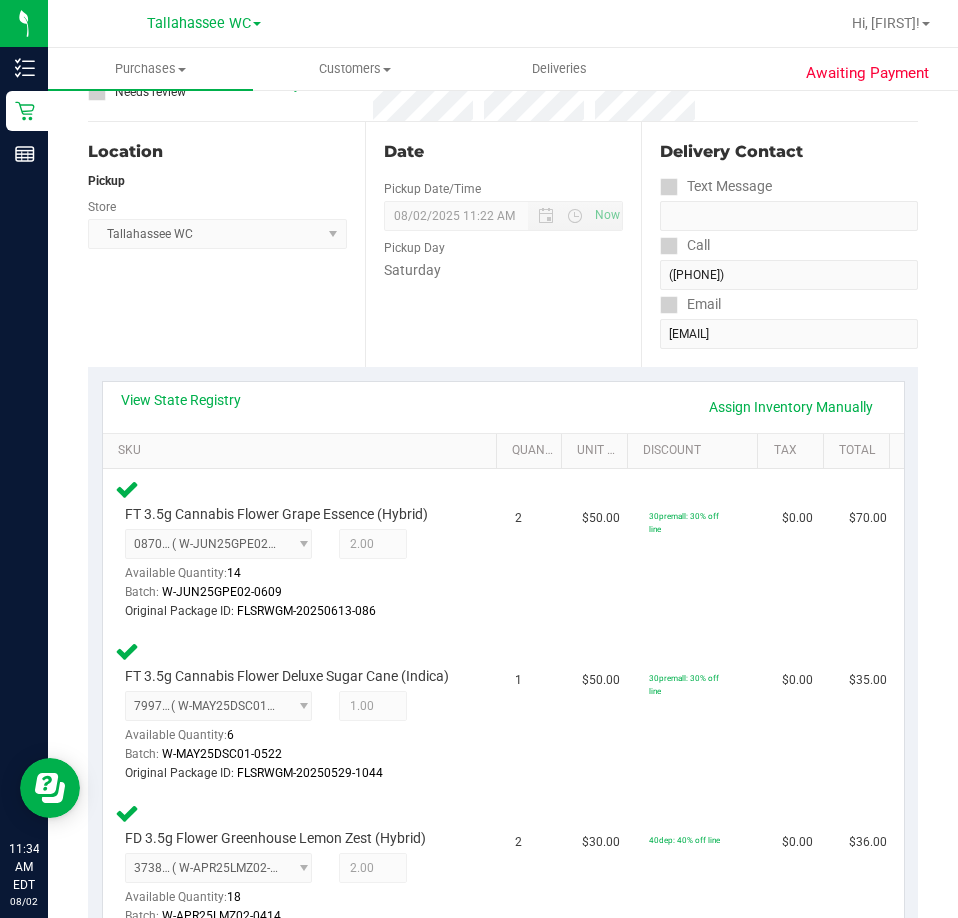 scroll, scrollTop: 0, scrollLeft: 0, axis: both 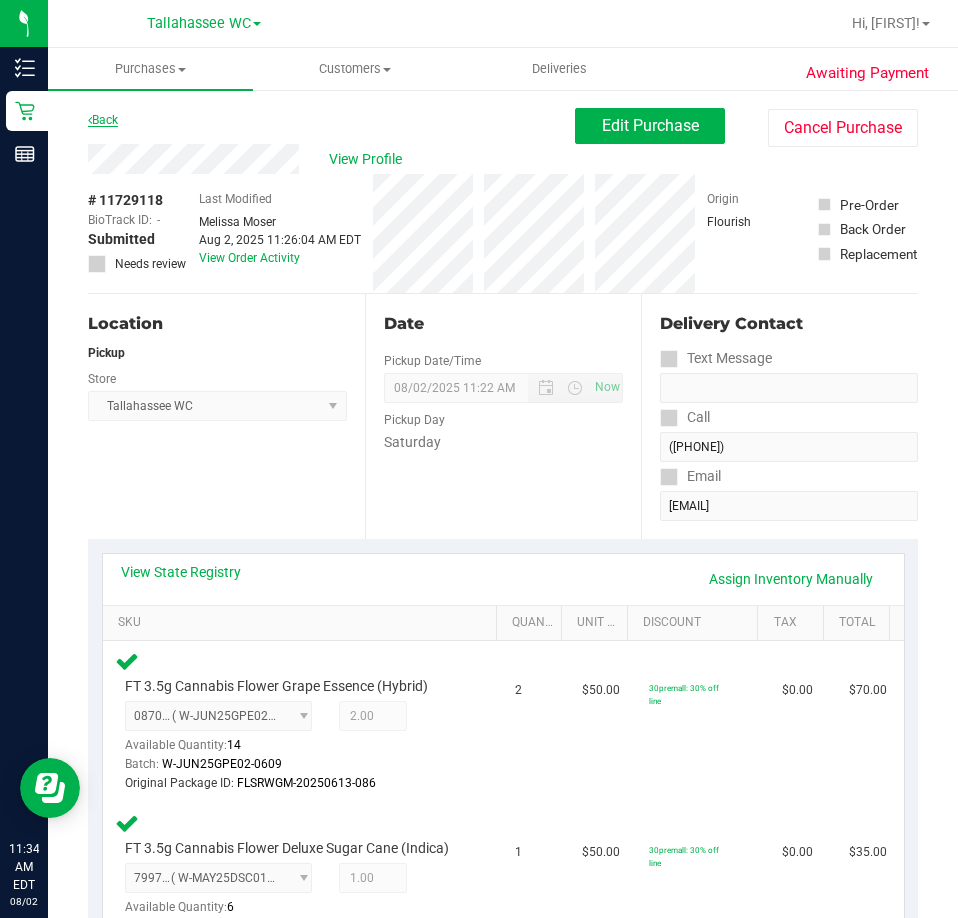 click on "Back" at bounding box center (103, 120) 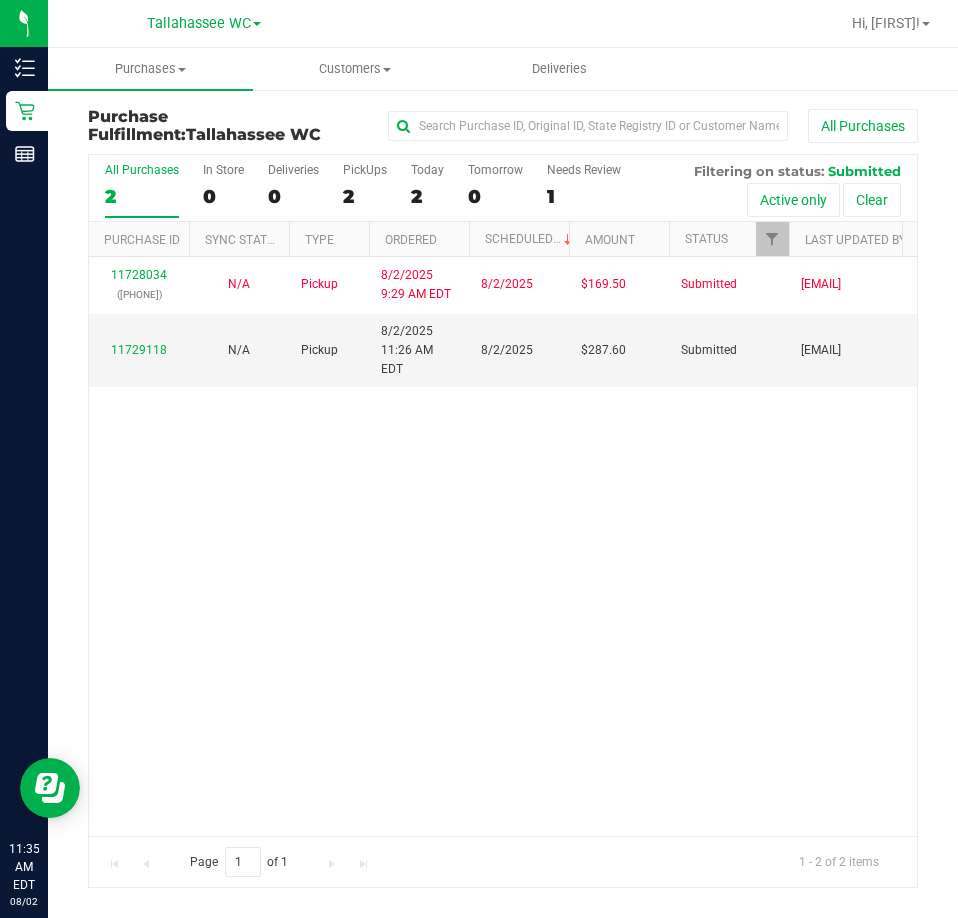 scroll, scrollTop: 0, scrollLeft: 59, axis: horizontal 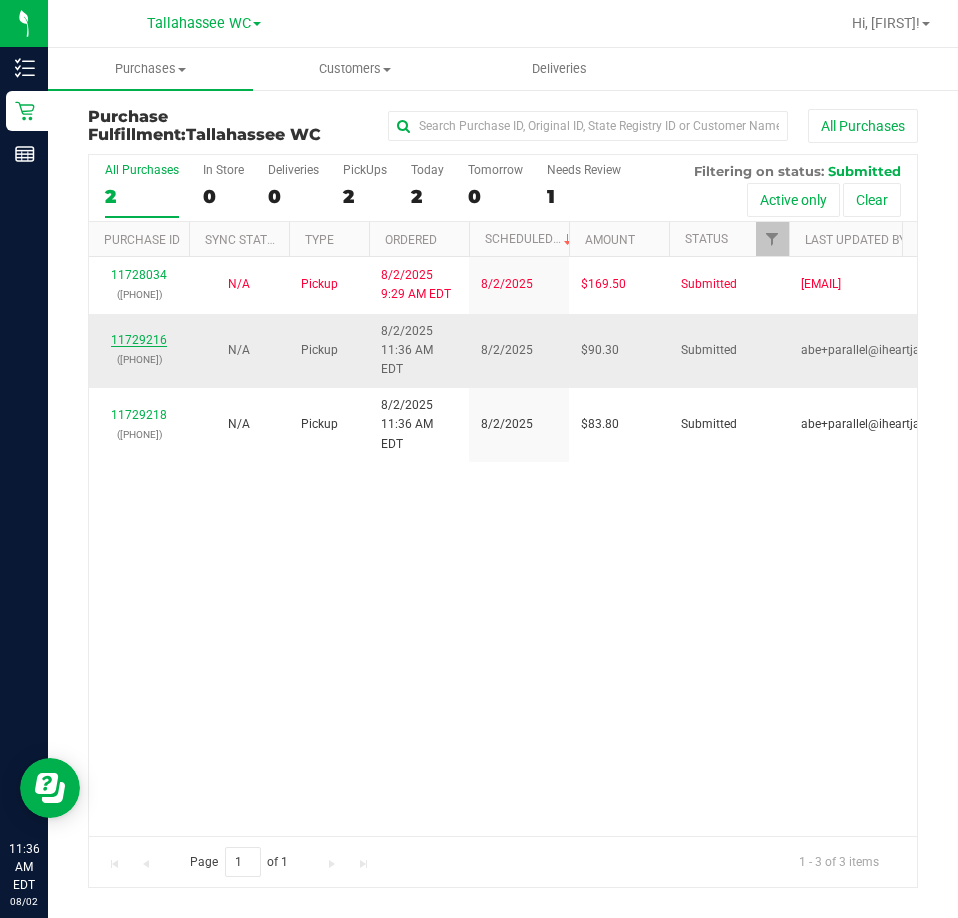 click on "11729216" at bounding box center [139, 340] 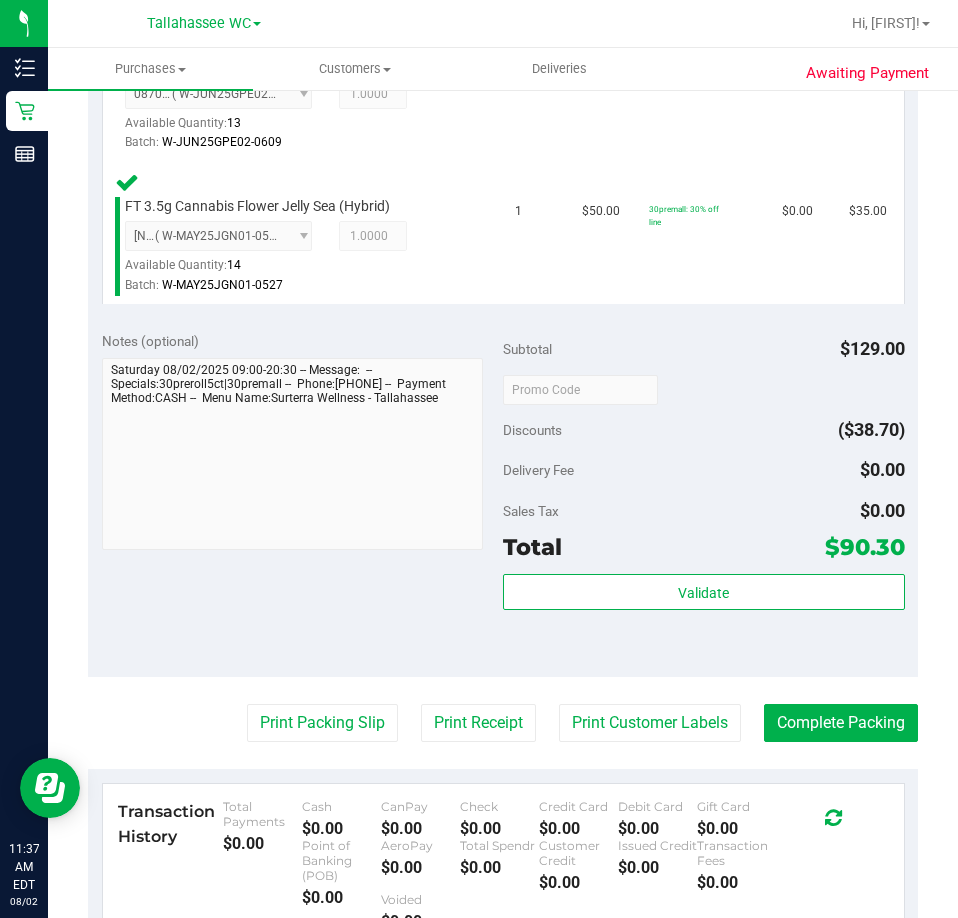 scroll, scrollTop: 809, scrollLeft: 0, axis: vertical 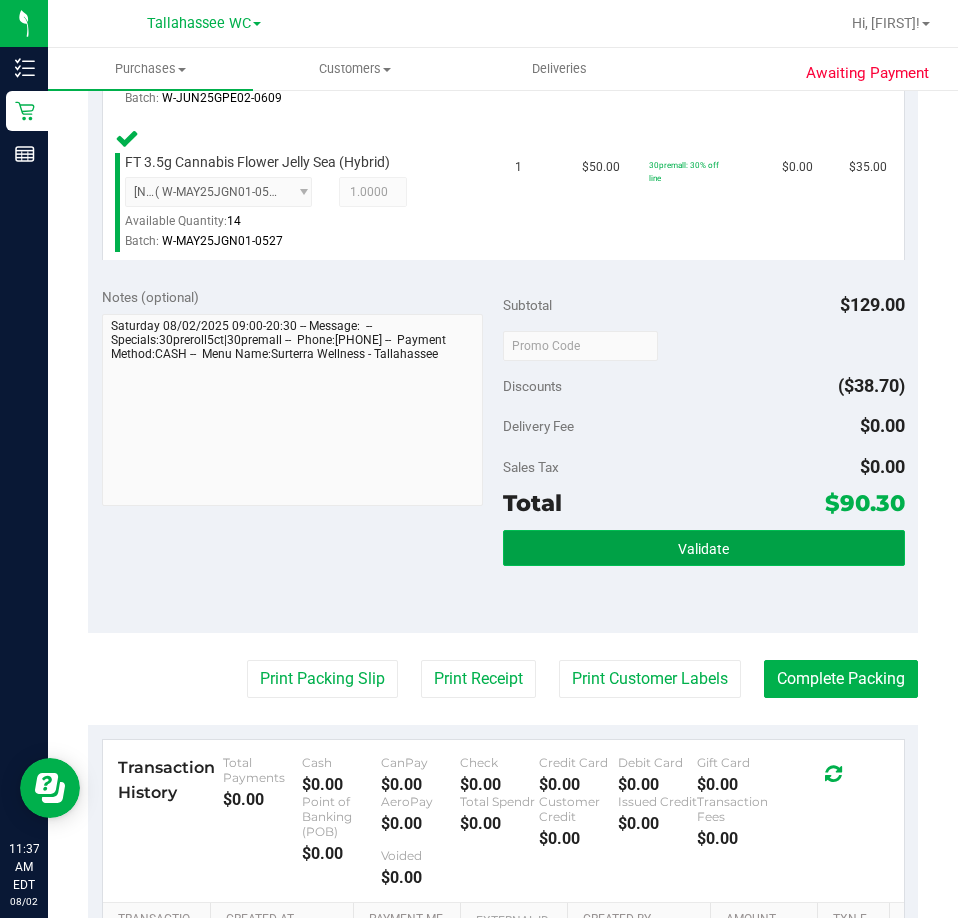 click on "Validate" at bounding box center [704, 548] 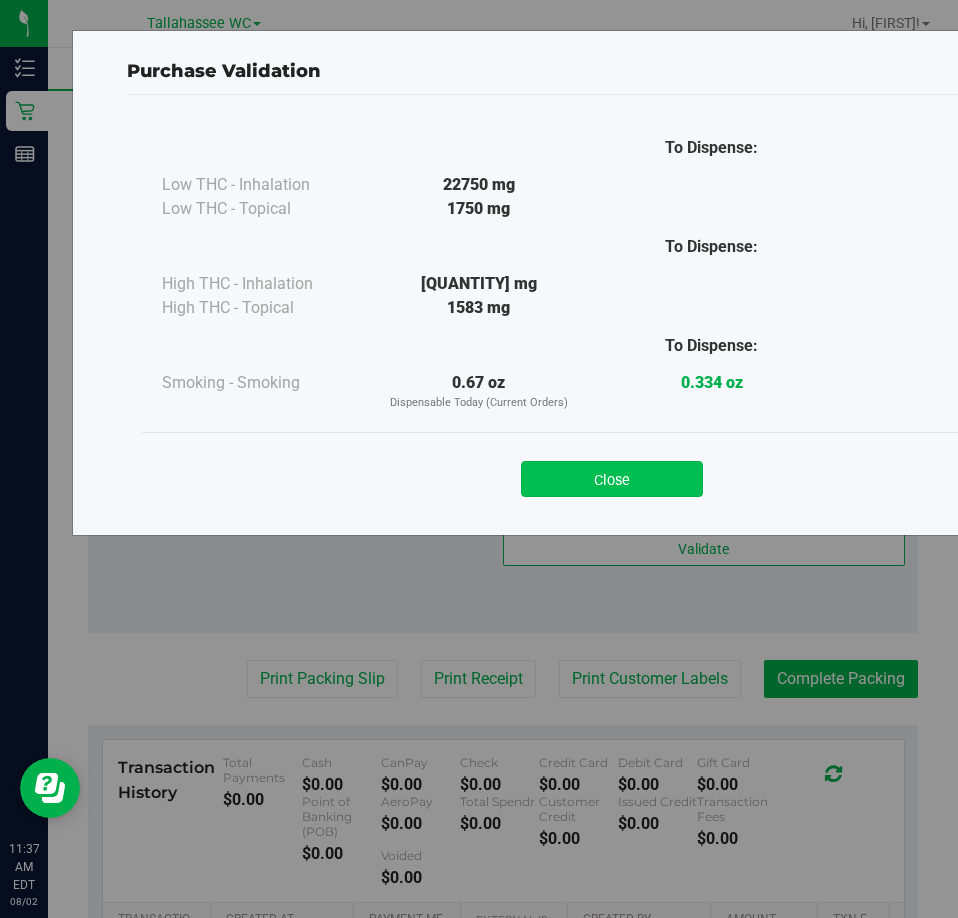 click on "Close" at bounding box center [612, 479] 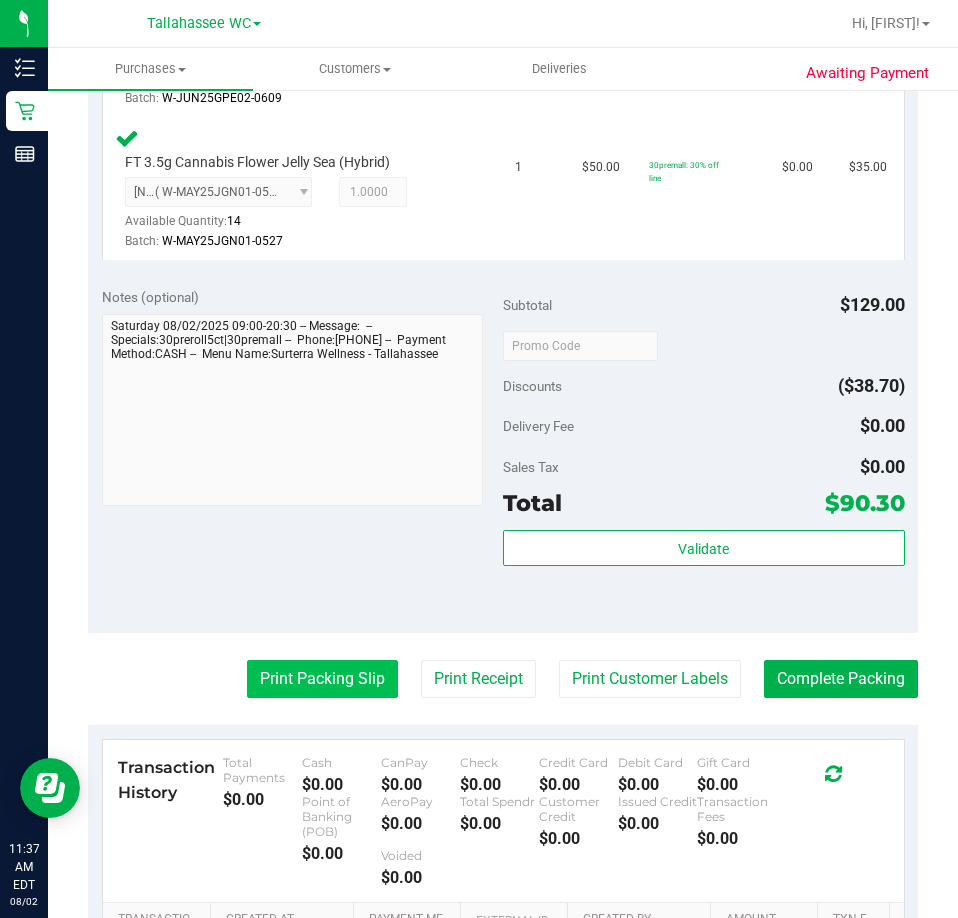 click on "Print Packing Slip" at bounding box center [322, 679] 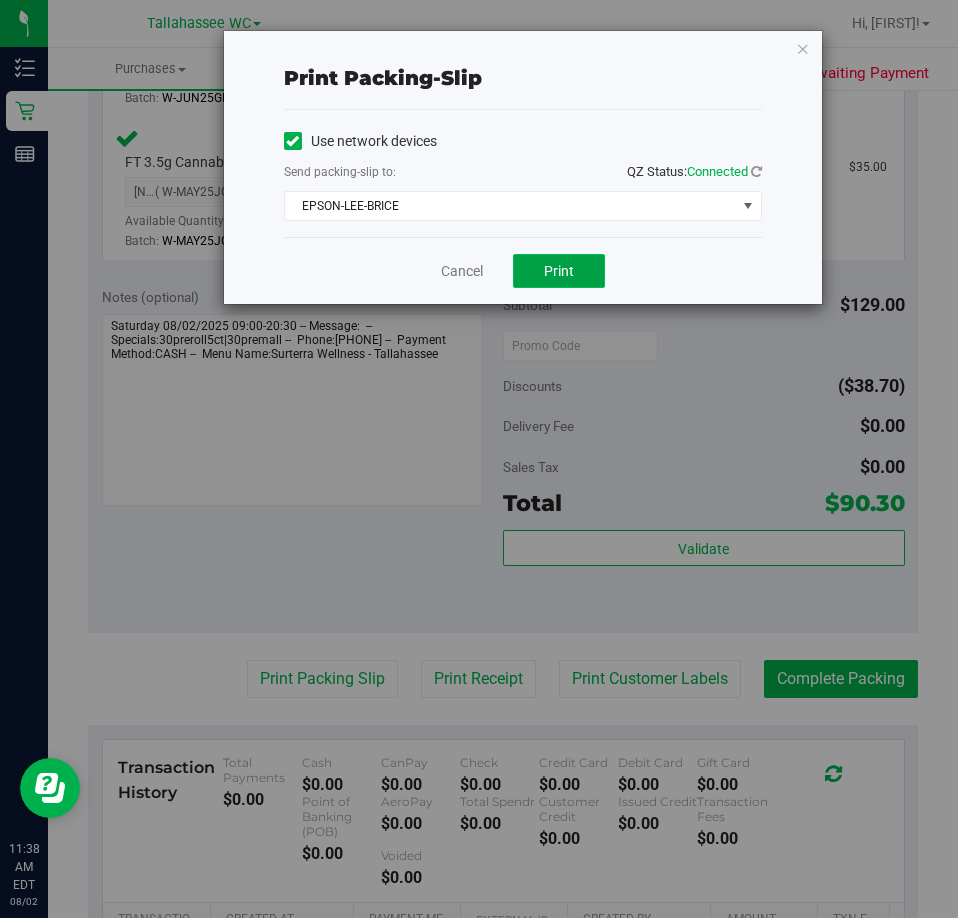 click on "Print" at bounding box center (559, 271) 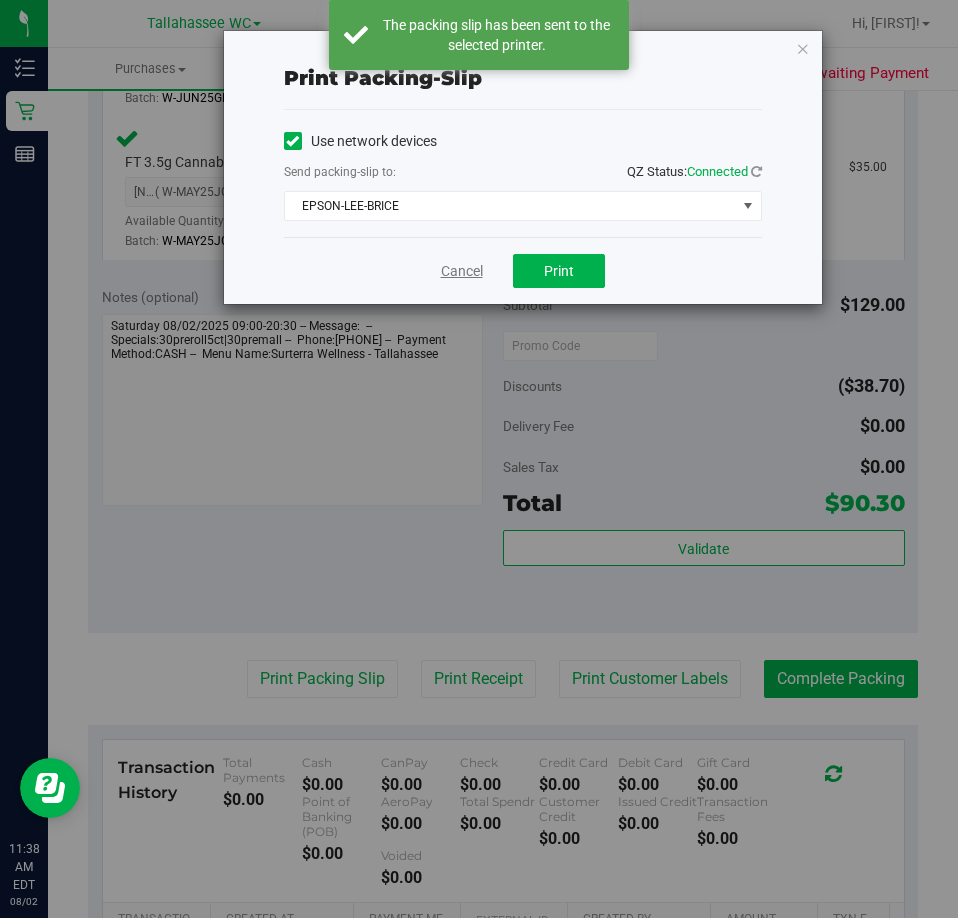 click on "Cancel" at bounding box center (462, 271) 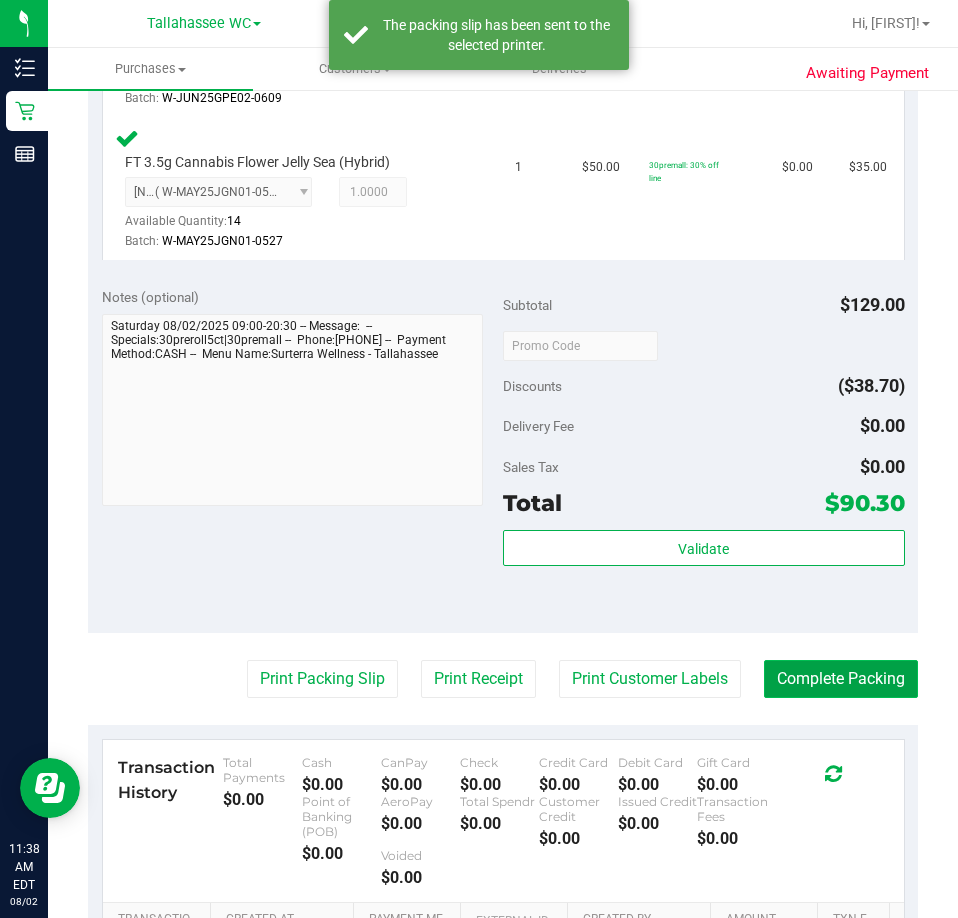 click on "Complete Packing" at bounding box center [841, 679] 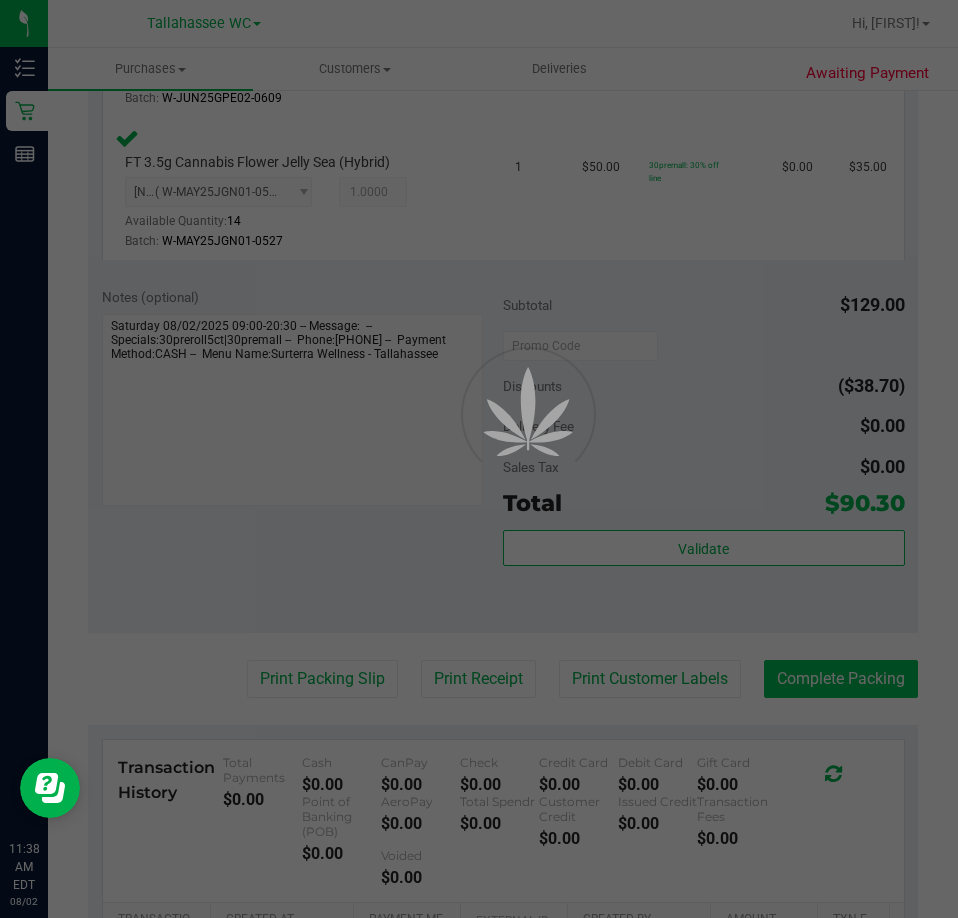 scroll, scrollTop: 0, scrollLeft: 0, axis: both 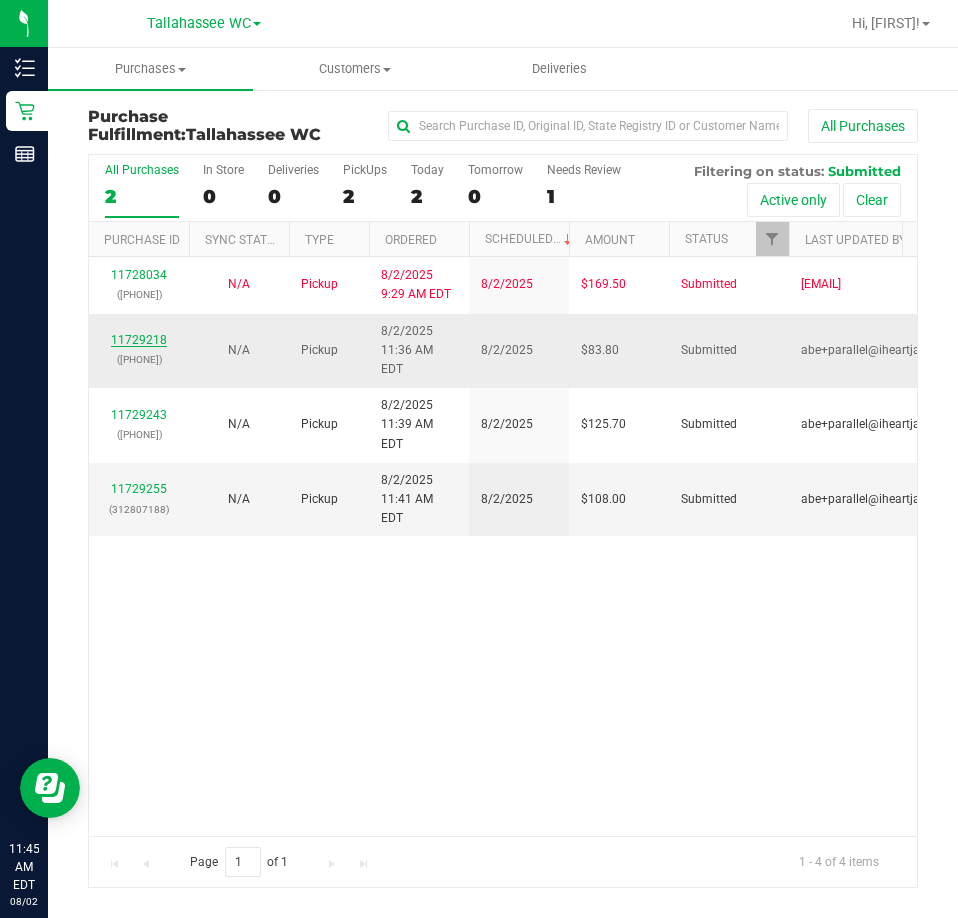 click on "11729218" at bounding box center (139, 340) 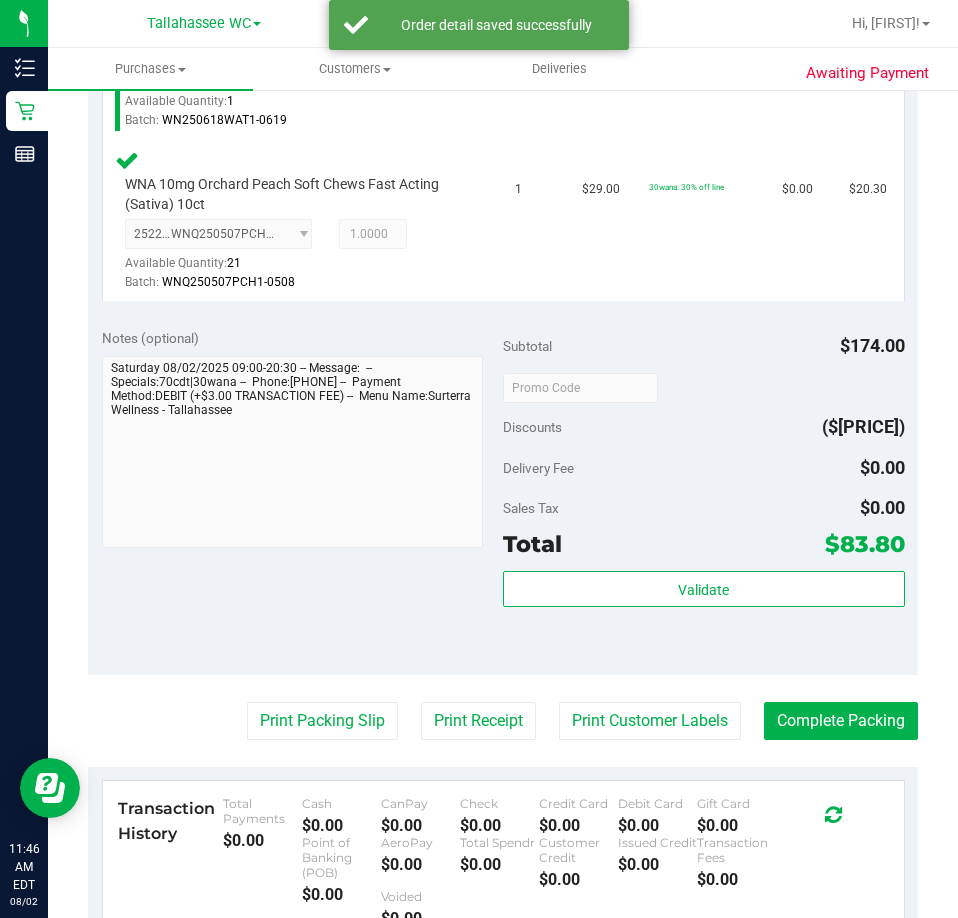 scroll, scrollTop: 808, scrollLeft: 0, axis: vertical 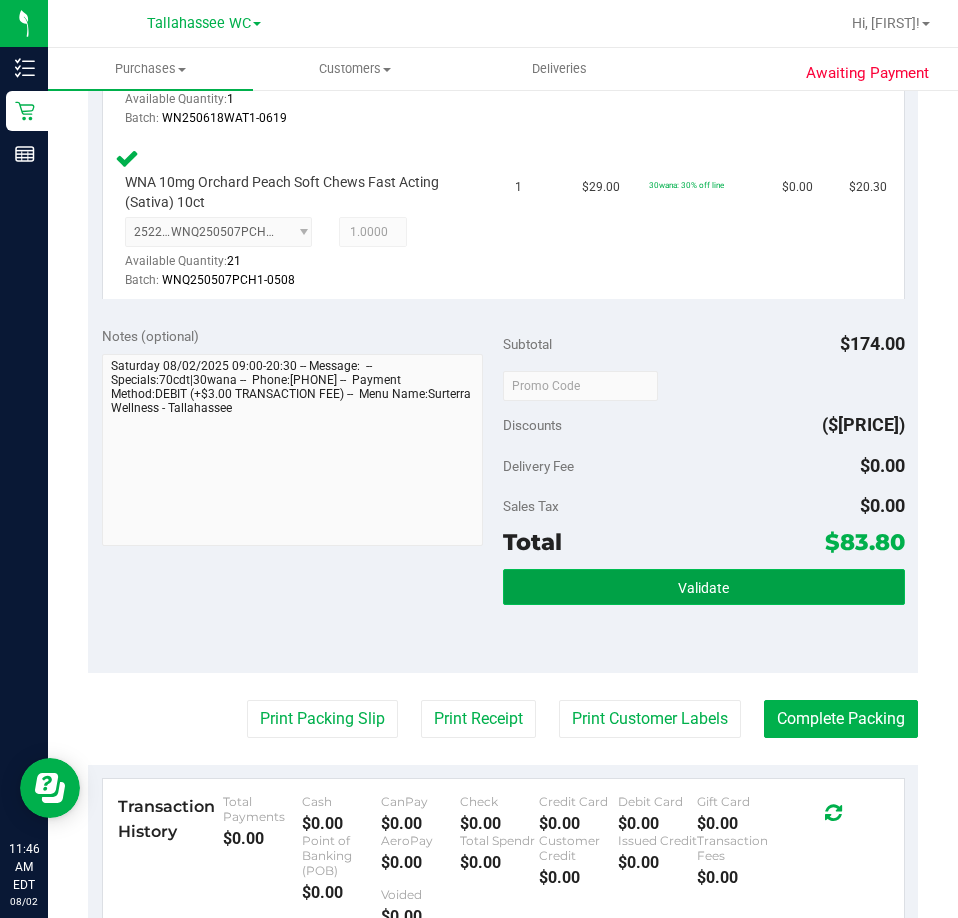 click on "Validate" at bounding box center (704, 587) 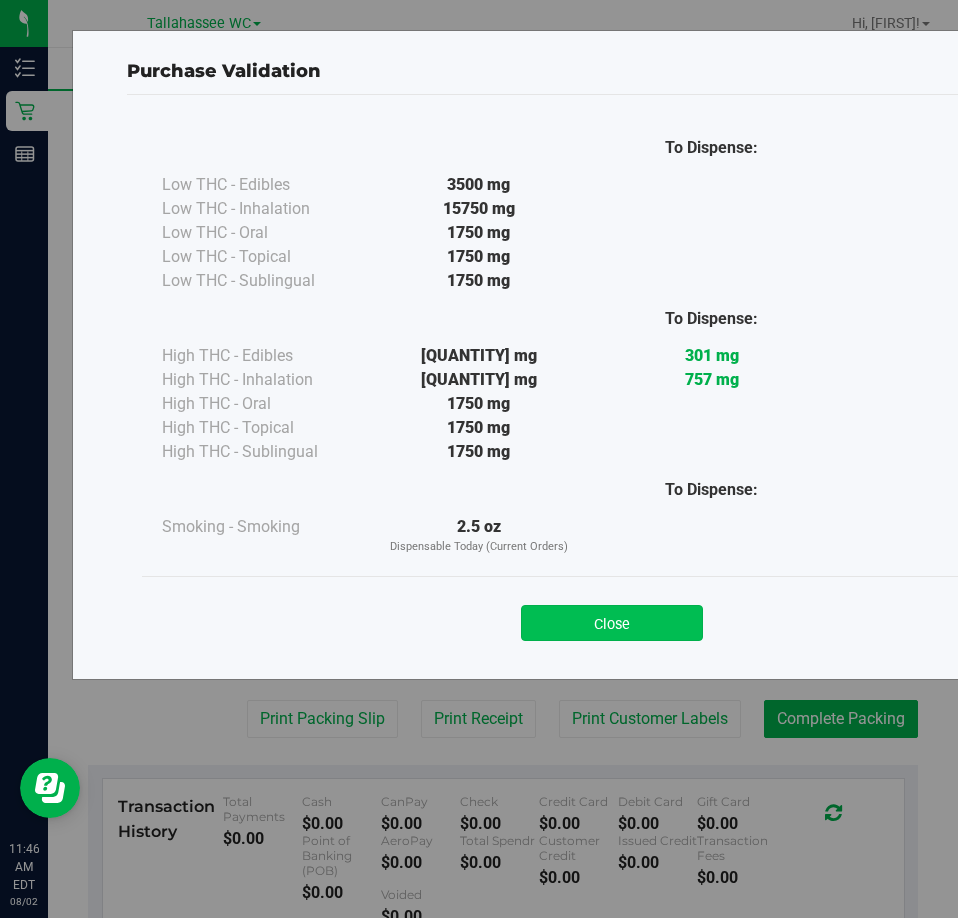 click on "Close" at bounding box center (612, 623) 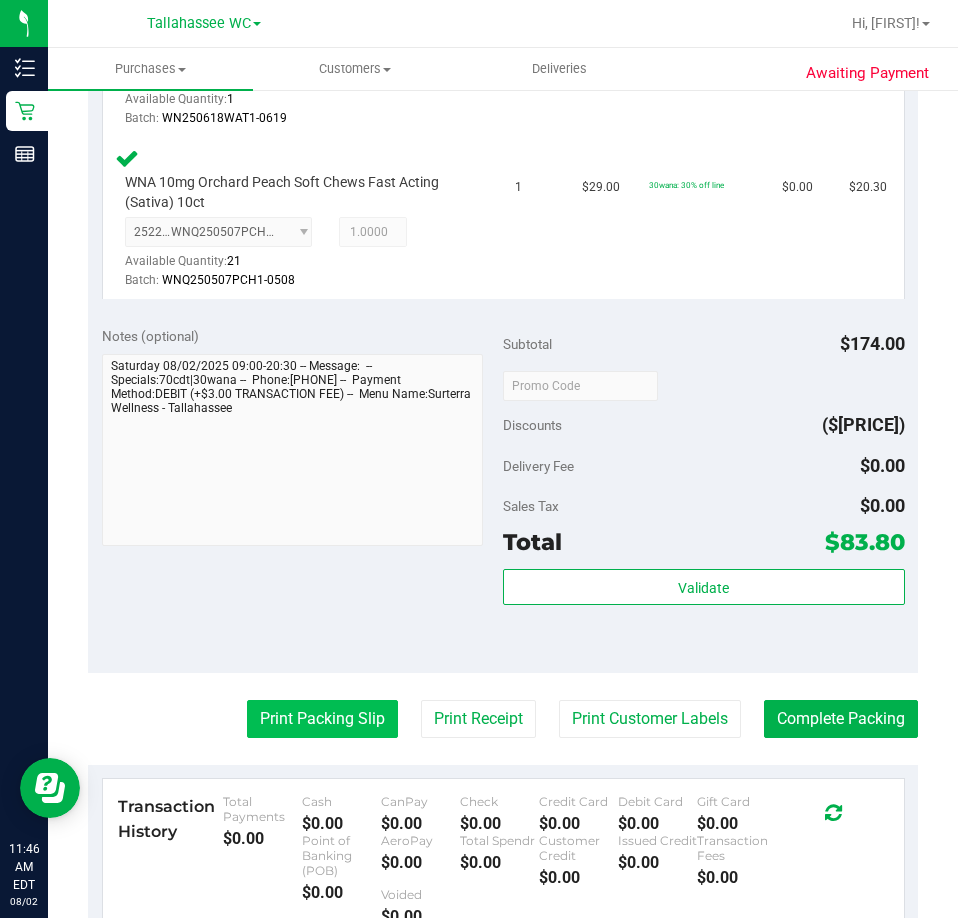 click on "Print Packing Slip" at bounding box center (322, 719) 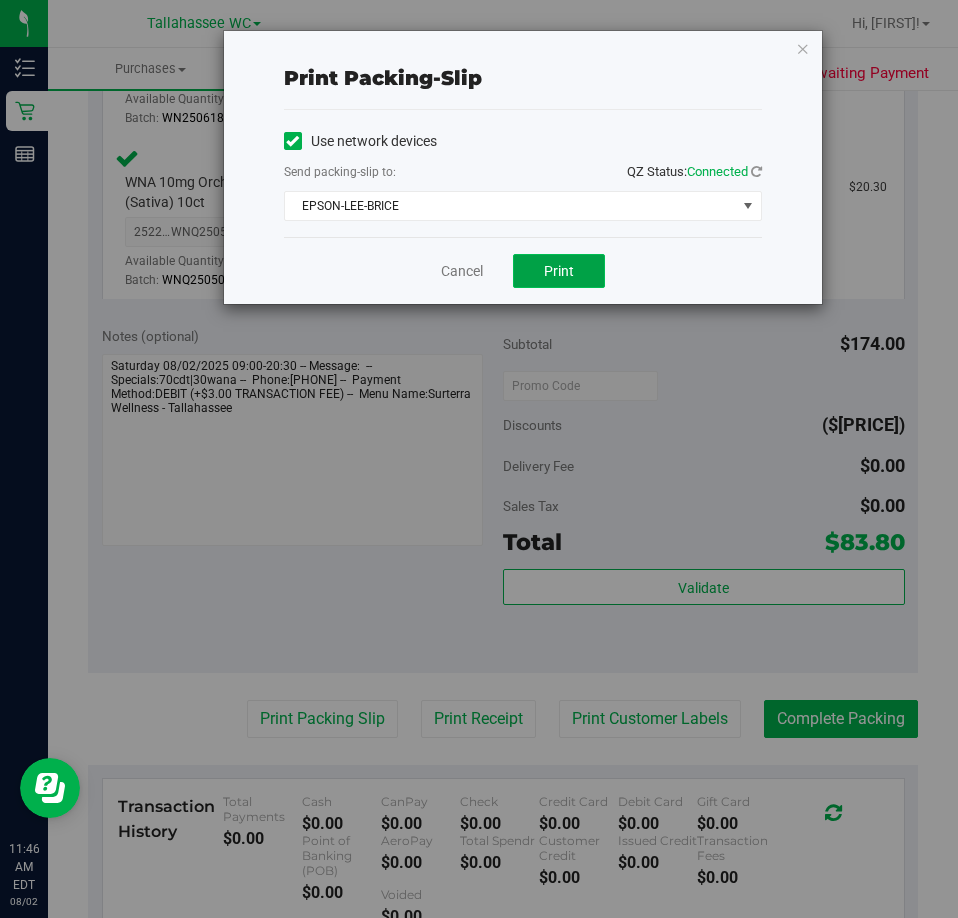click on "Print" at bounding box center [559, 271] 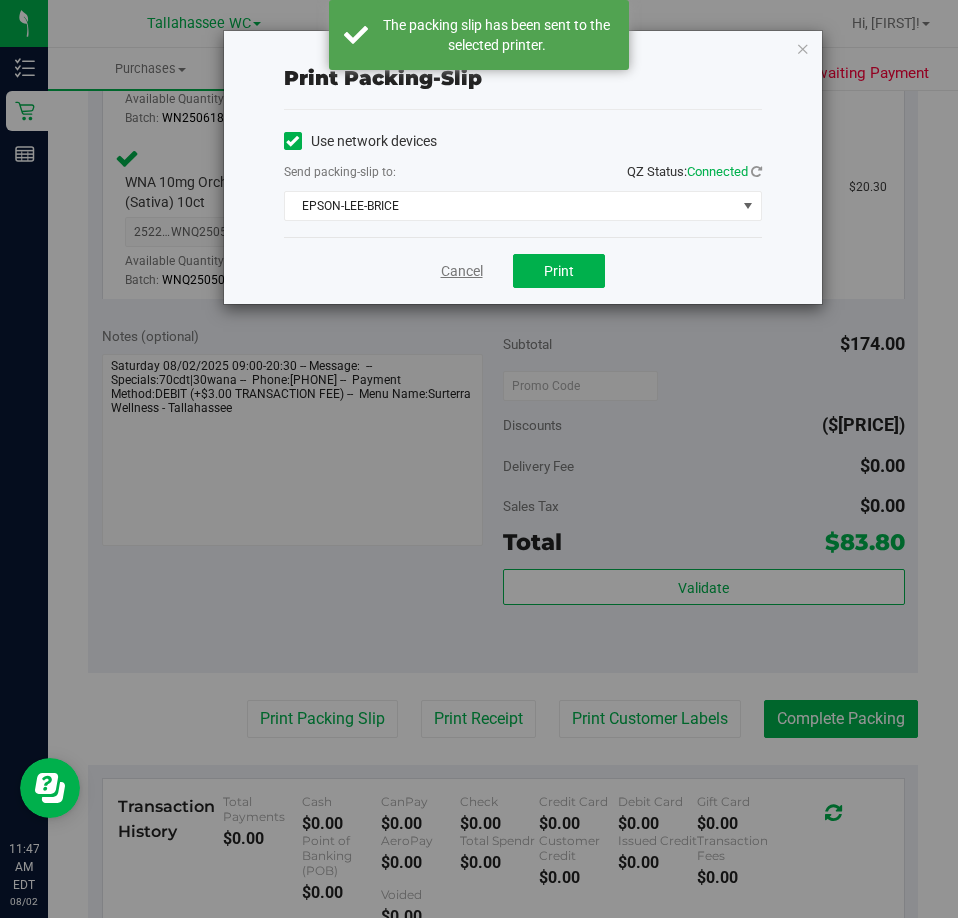 click on "Cancel" at bounding box center [462, 271] 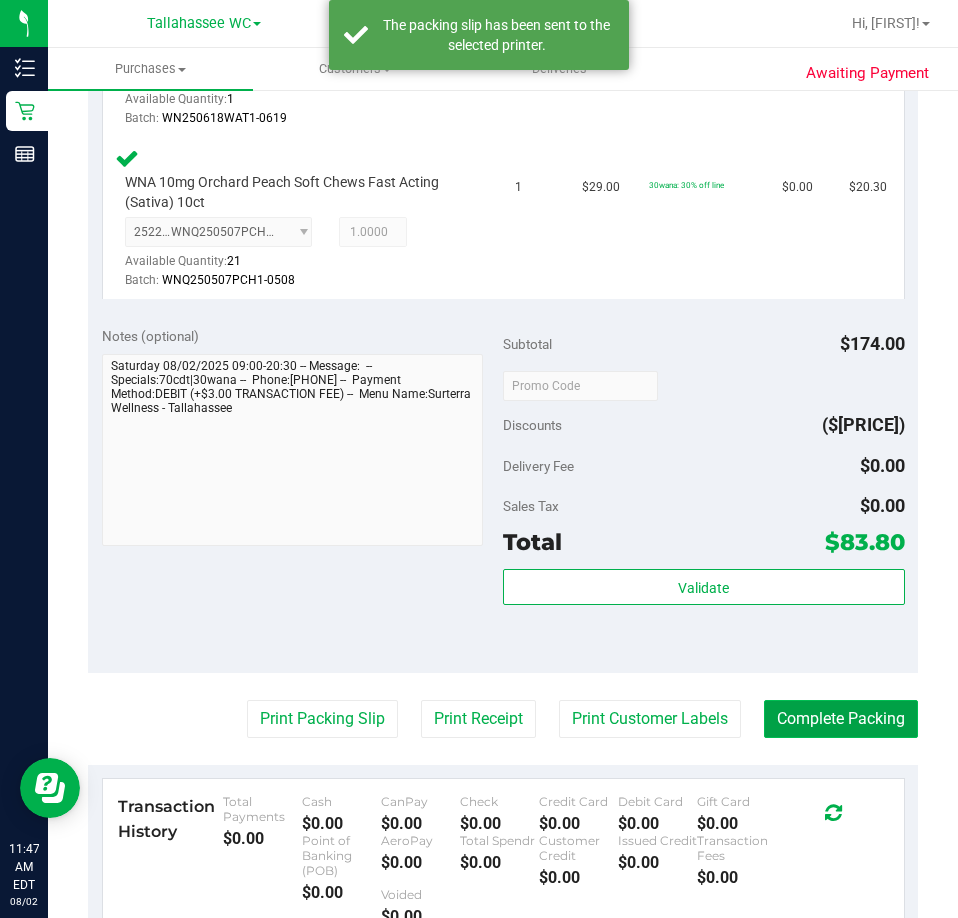 click on "Complete Packing" at bounding box center (841, 719) 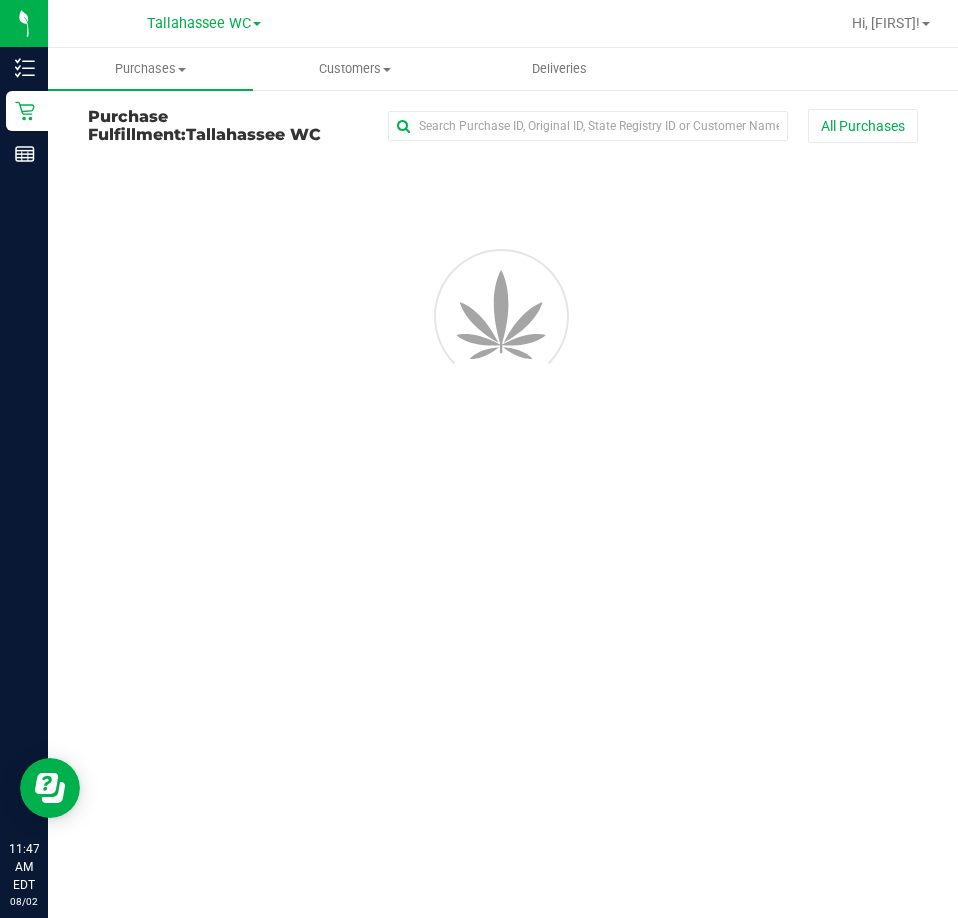 scroll, scrollTop: 0, scrollLeft: 0, axis: both 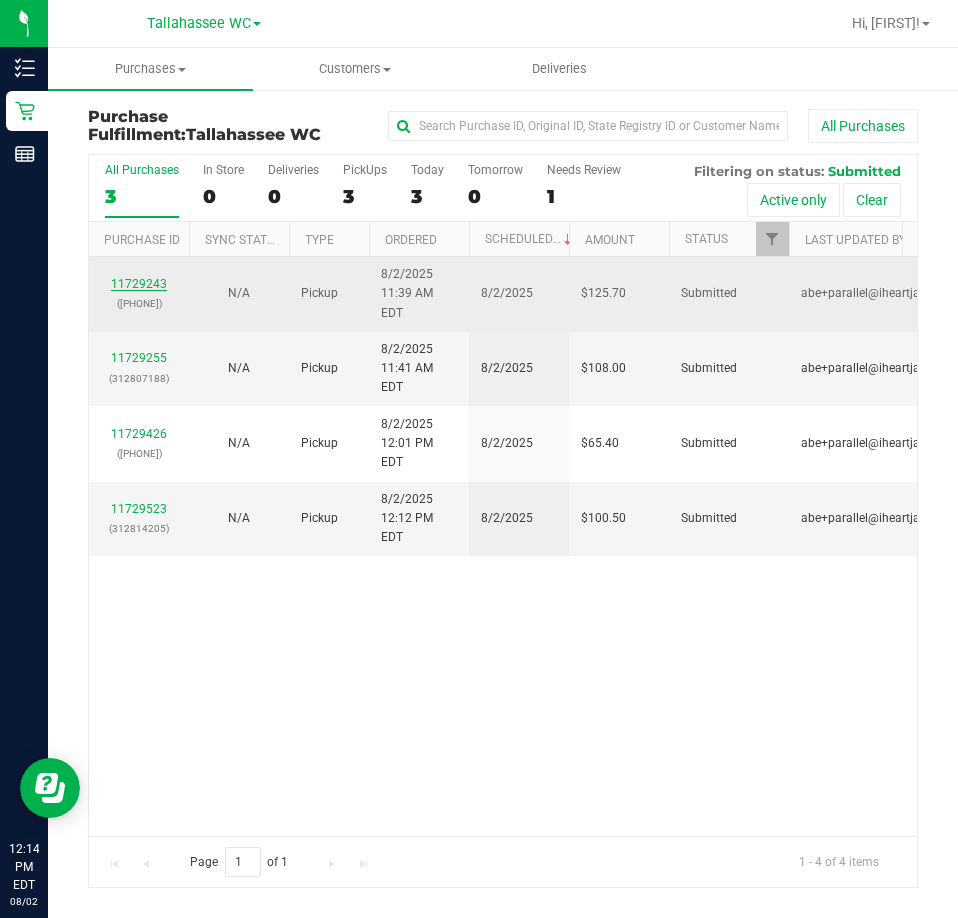click on "11729243" at bounding box center (139, 284) 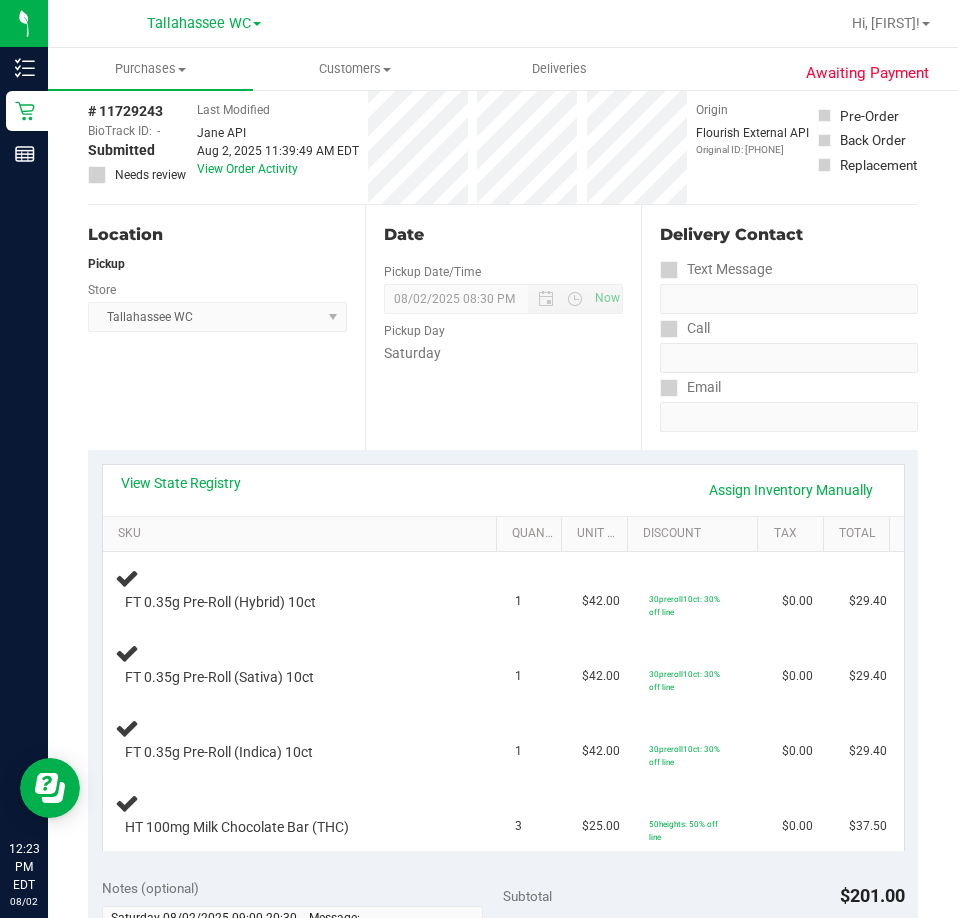 scroll, scrollTop: 0, scrollLeft: 0, axis: both 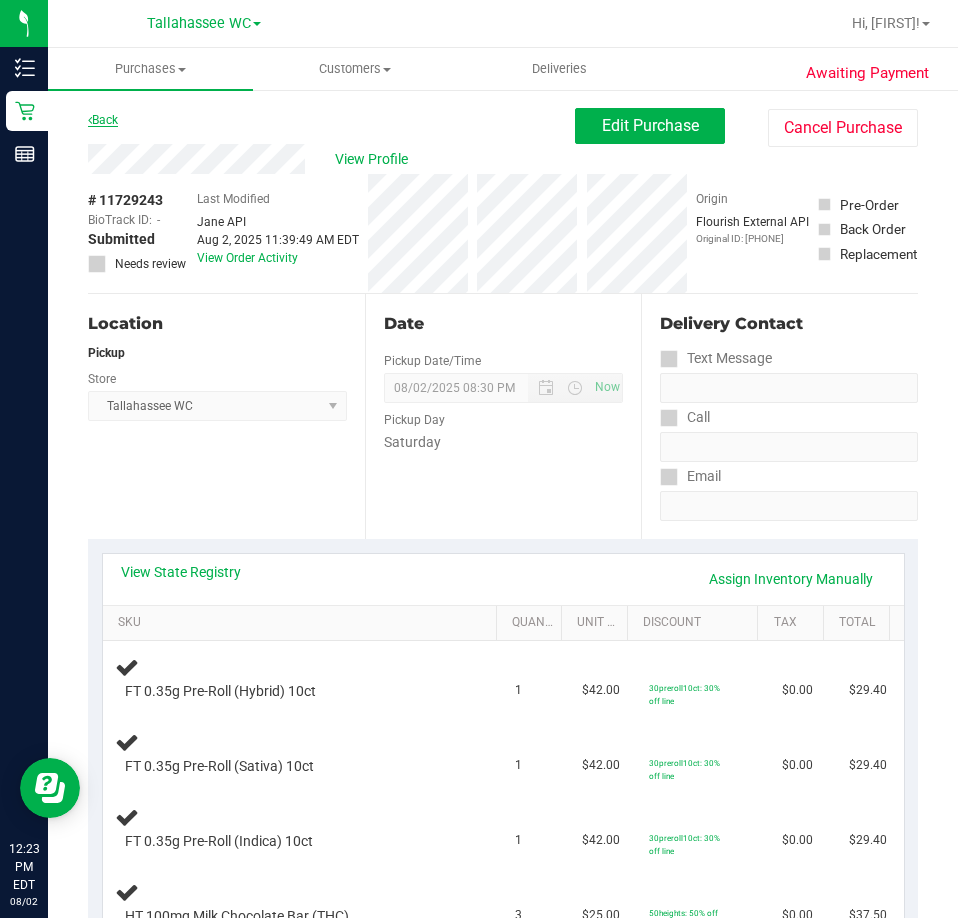 click on "Back" at bounding box center [103, 120] 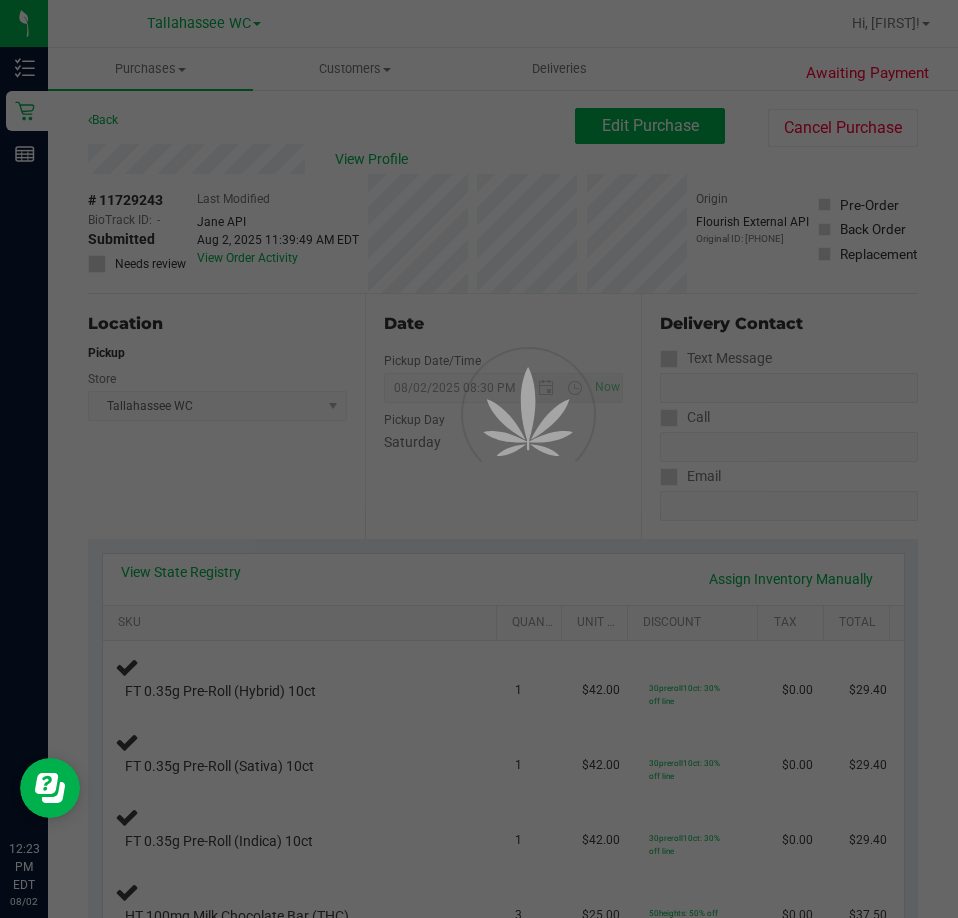 click at bounding box center (479, 459) 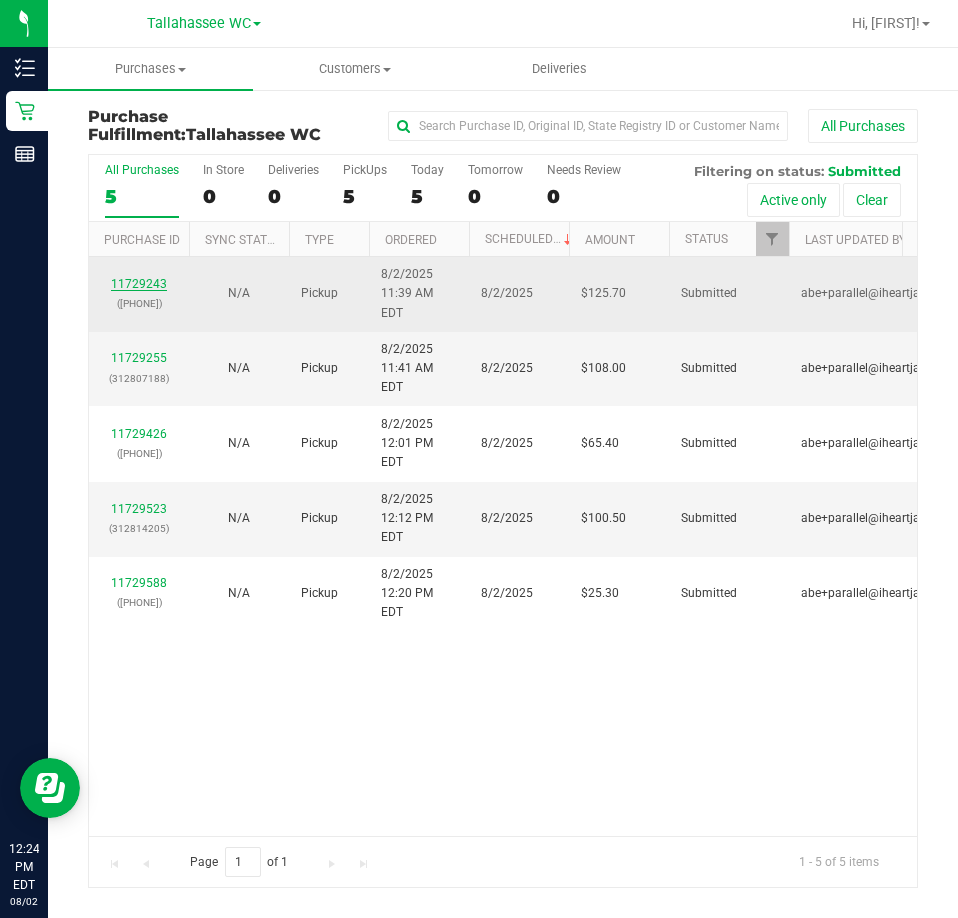 click on "11729243" at bounding box center [139, 284] 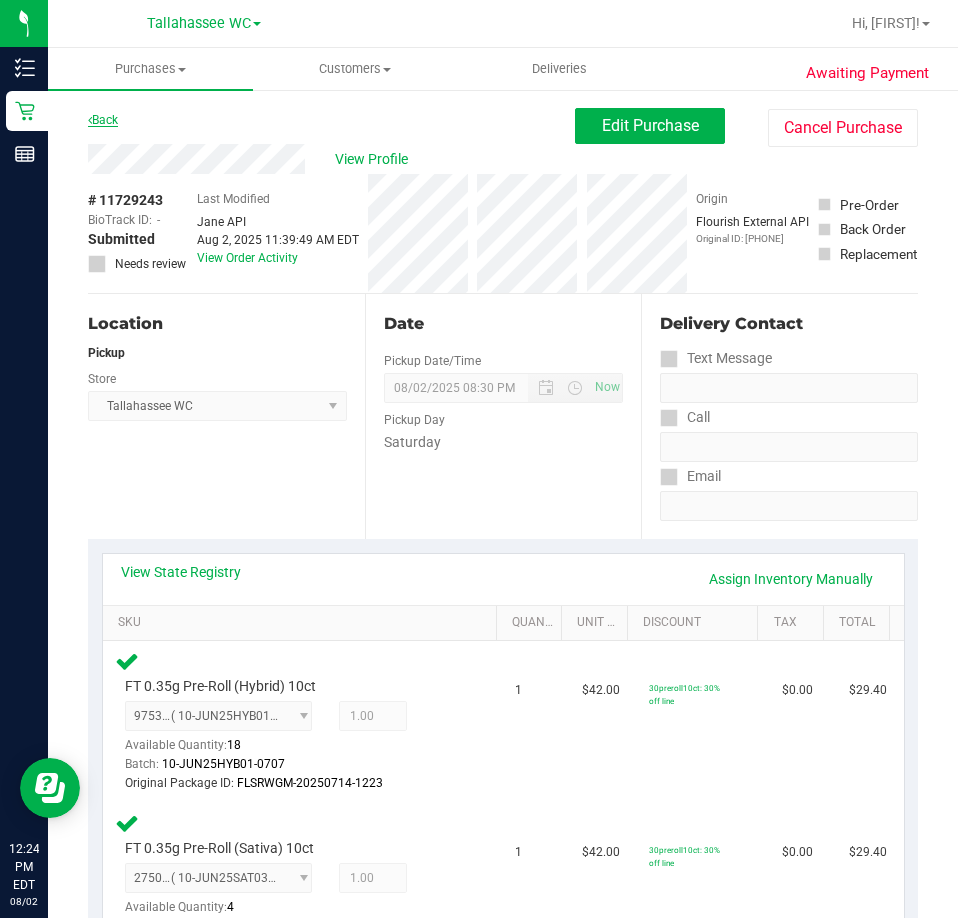 click at bounding box center [90, 120] 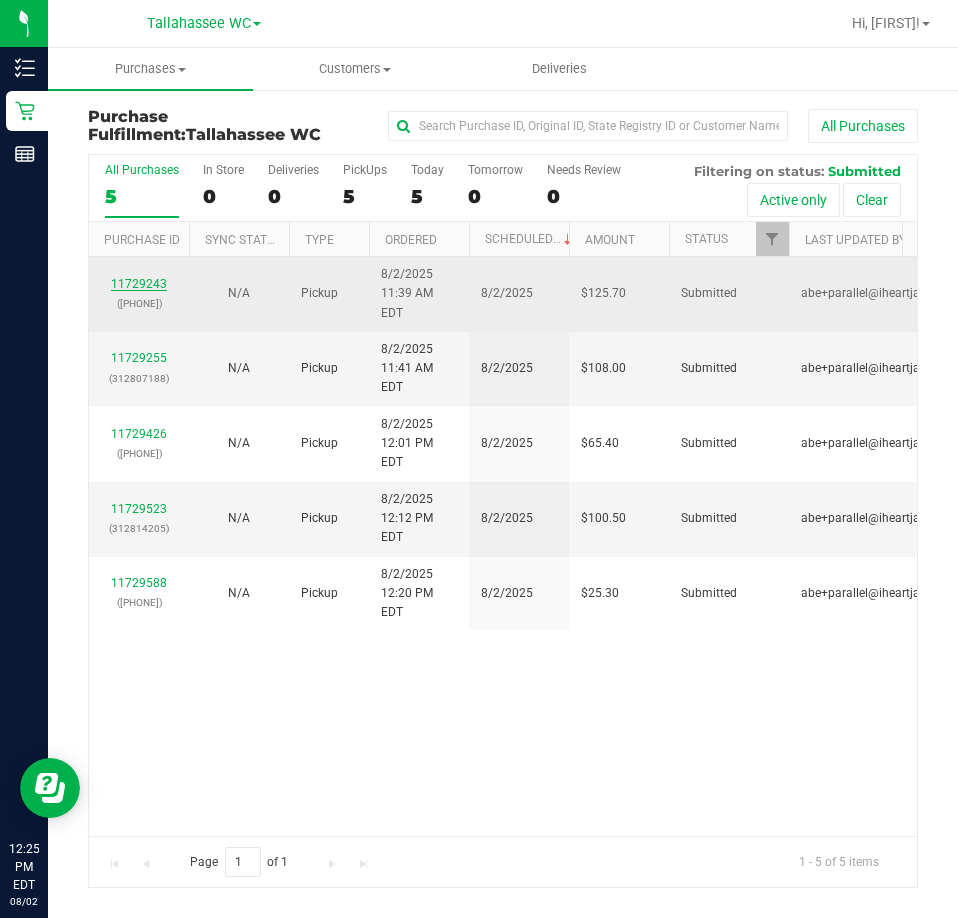 click on "11729243" at bounding box center [139, 284] 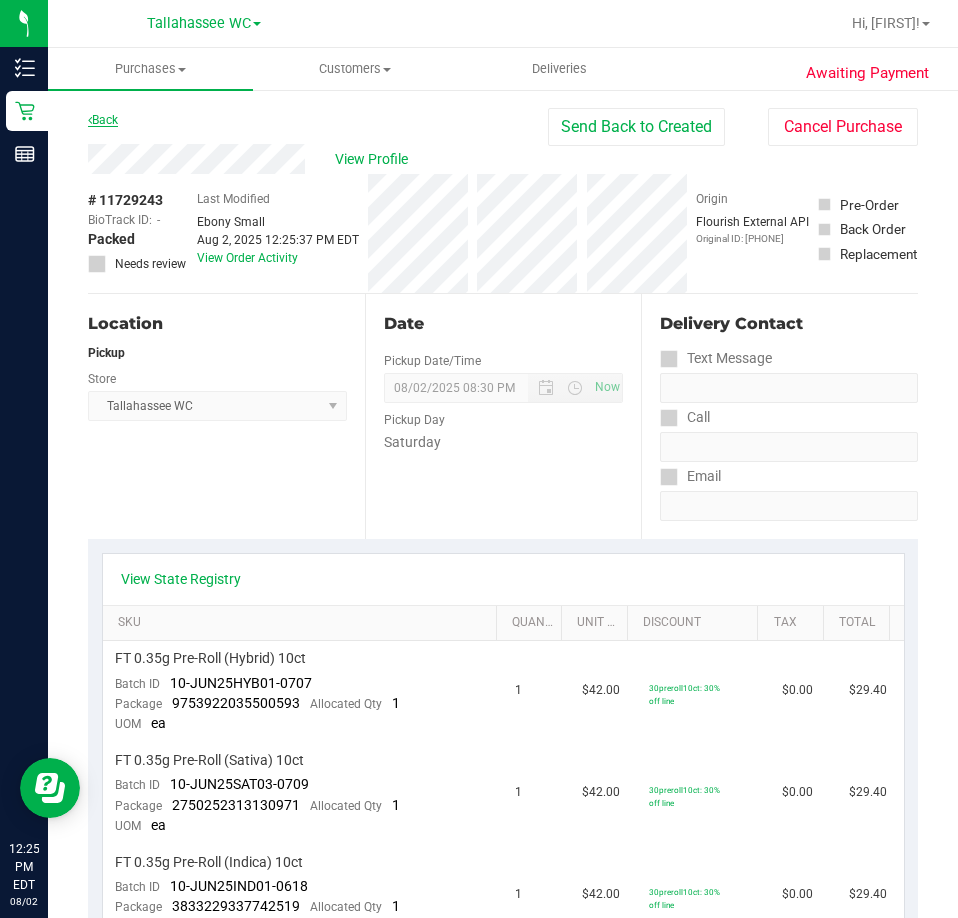 click on "Back" at bounding box center [103, 120] 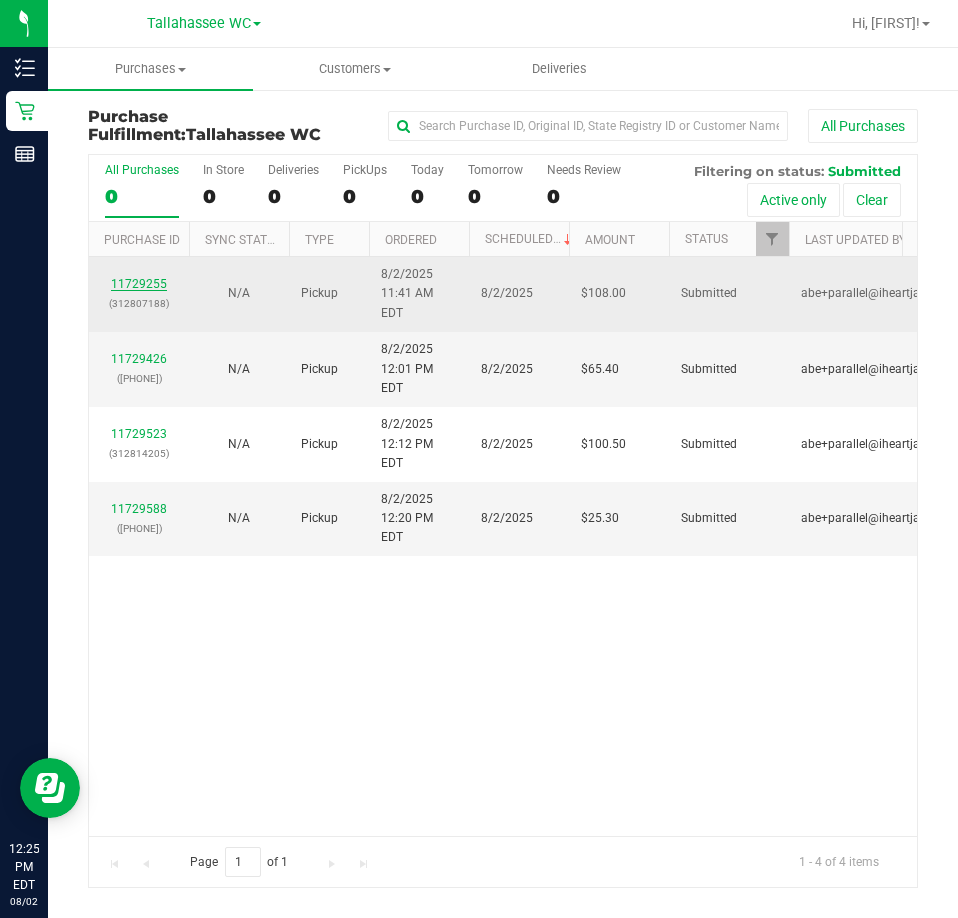 click on "11729255" at bounding box center (139, 284) 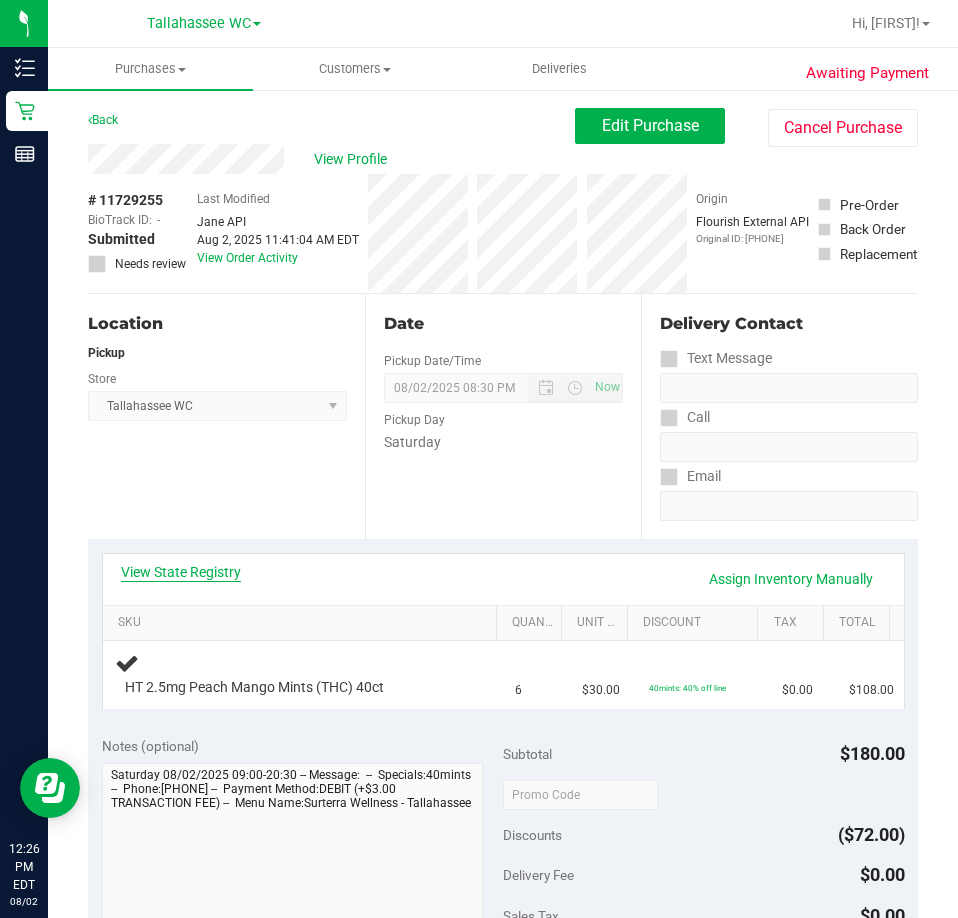 click on "View State Registry" at bounding box center [181, 572] 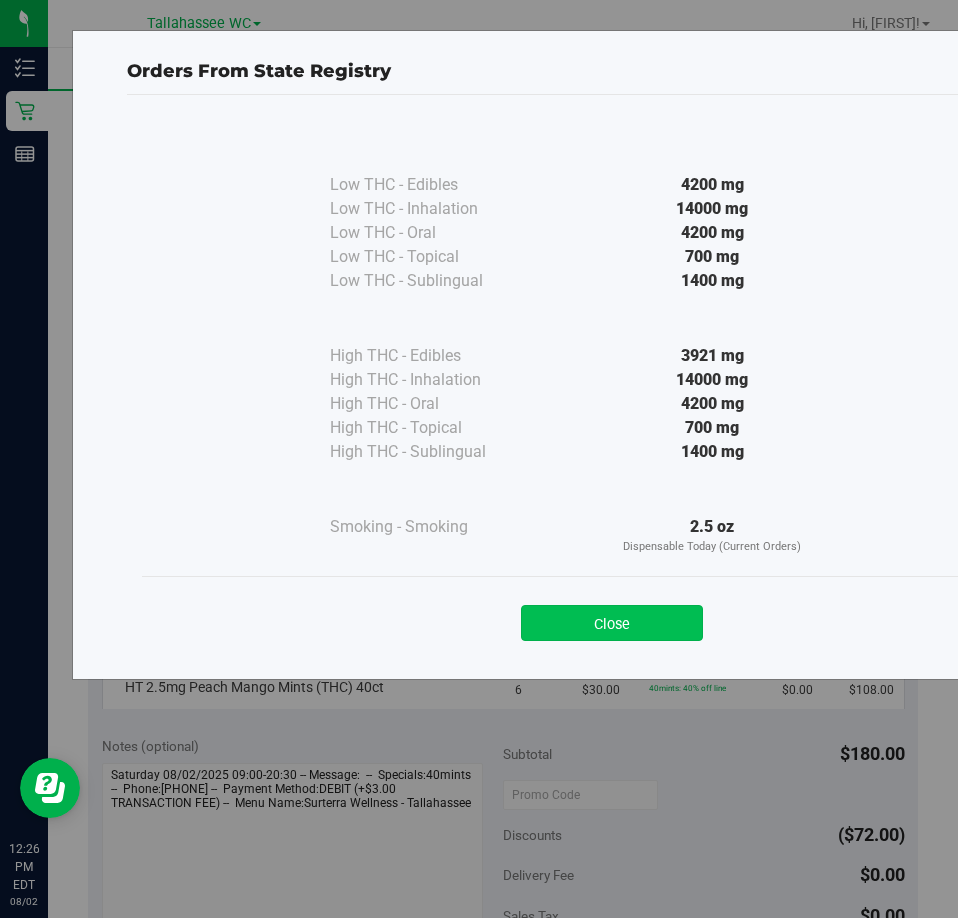 click on "Close" at bounding box center (612, 623) 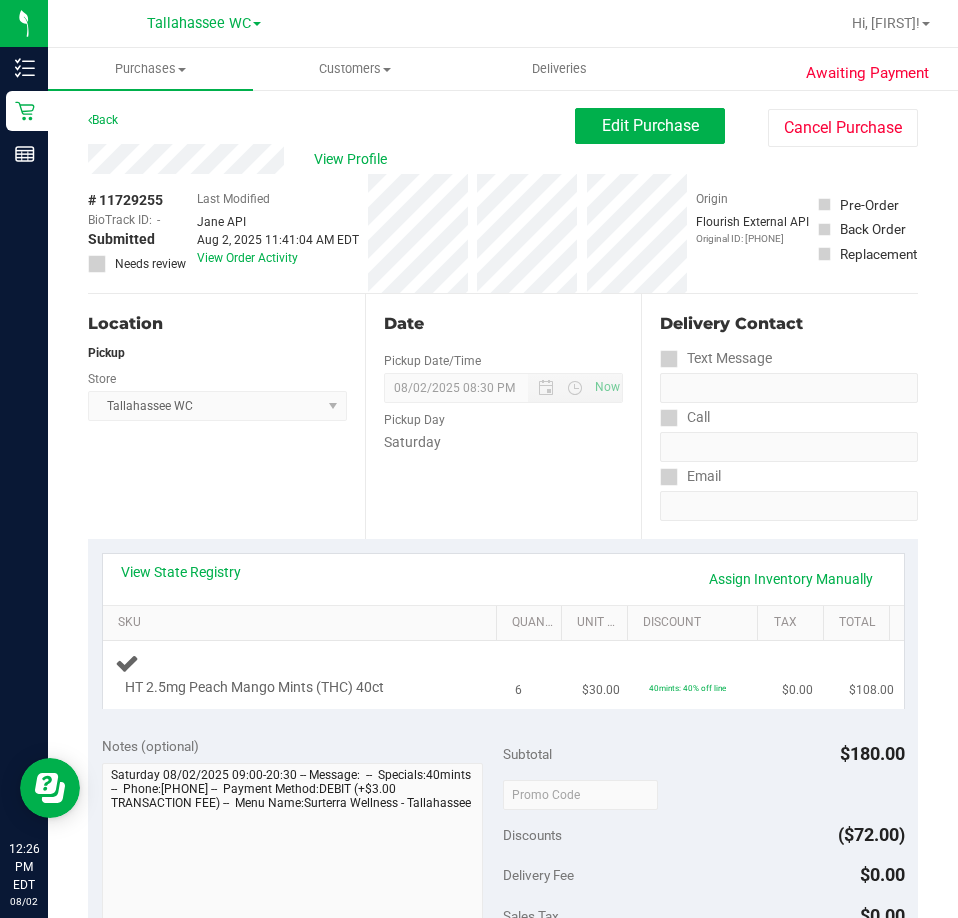 click on "HT 2.5mg Peach Mango Mints (THC) 40ct" at bounding box center [303, 674] 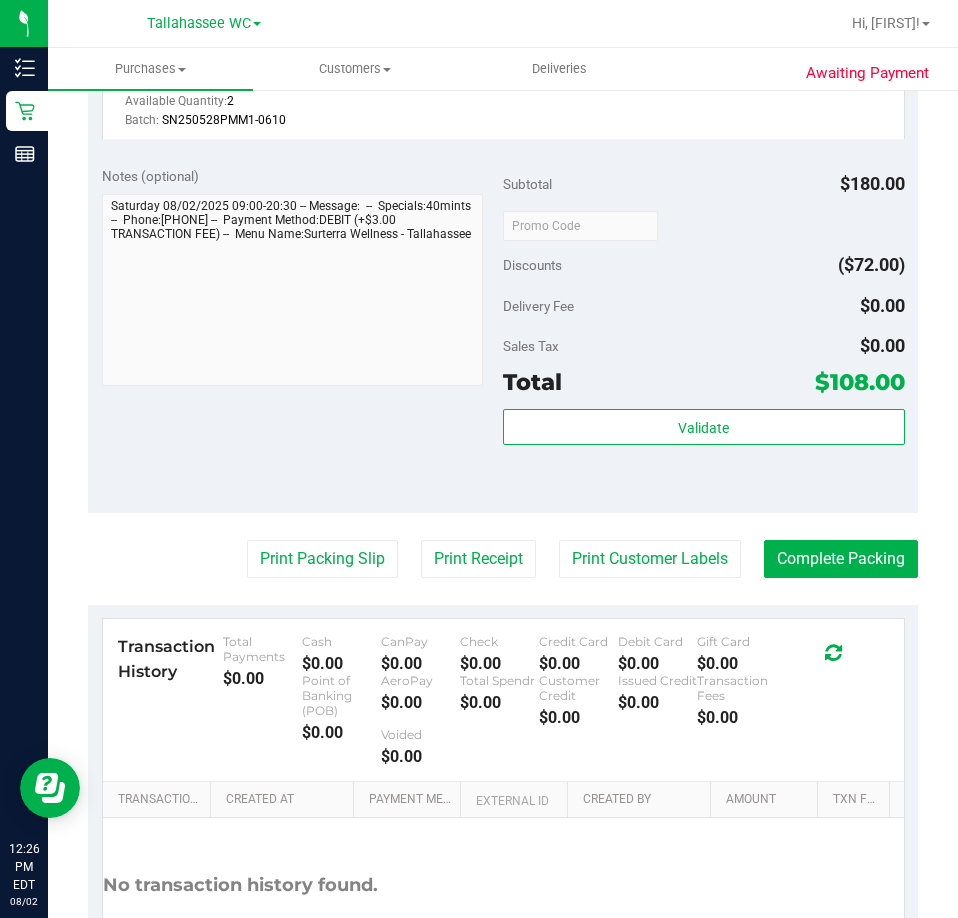 scroll, scrollTop: 645, scrollLeft: 0, axis: vertical 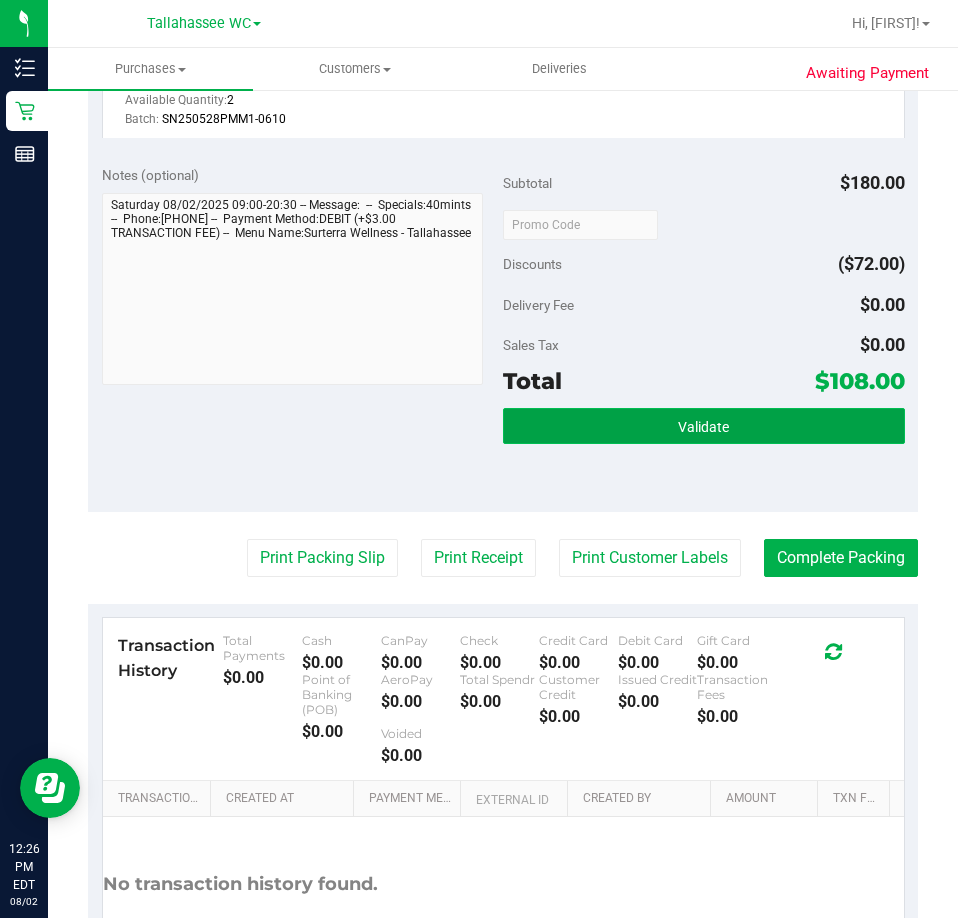 click on "Validate" at bounding box center (703, 427) 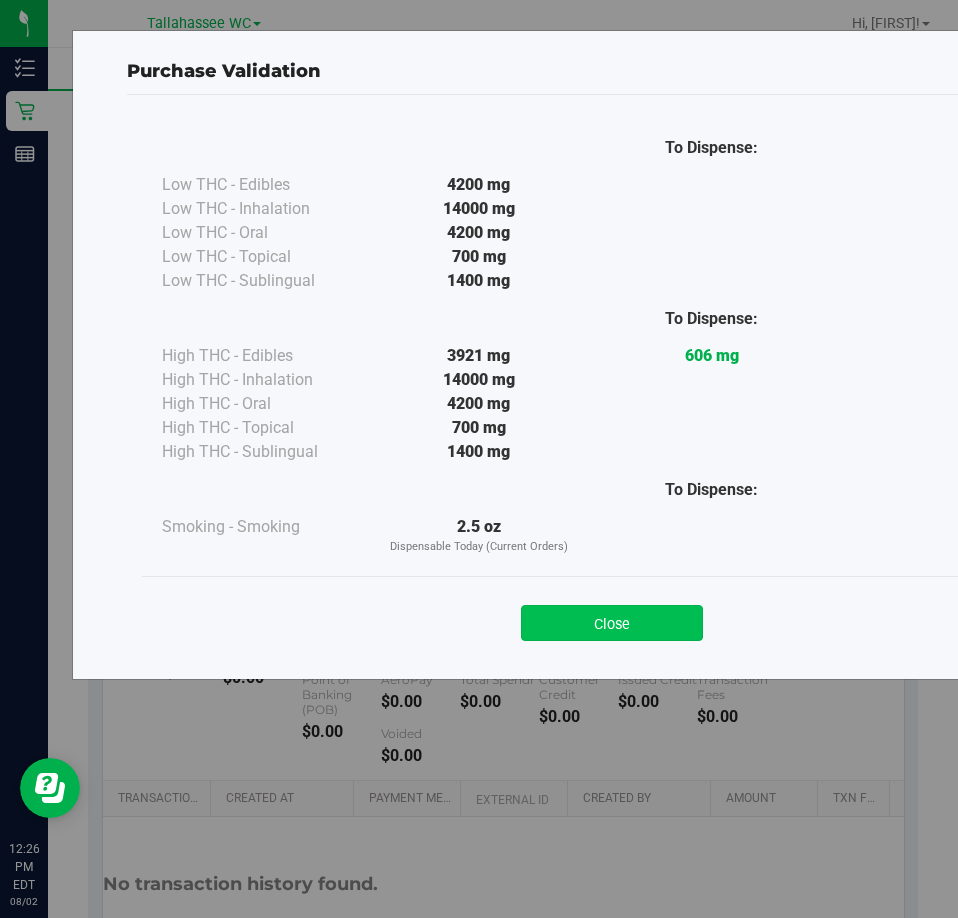 click on "Close" at bounding box center [612, 623] 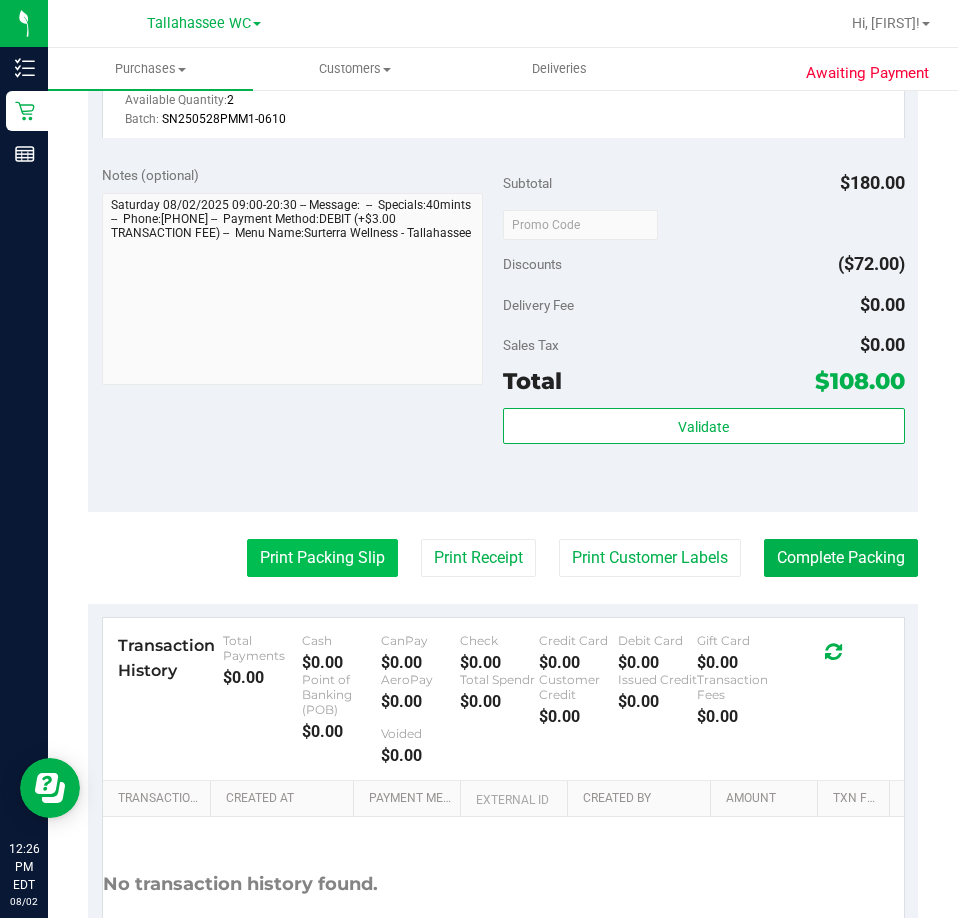 click on "Print Packing Slip" at bounding box center [322, 558] 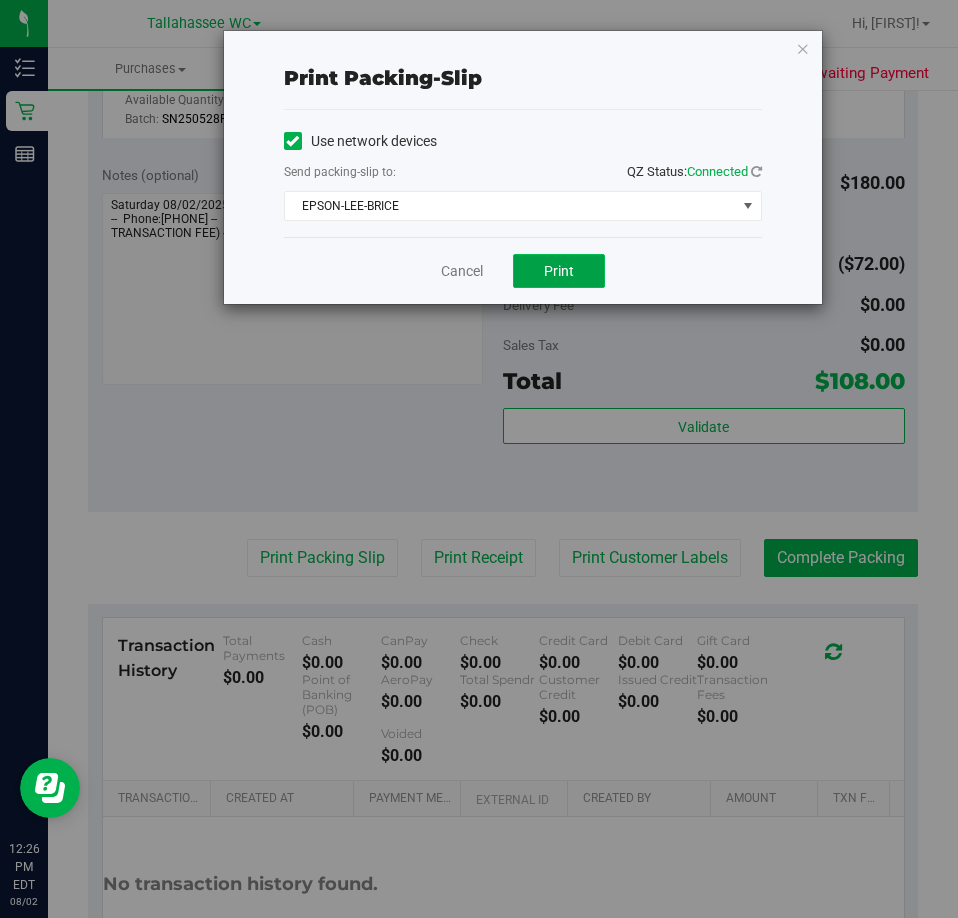click on "Print" at bounding box center (559, 271) 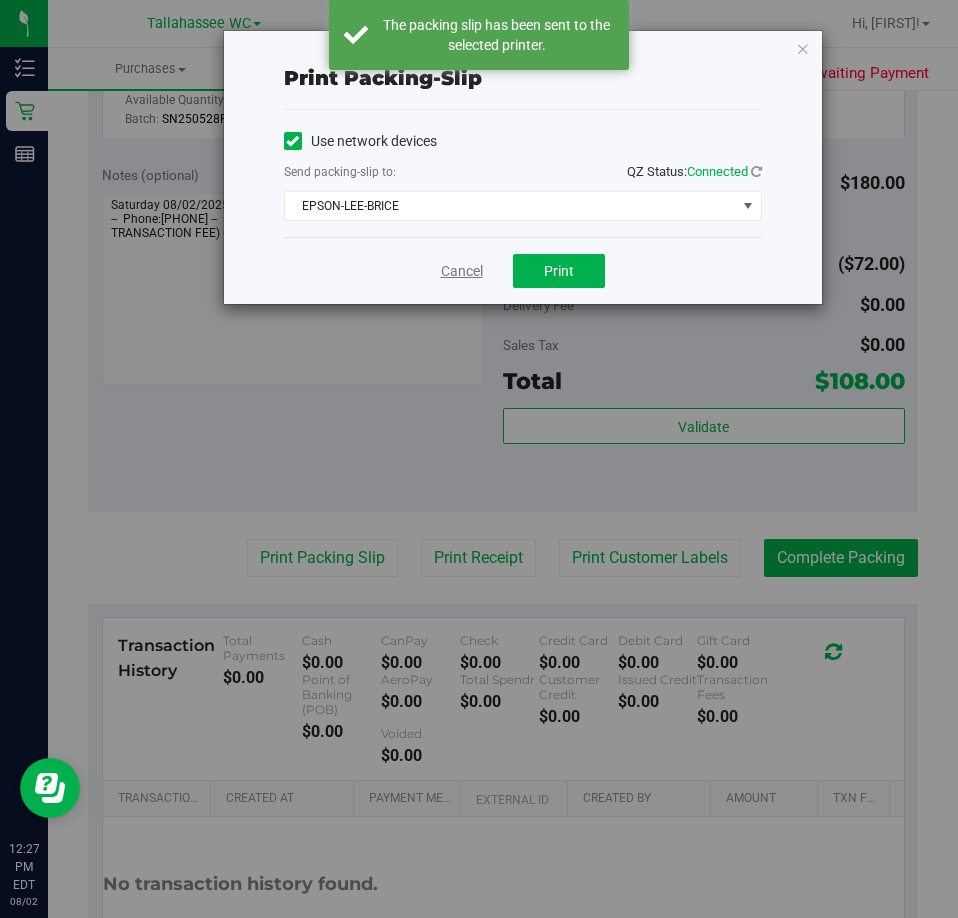 click on "Cancel" at bounding box center [462, 271] 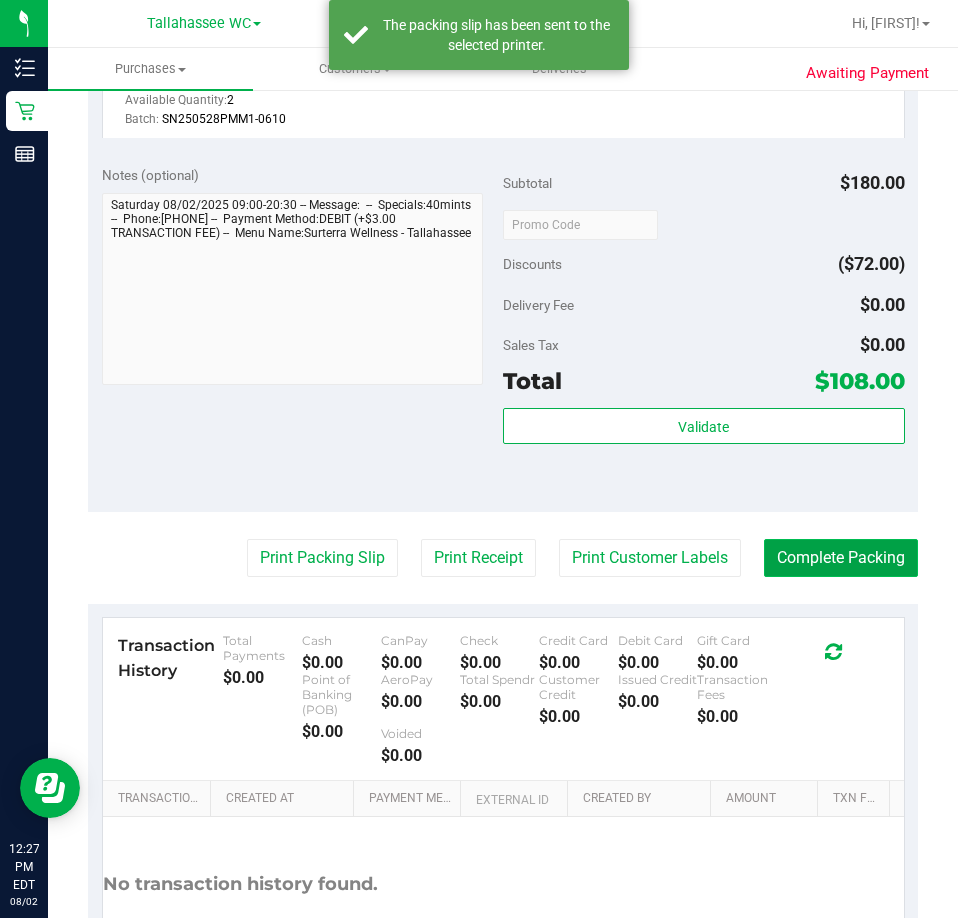 click on "Complete Packing" at bounding box center (841, 558) 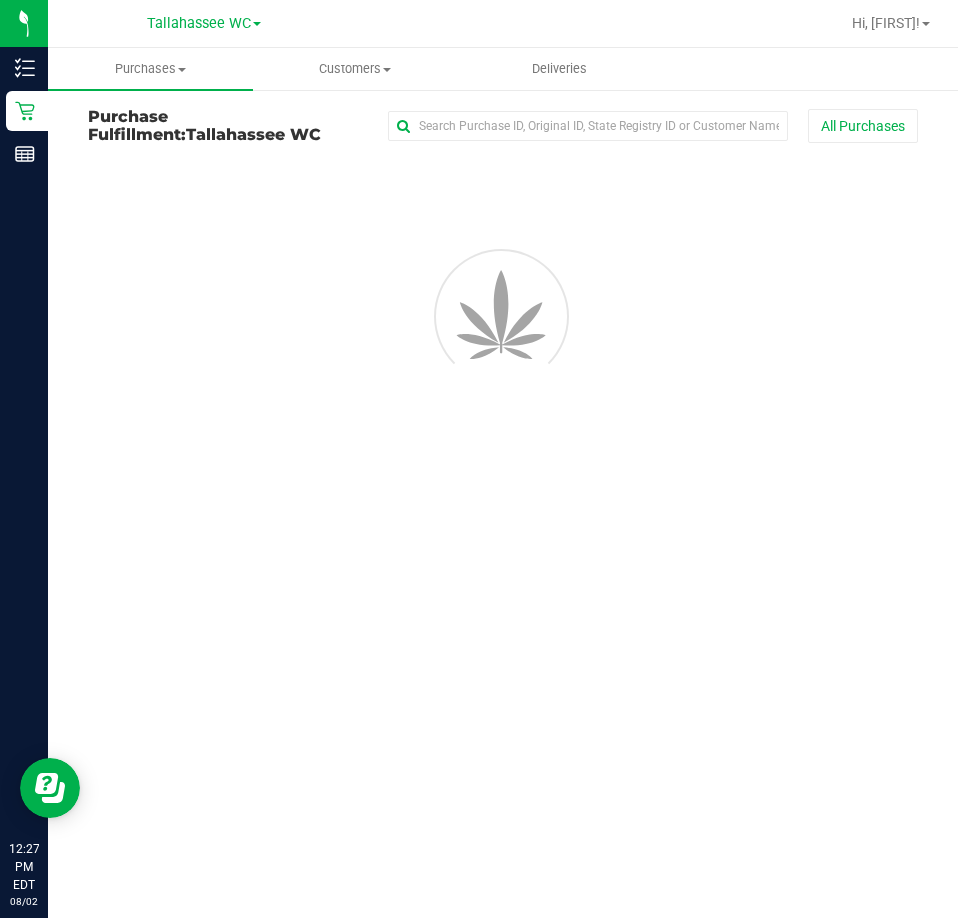 scroll, scrollTop: 0, scrollLeft: 0, axis: both 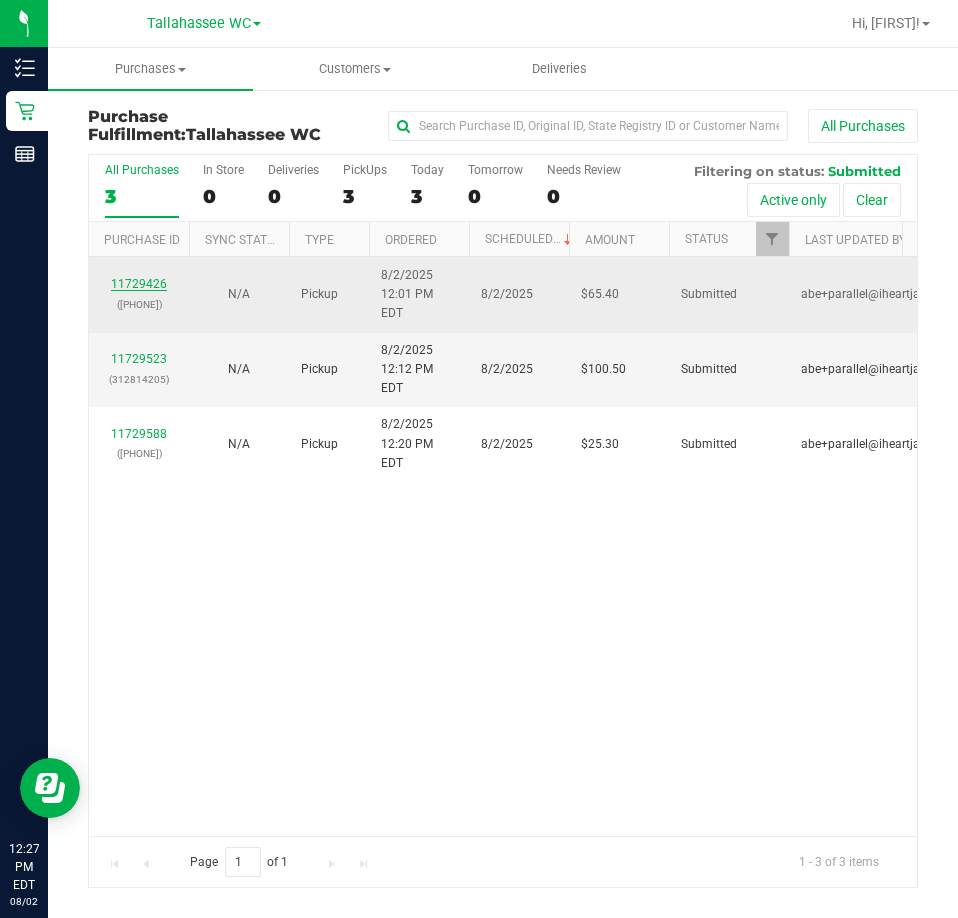 click on "11729426" at bounding box center [139, 284] 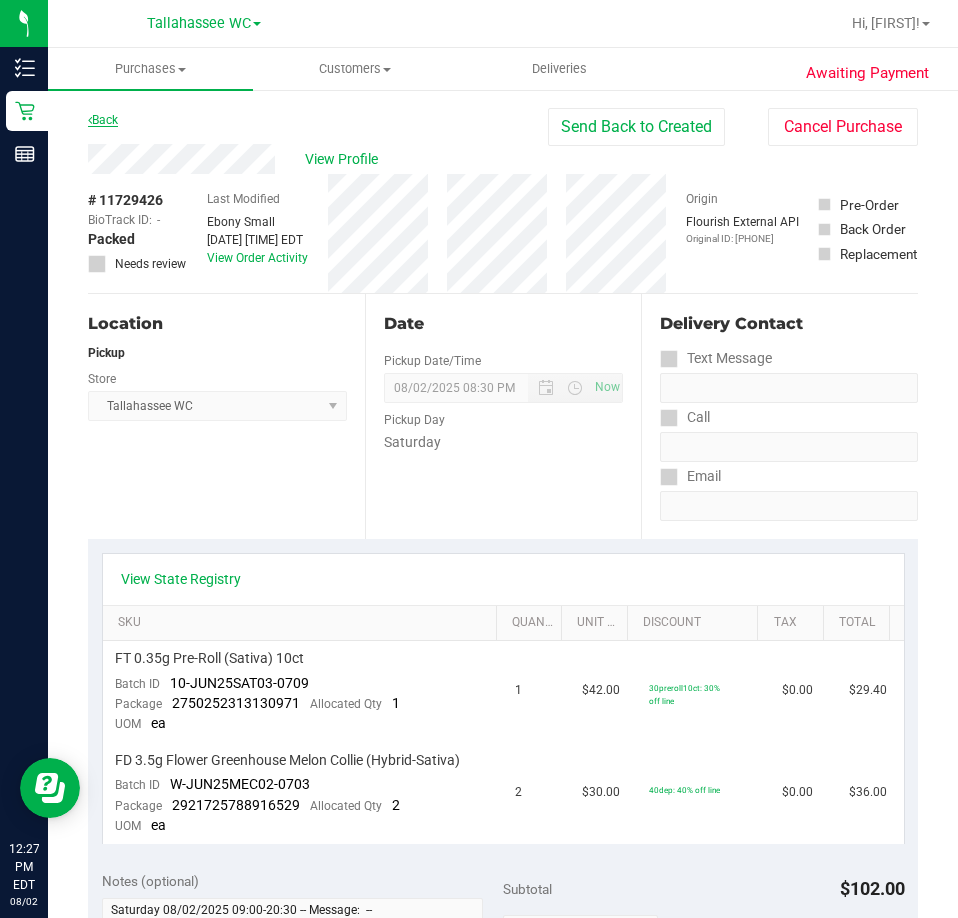 click on "Back" at bounding box center [103, 120] 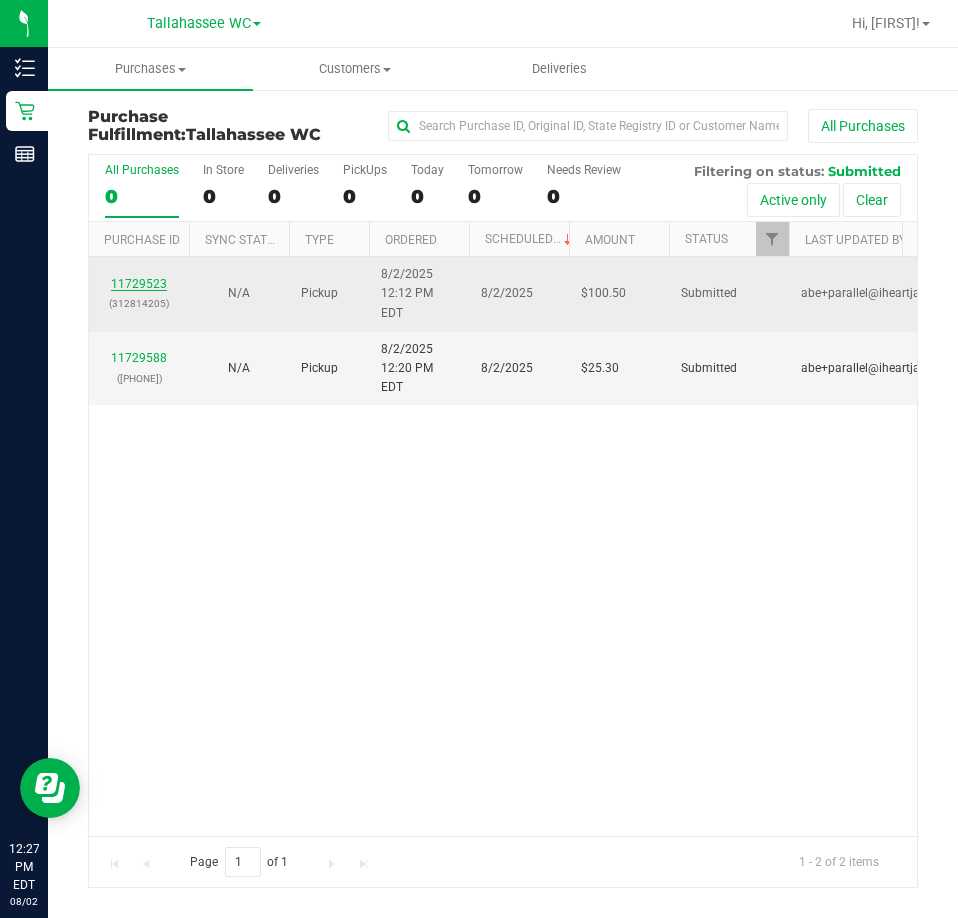 click on "11729523" at bounding box center (139, 284) 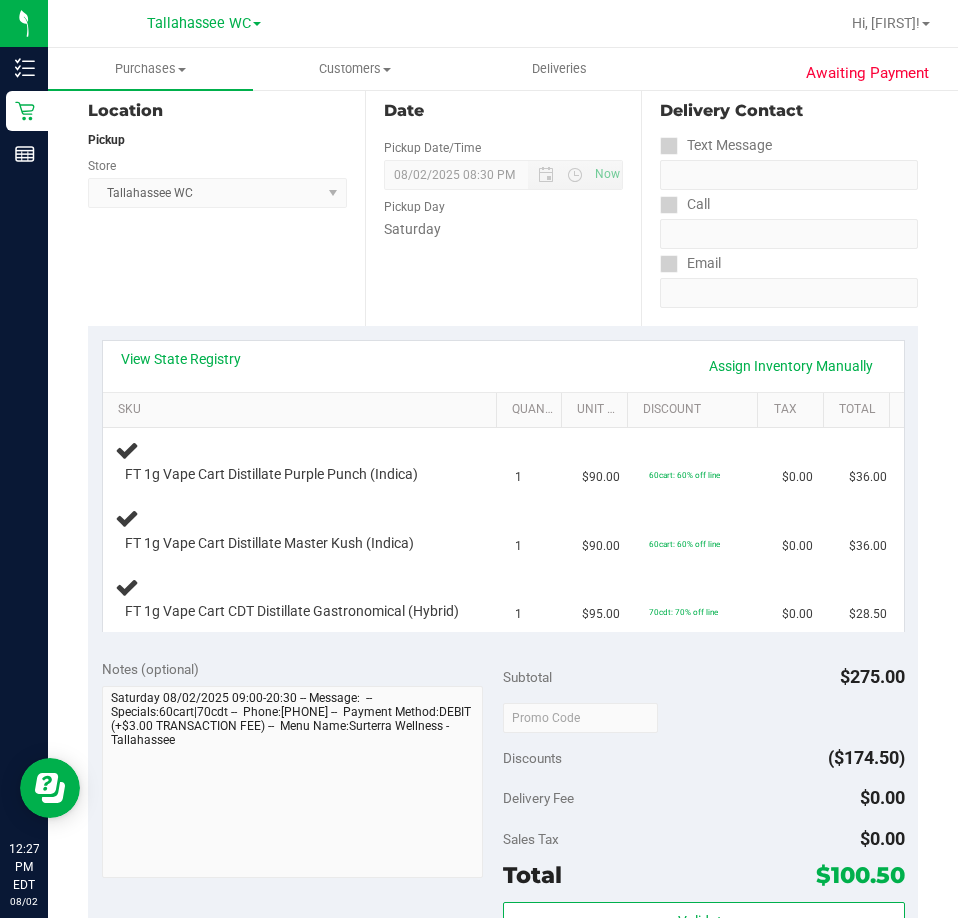 scroll, scrollTop: 217, scrollLeft: 0, axis: vertical 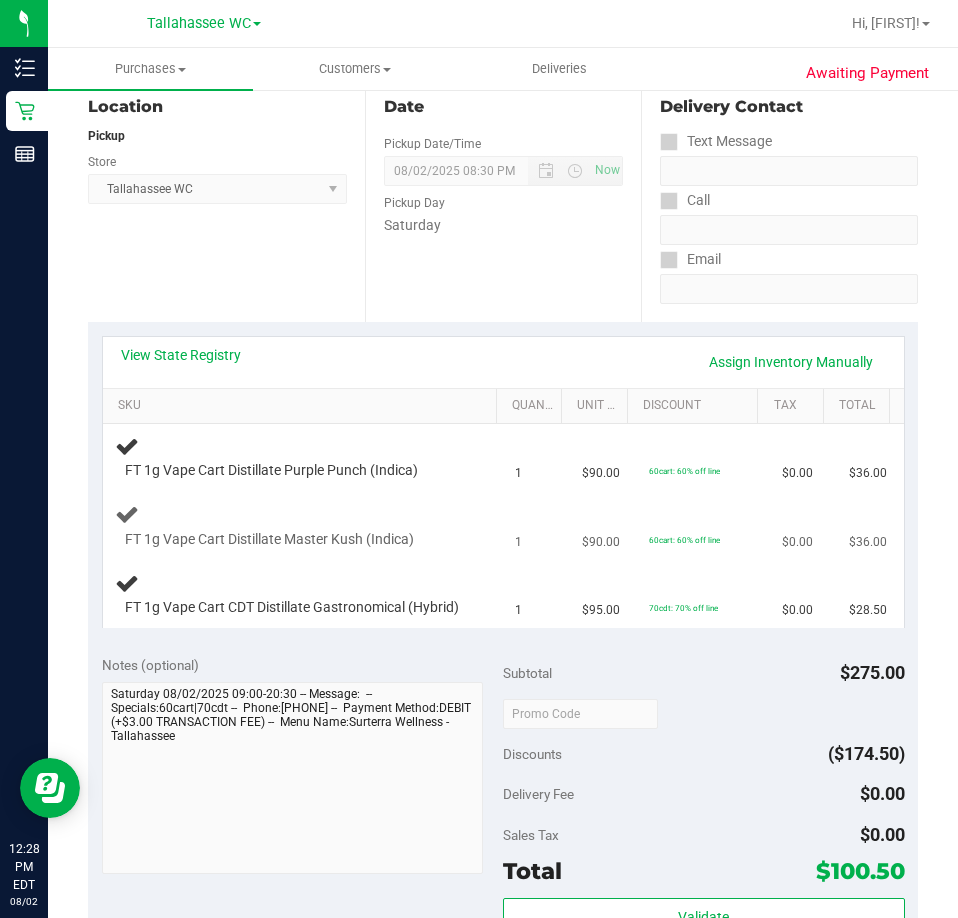 click on "FT 1g Vape Cart Distillate Master Kush (Indica)" at bounding box center (269, 539) 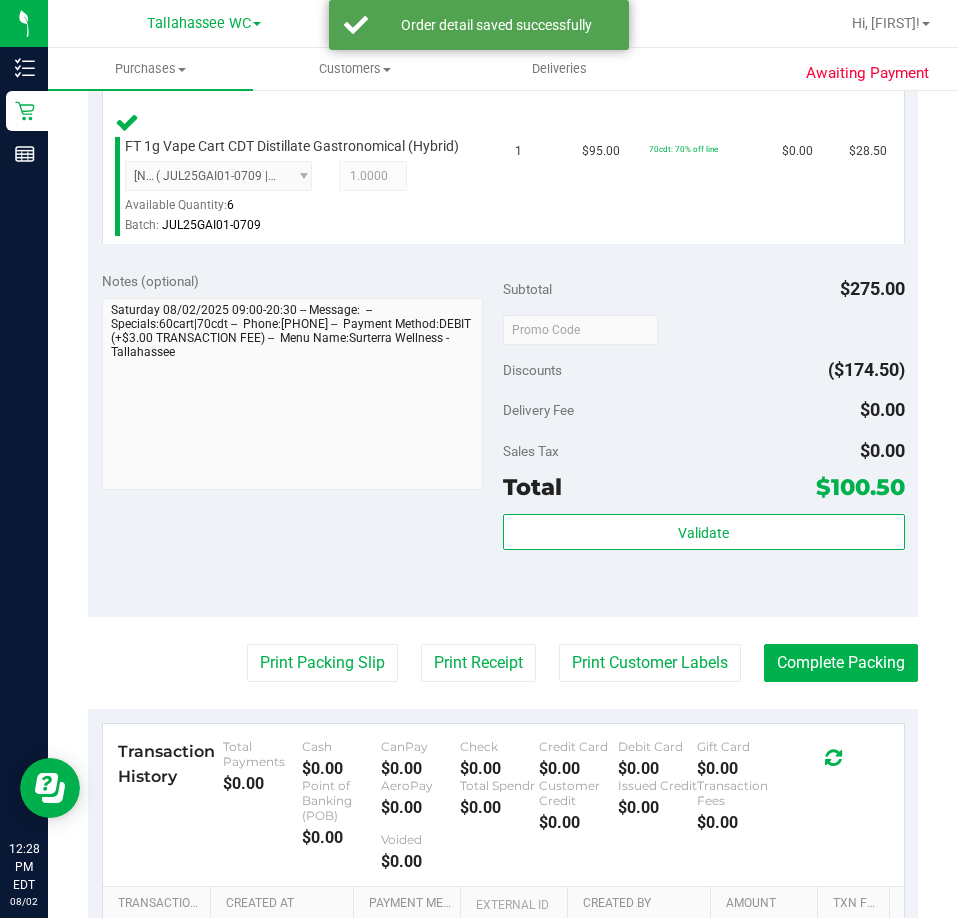 scroll, scrollTop: 826, scrollLeft: 0, axis: vertical 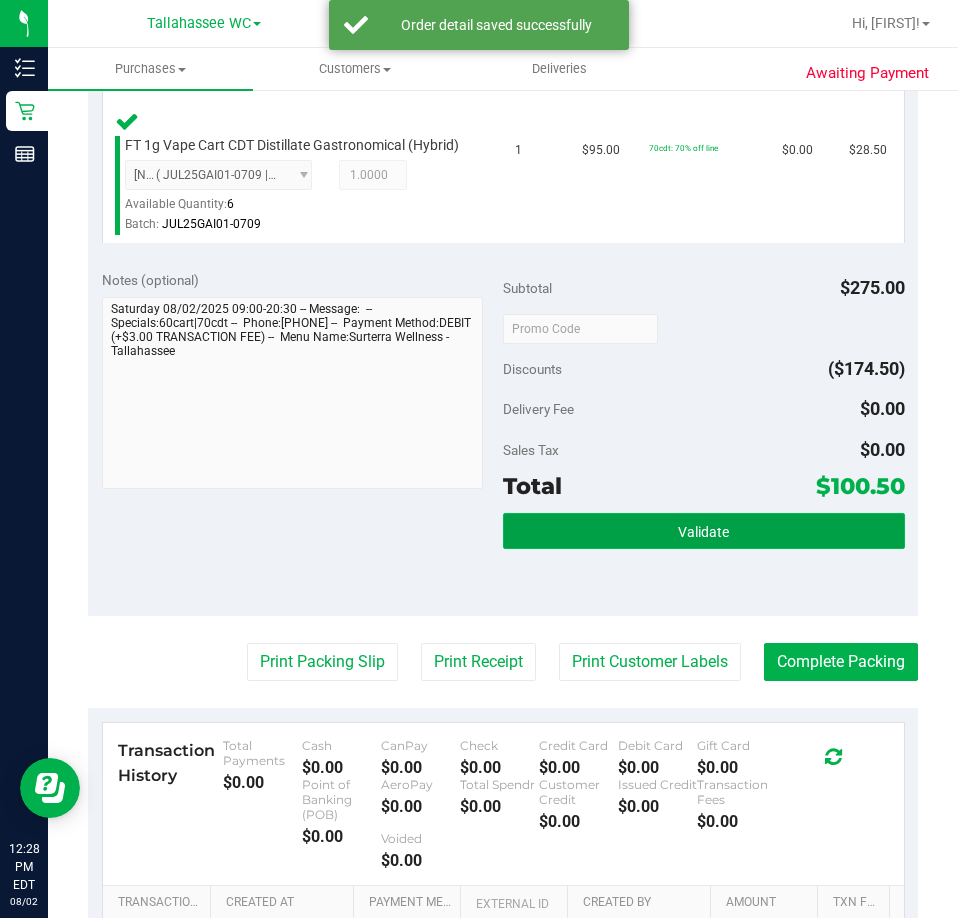 click on "Validate" at bounding box center (704, 531) 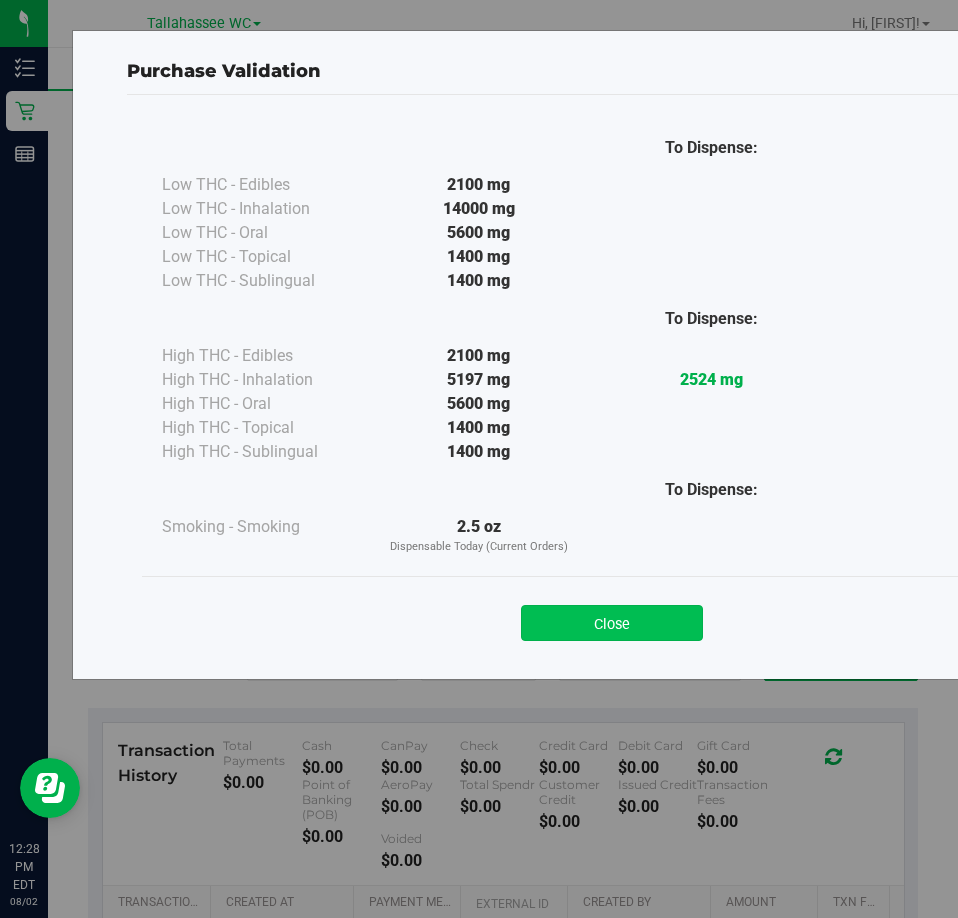 click on "Close" at bounding box center (612, 623) 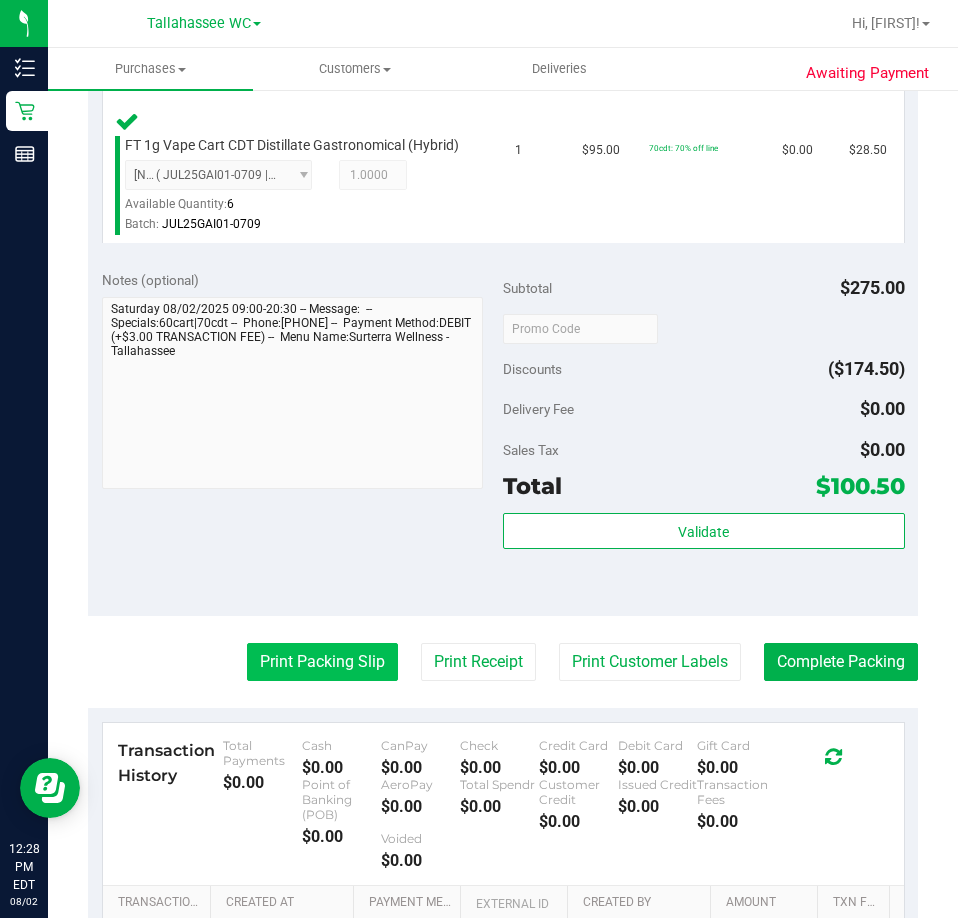 click on "Print Packing Slip" at bounding box center [322, 662] 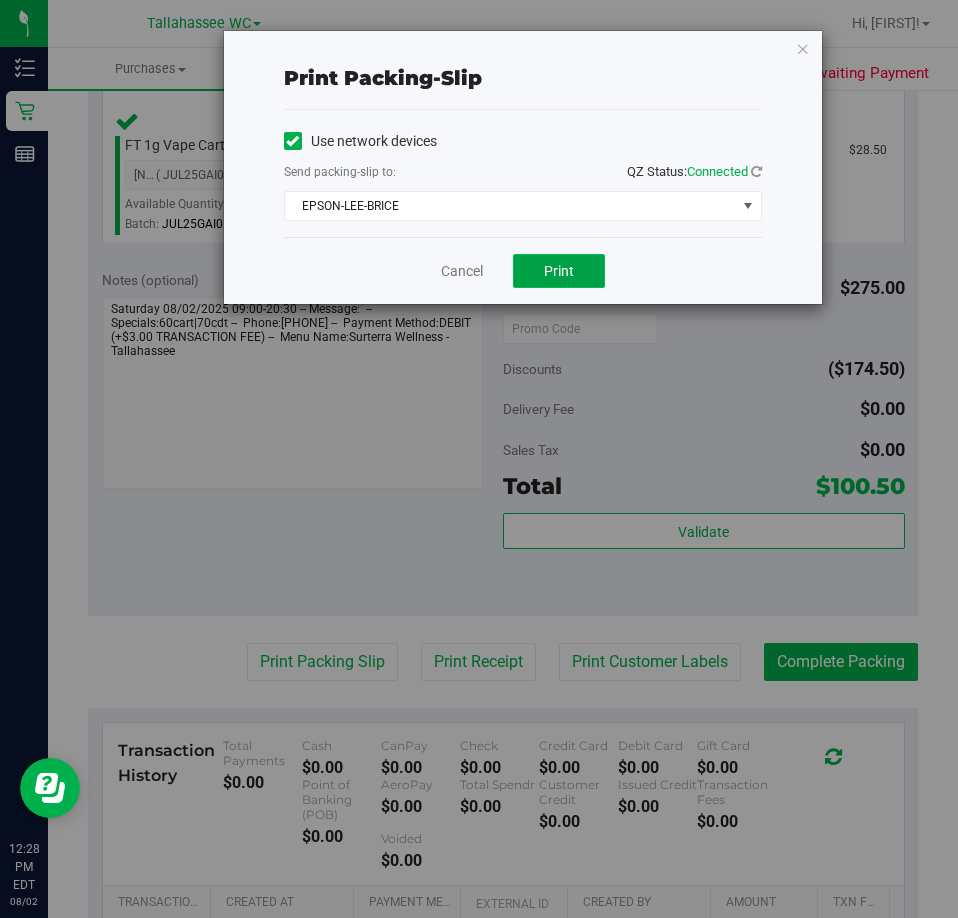 click on "Print" at bounding box center [559, 271] 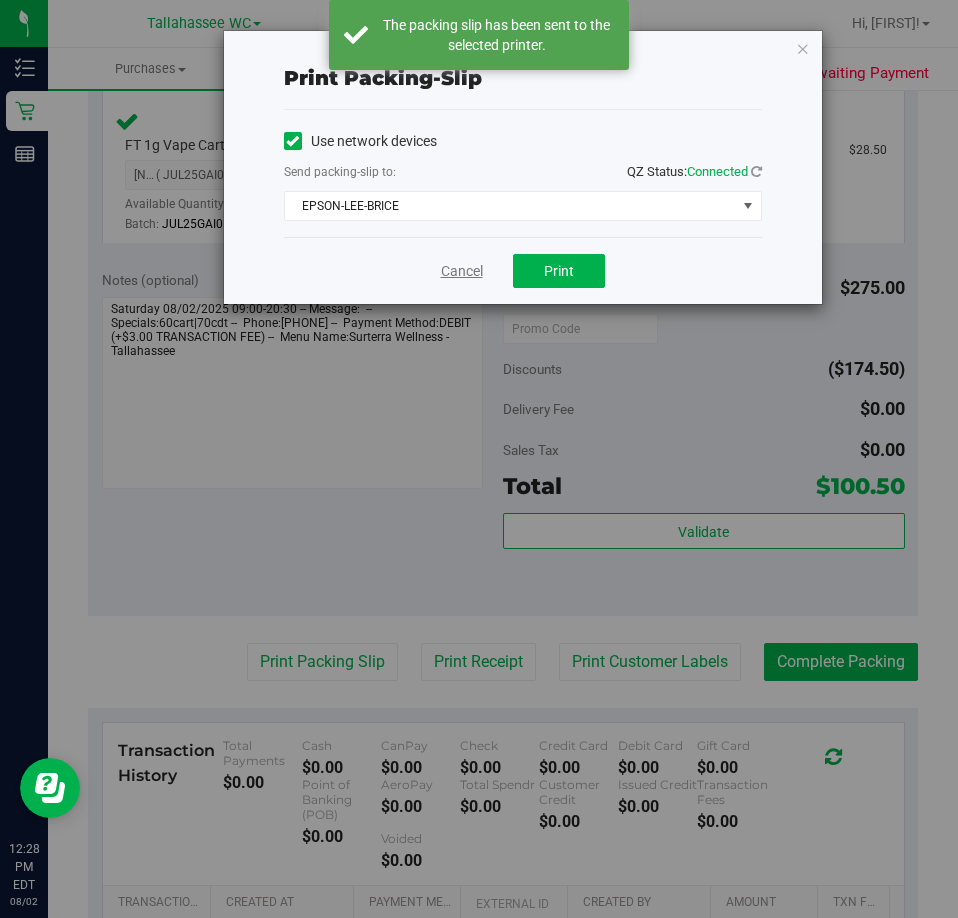 click on "Cancel" at bounding box center [462, 271] 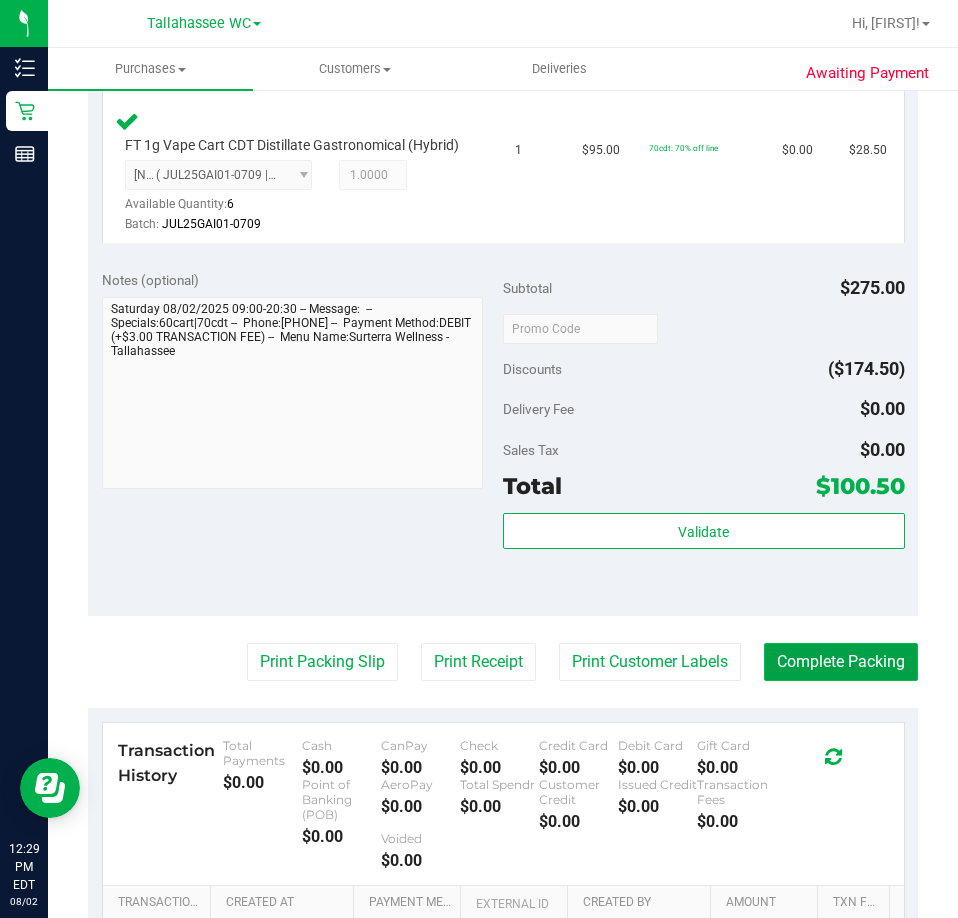 click on "Complete Packing" at bounding box center (841, 662) 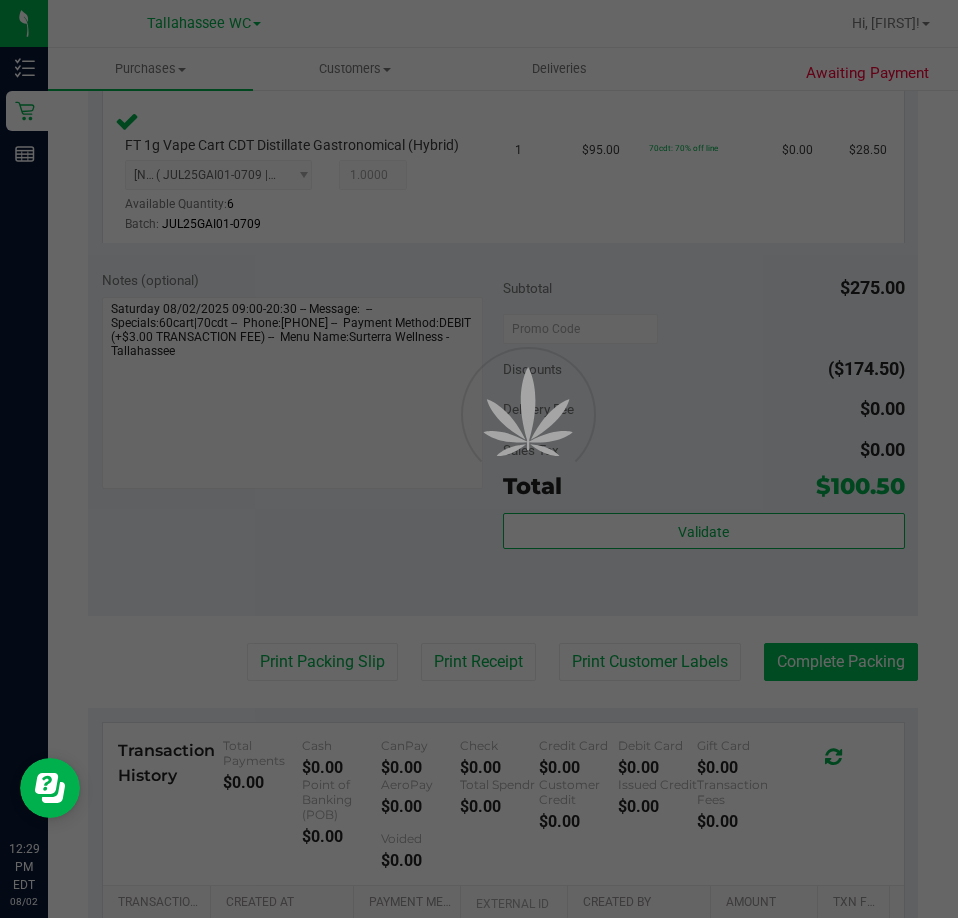 scroll, scrollTop: 0, scrollLeft: 0, axis: both 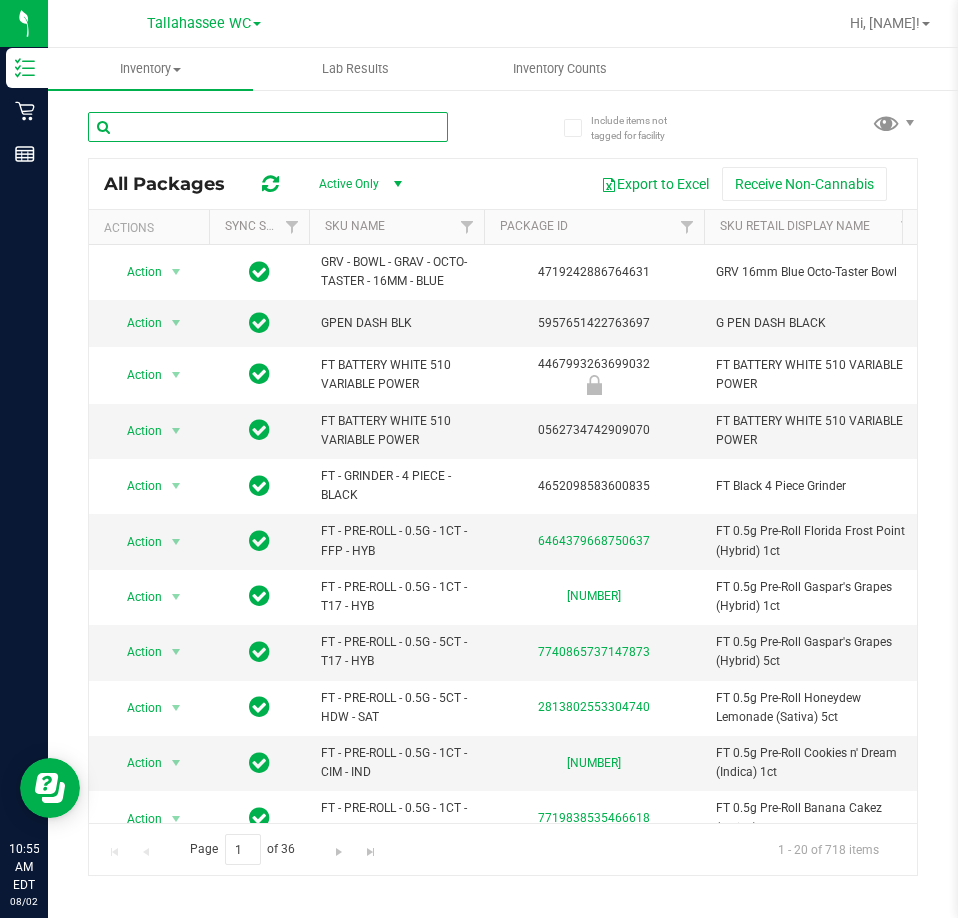 click at bounding box center (268, 127) 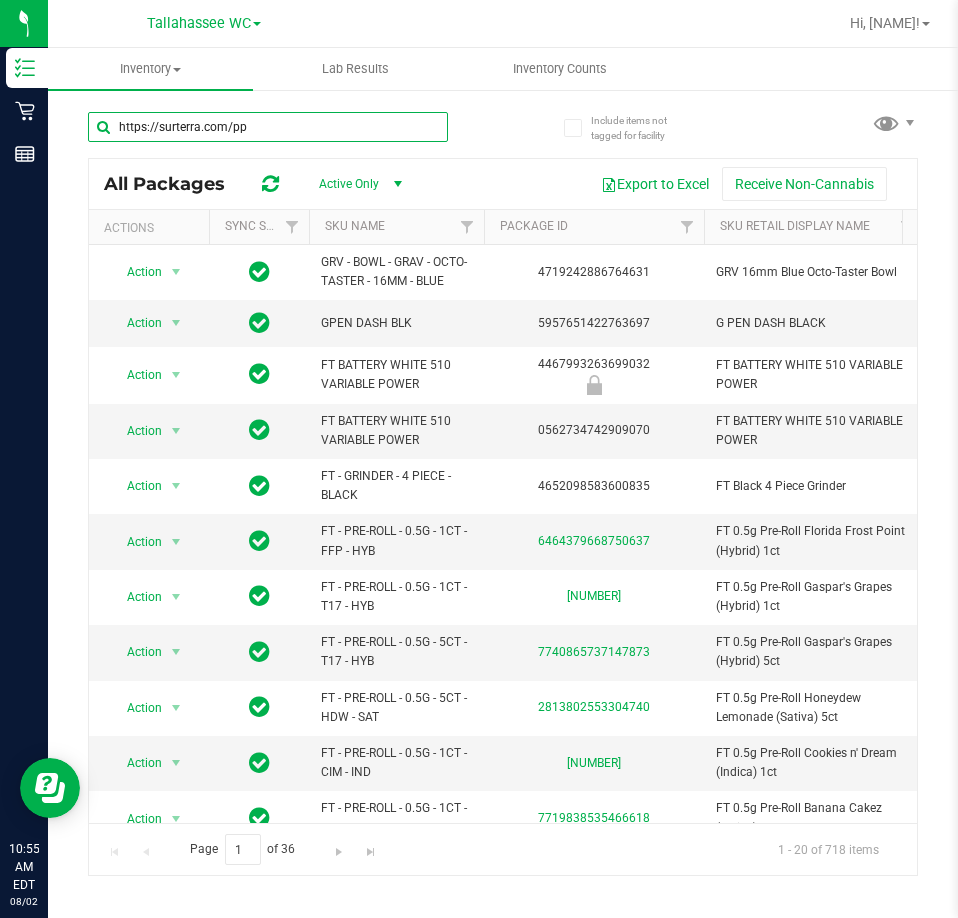 type on "https://surterra.com/ppi" 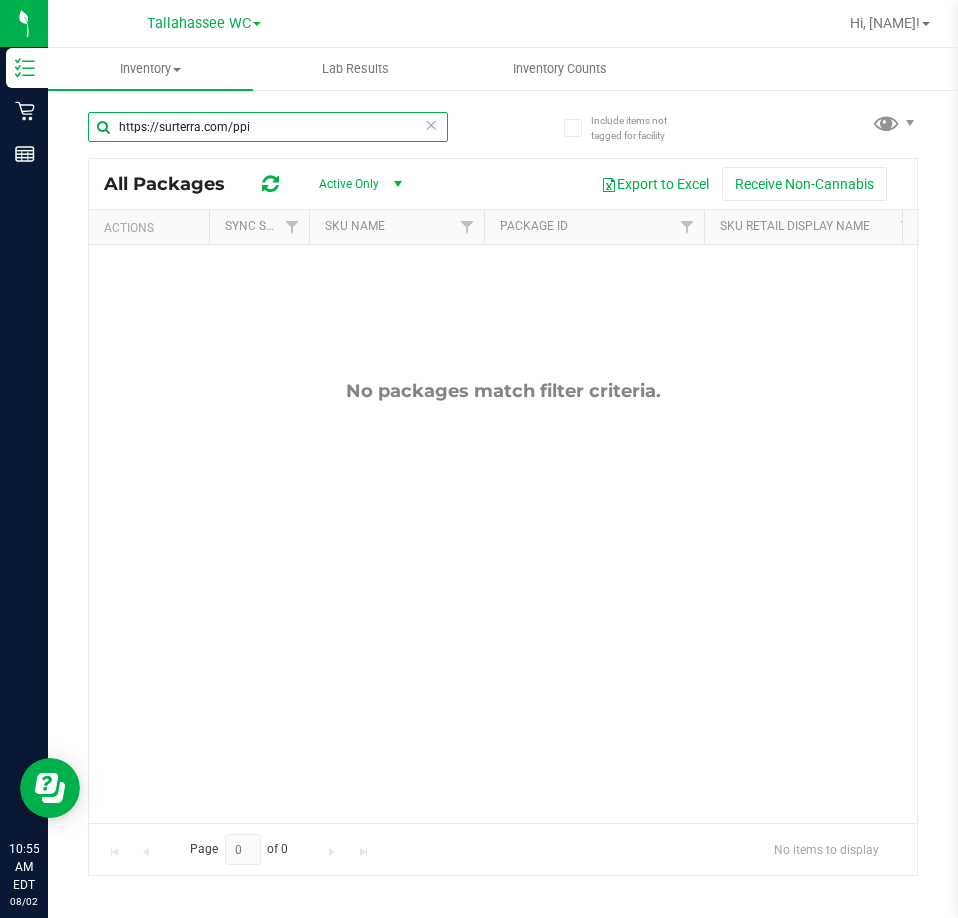 drag, startPoint x: 339, startPoint y: 128, endPoint x: 89, endPoint y: 140, distance: 250.28784 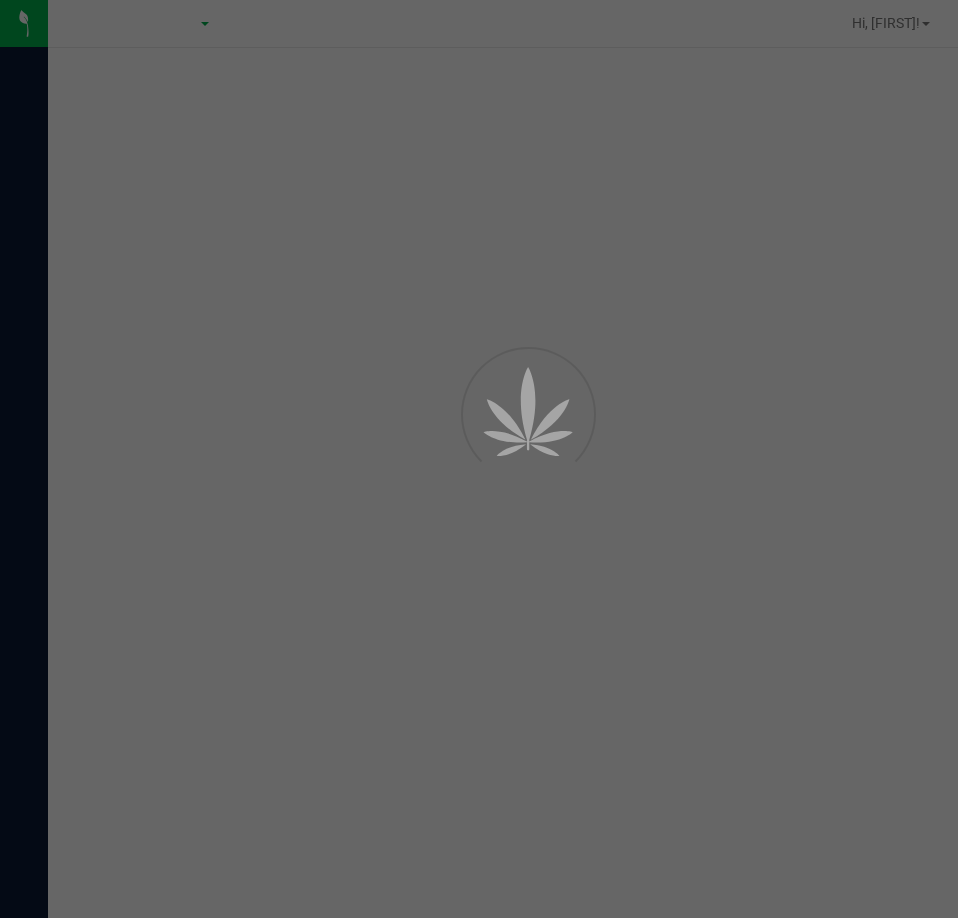 scroll, scrollTop: 0, scrollLeft: 0, axis: both 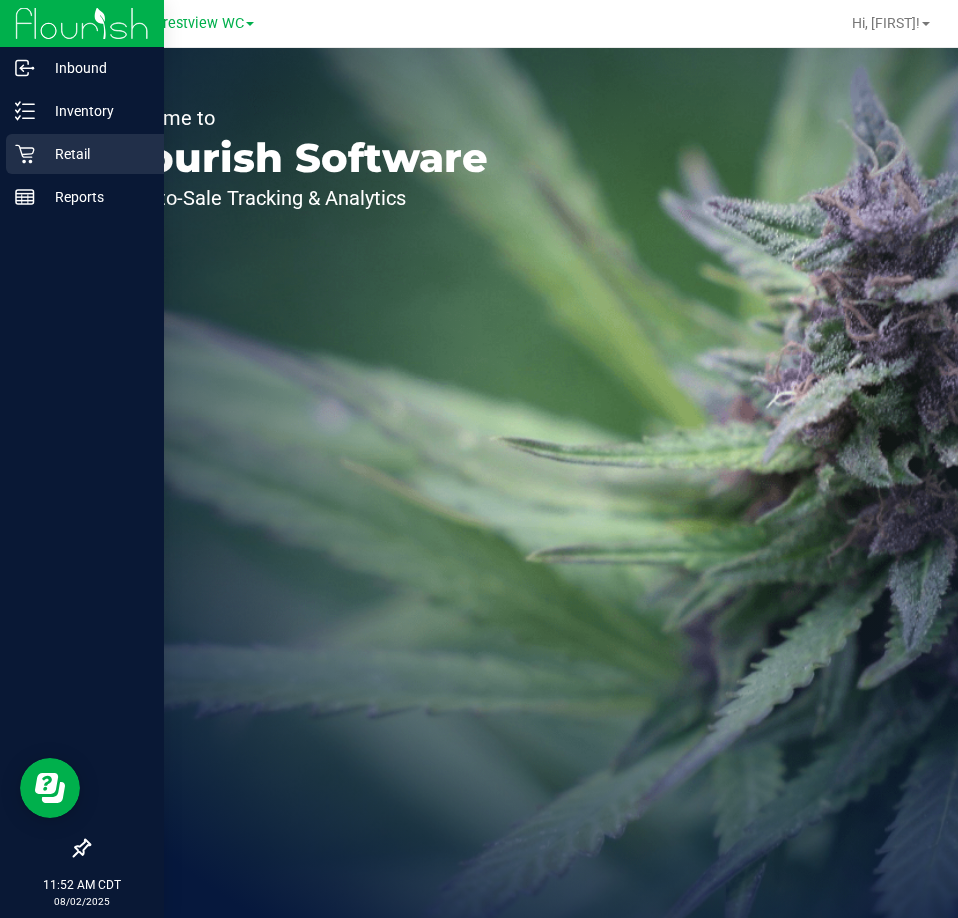 click on "Retail" at bounding box center (95, 154) 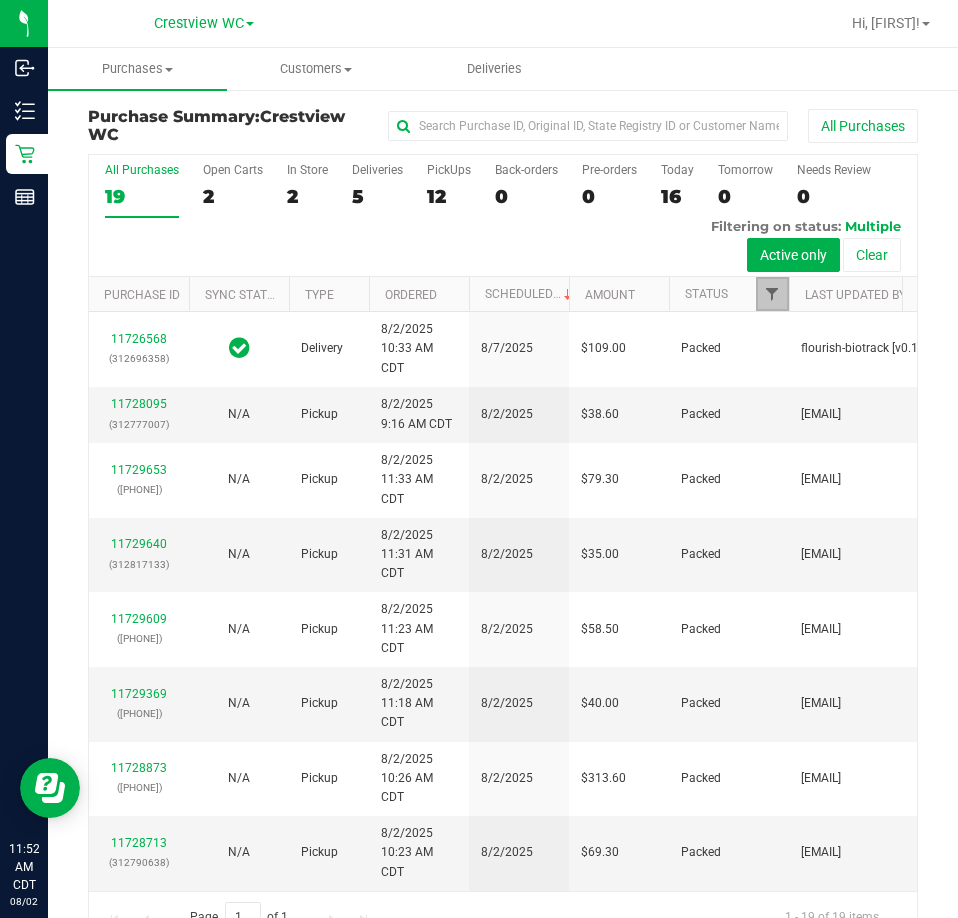 click at bounding box center (772, 294) 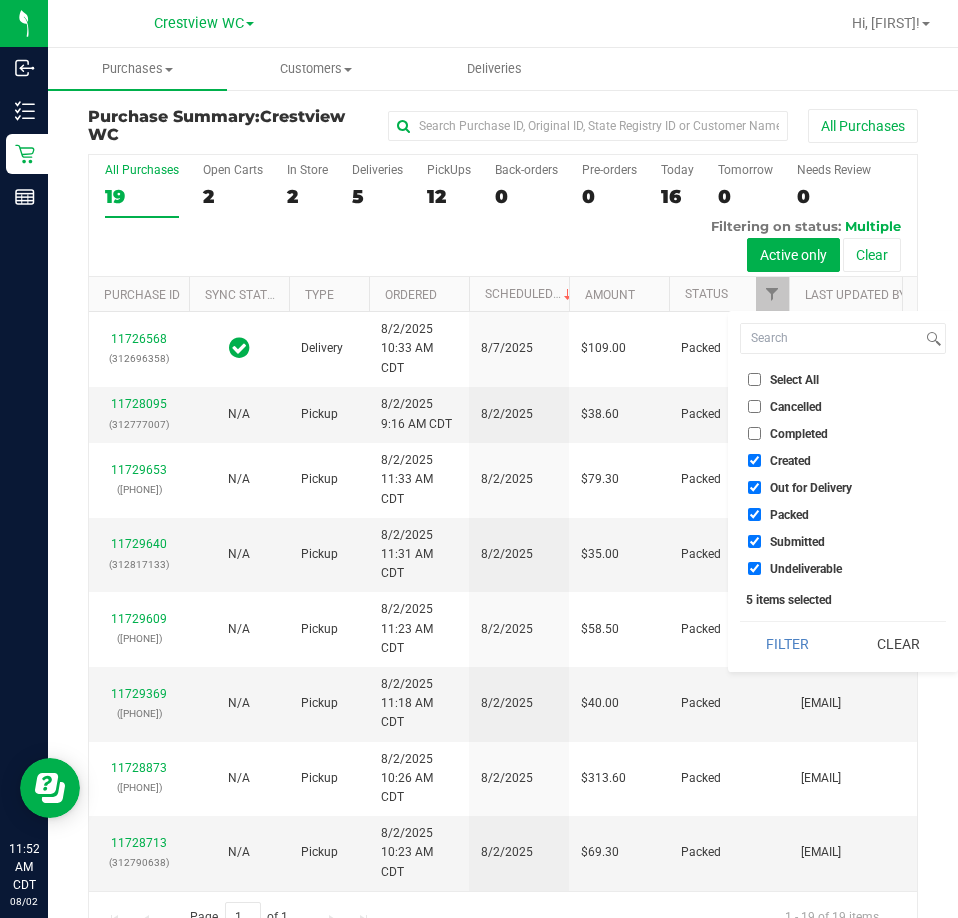 click on "Created" at bounding box center [790, 461] 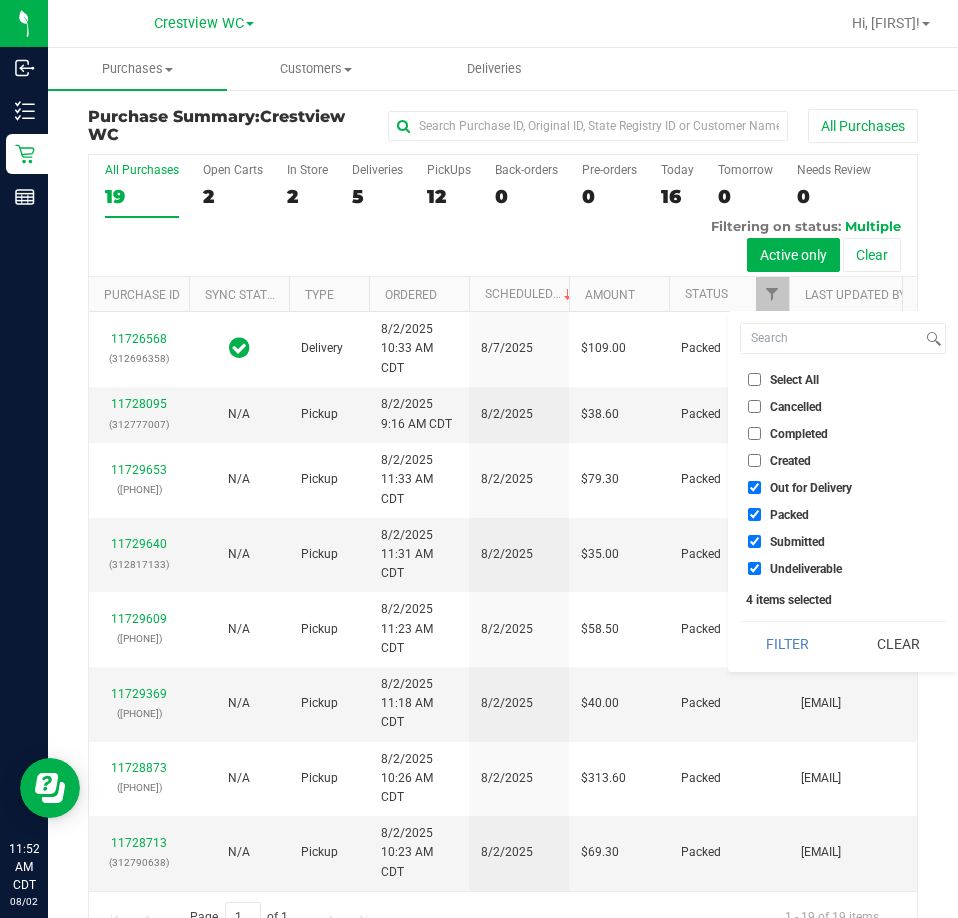 click on "Out for Delivery" at bounding box center [811, 488] 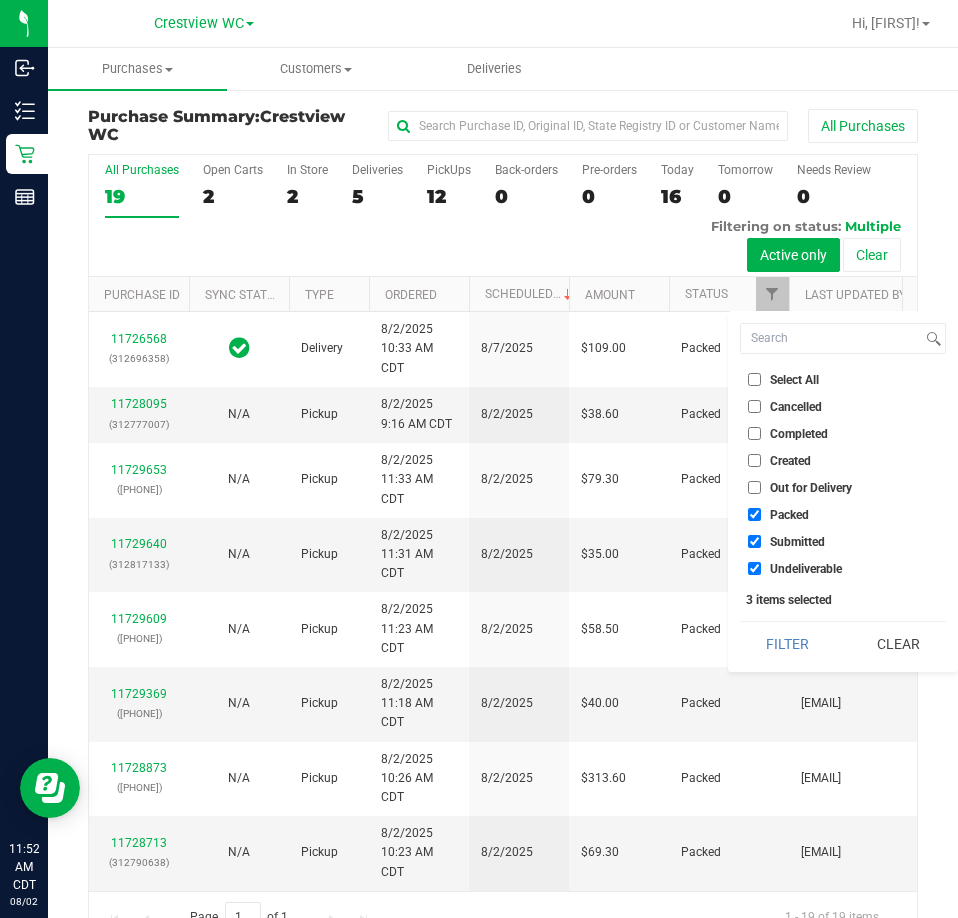 click on "Packed" at bounding box center (789, 515) 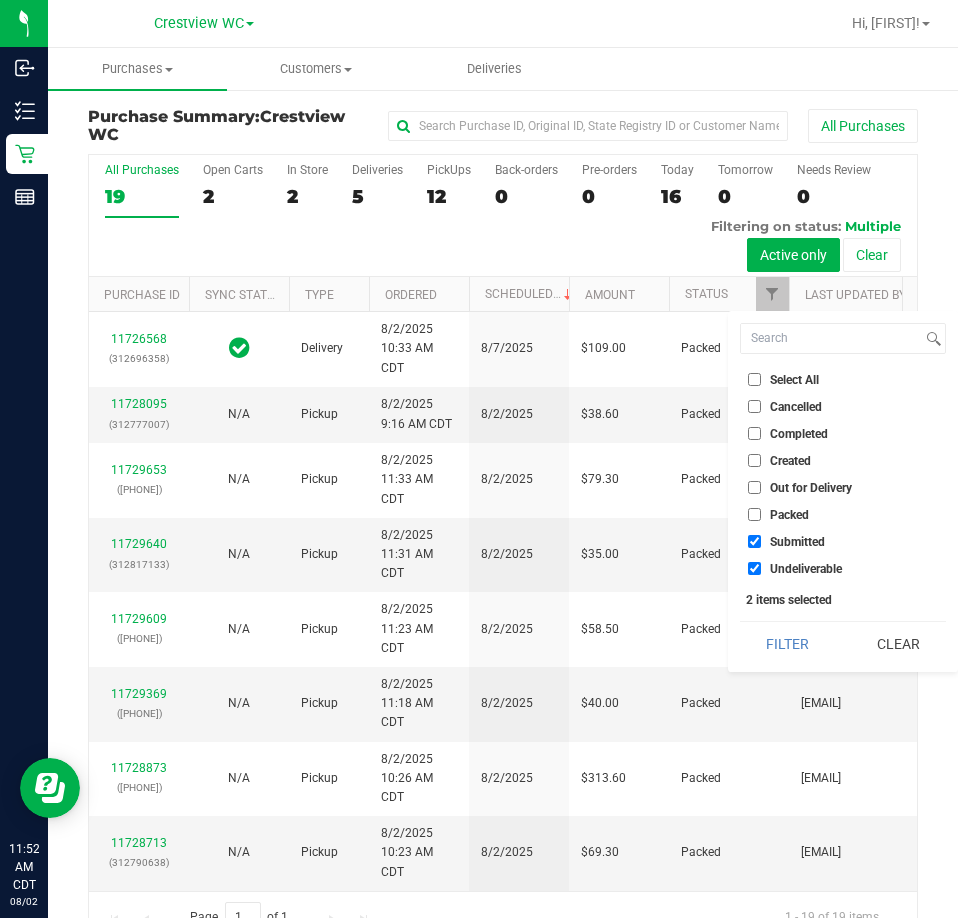 click on "Undeliverable" at bounding box center (806, 569) 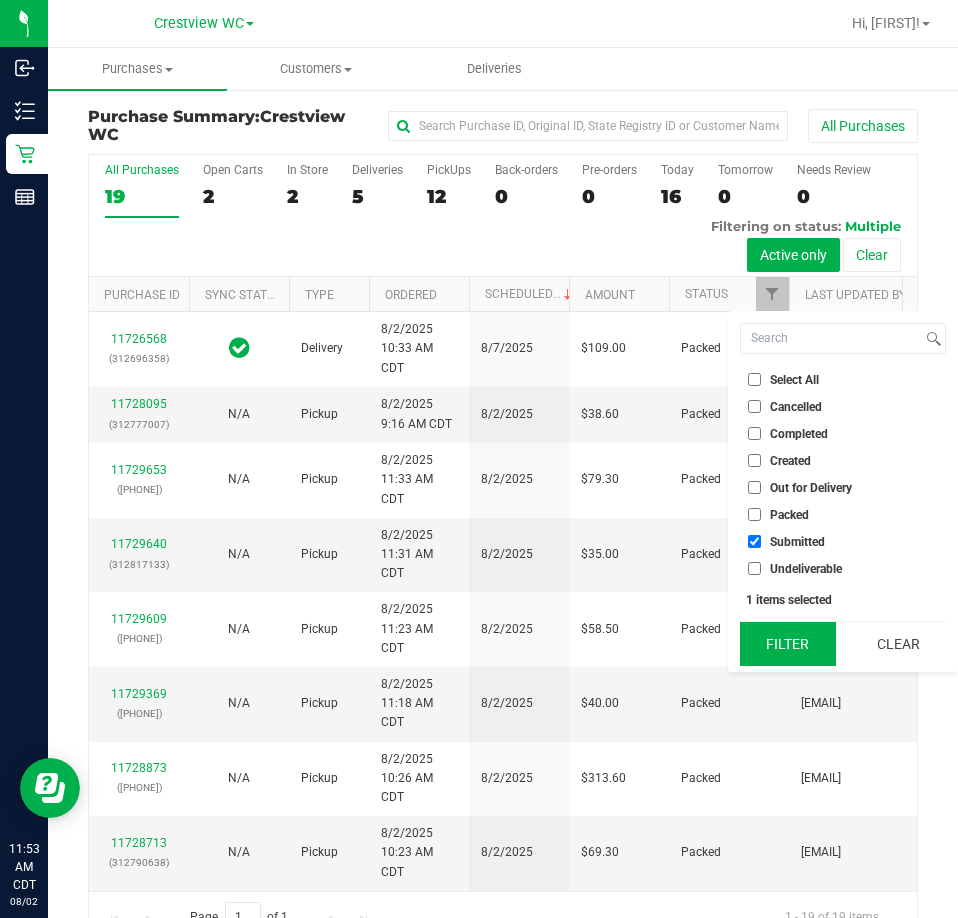 click on "Filter" at bounding box center (788, 644) 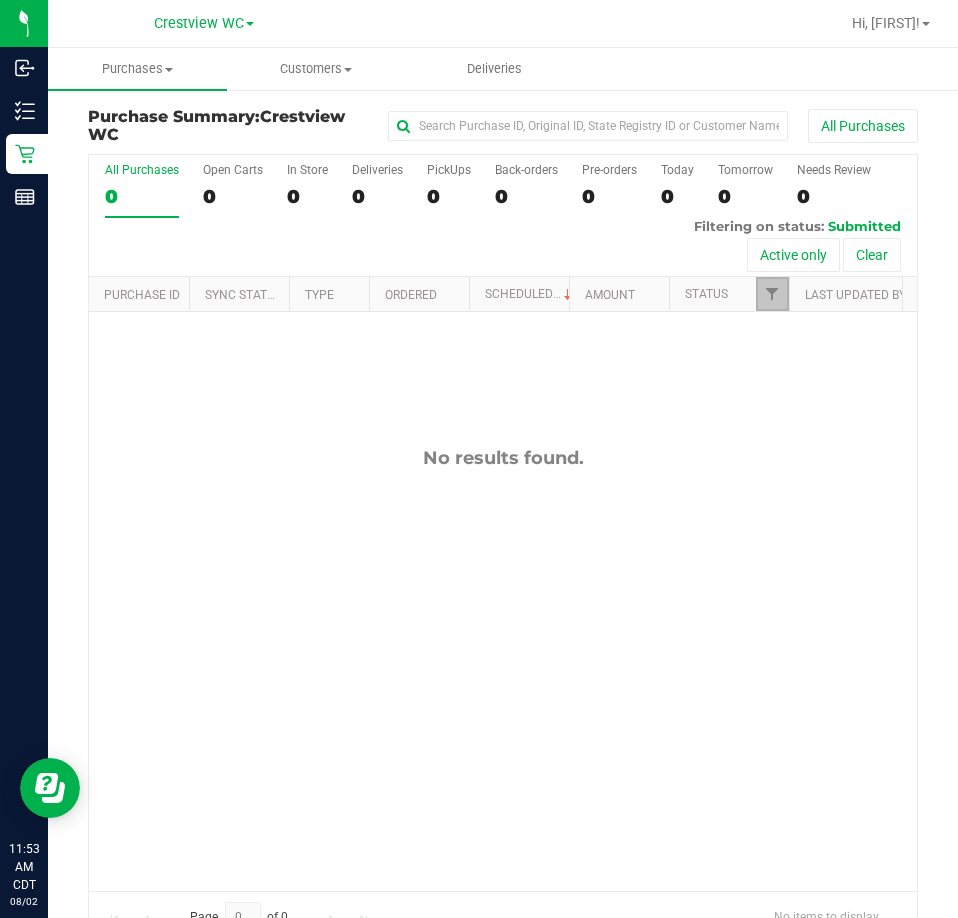 click at bounding box center (772, 294) 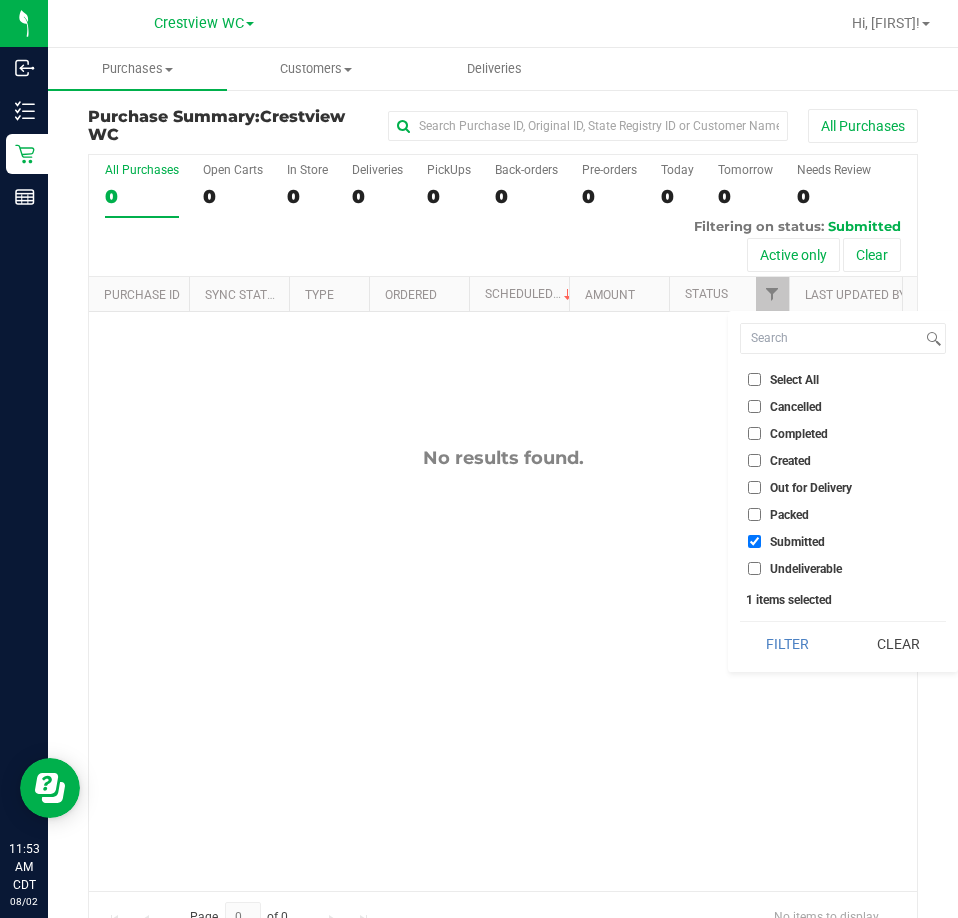 click on "No results found." at bounding box center (503, 668) 